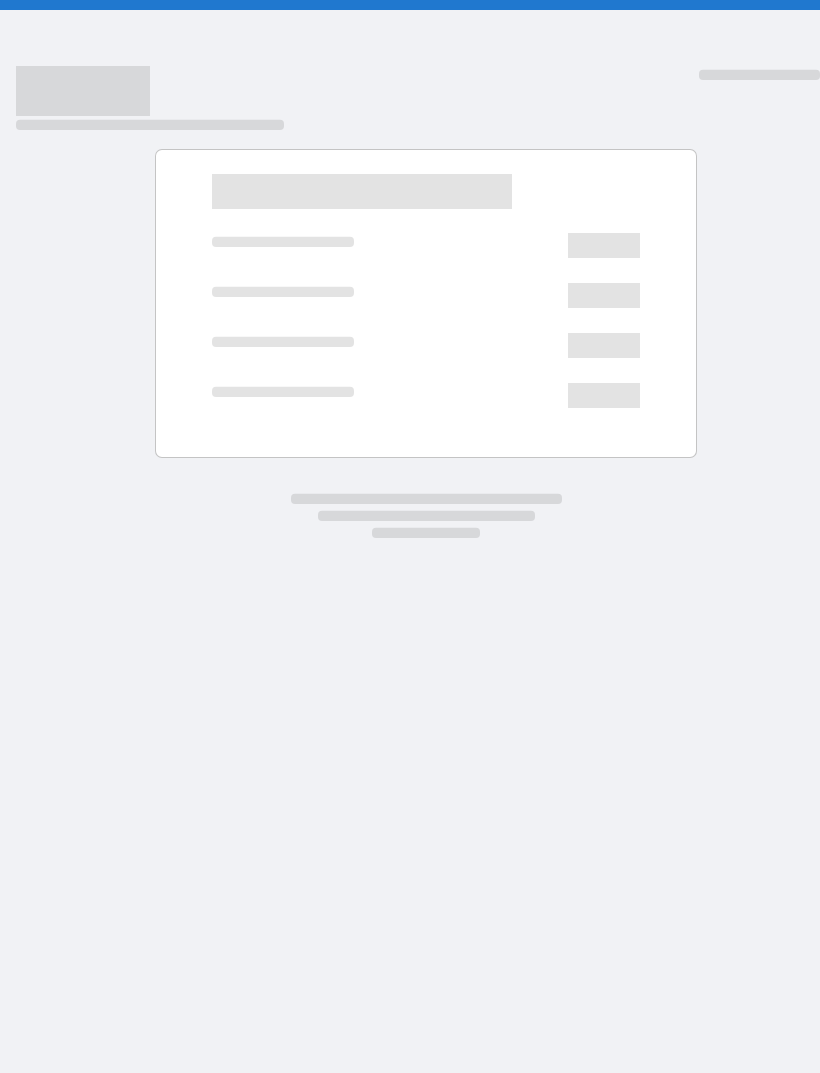scroll, scrollTop: 0, scrollLeft: 0, axis: both 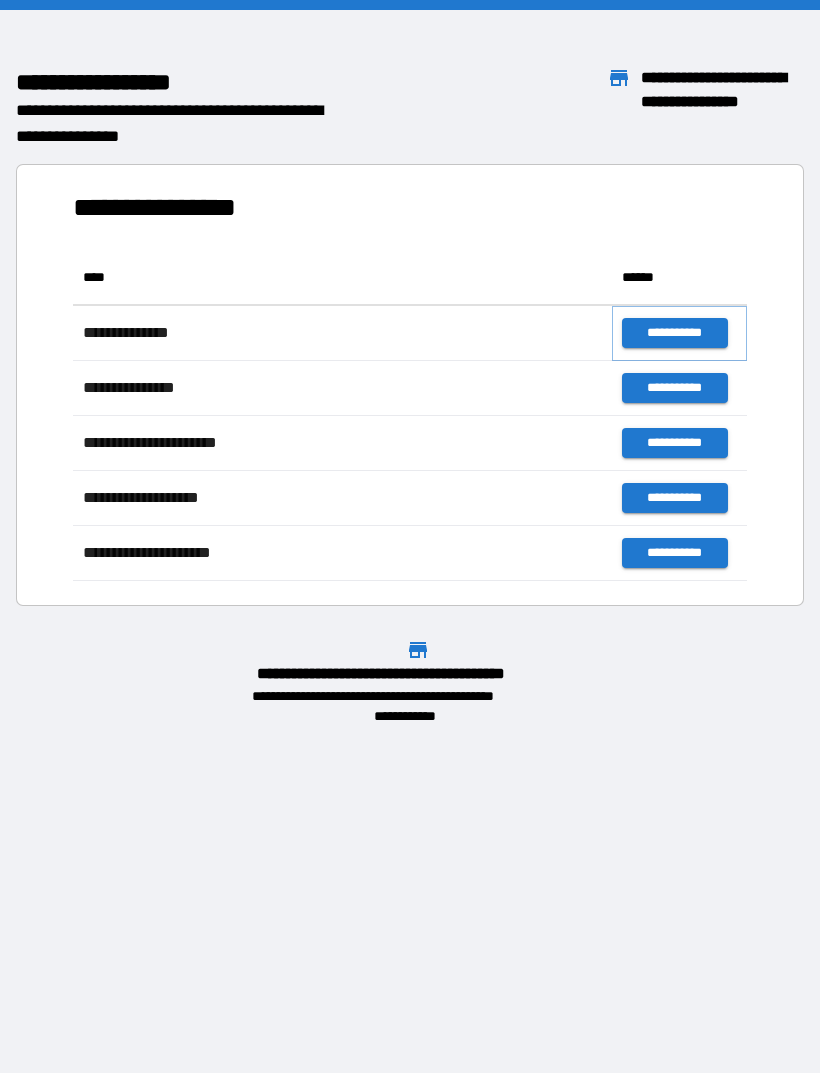 click on "**********" at bounding box center [674, 333] 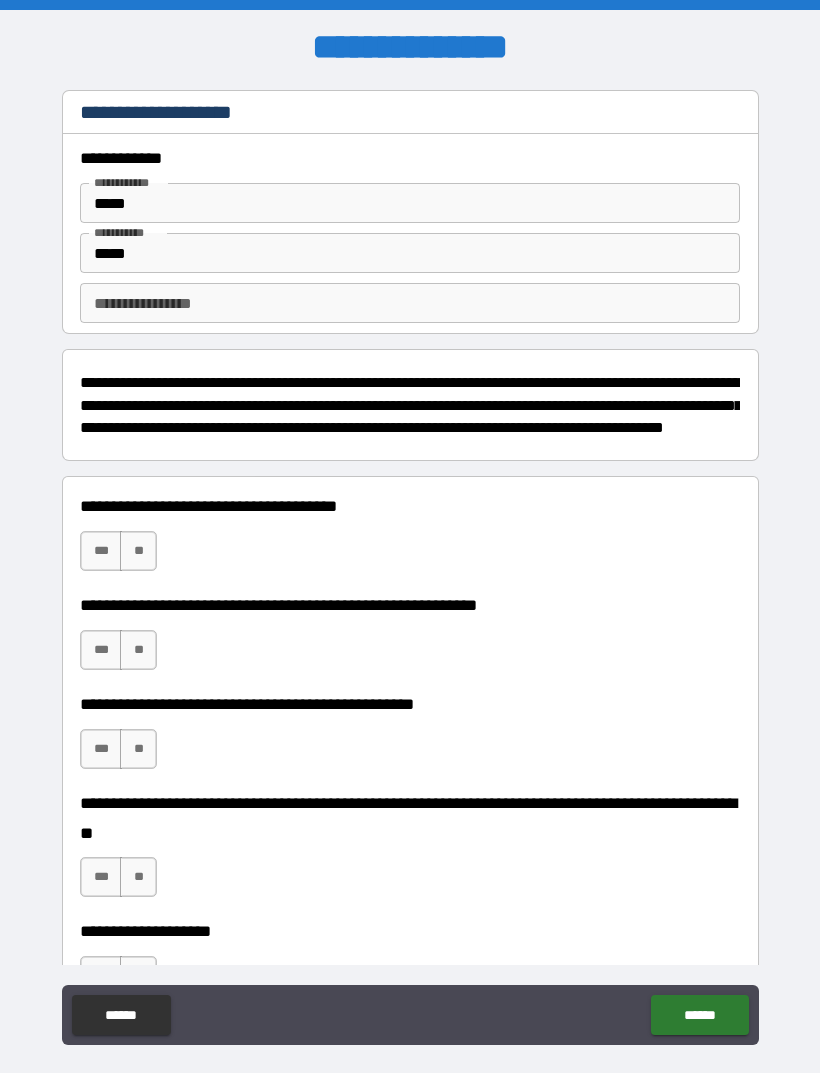 click on "**********" at bounding box center (410, 303) 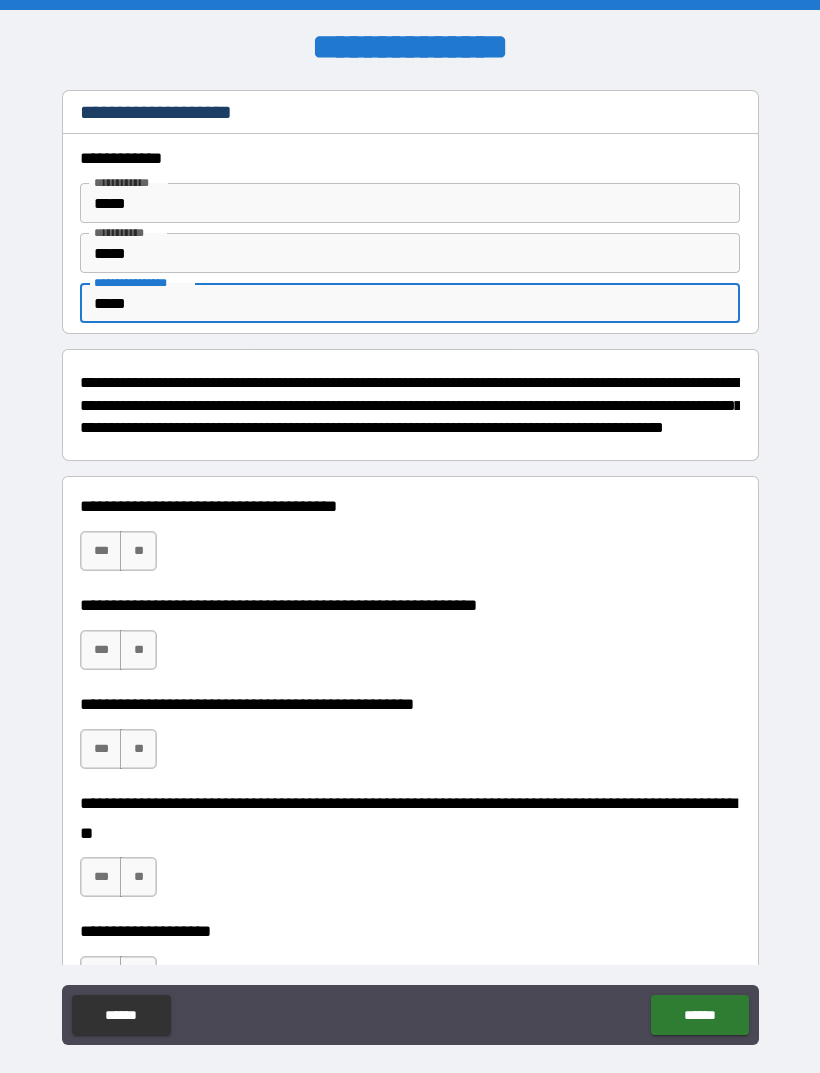 type on "*****" 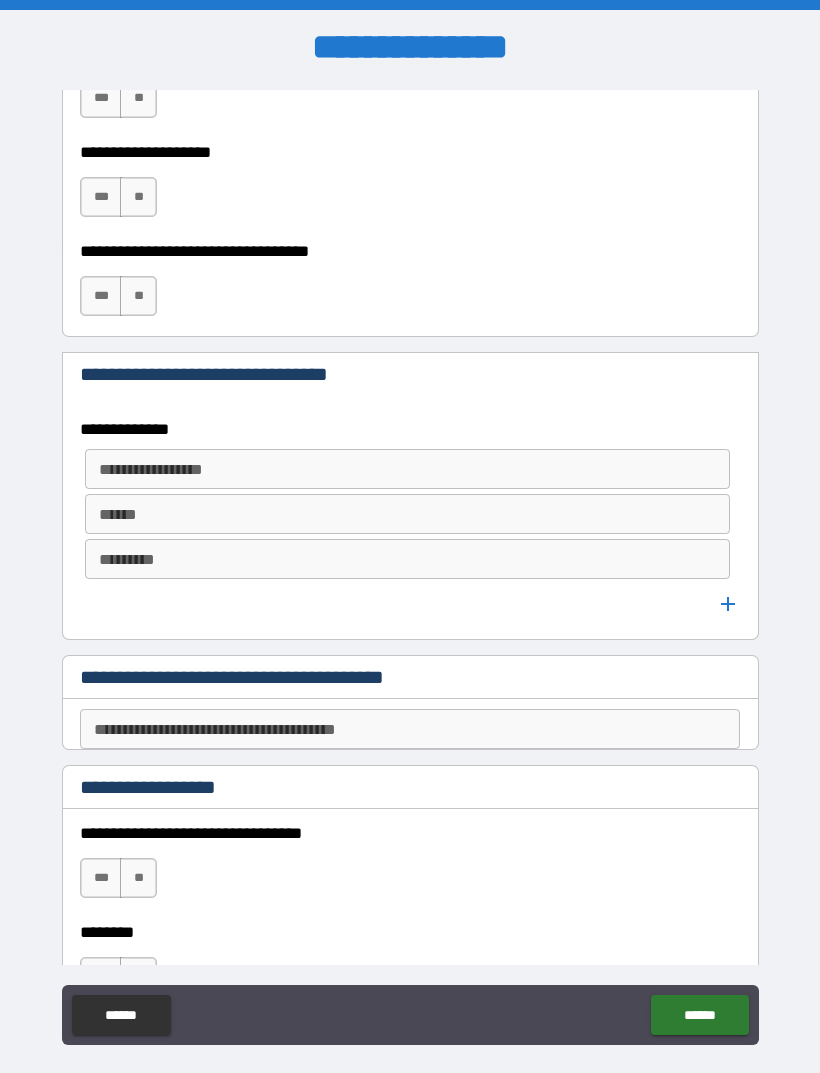 scroll, scrollTop: 817, scrollLeft: 0, axis: vertical 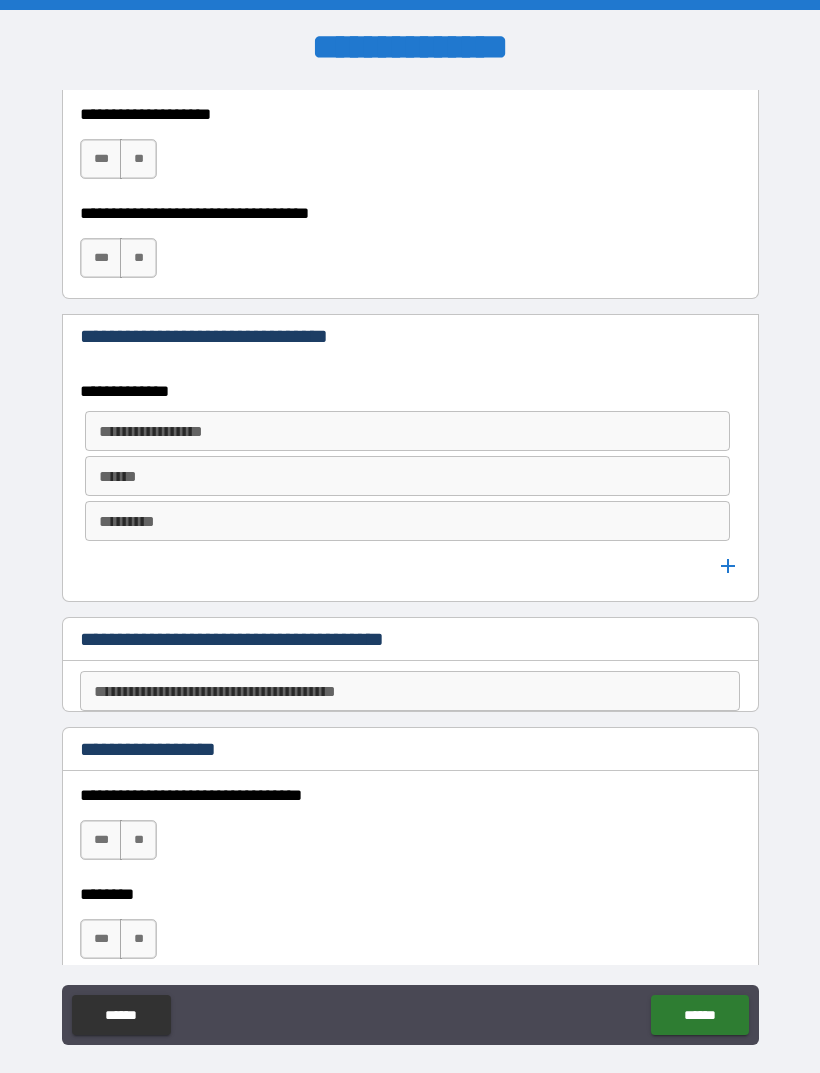 click on "**********" at bounding box center (410, 691) 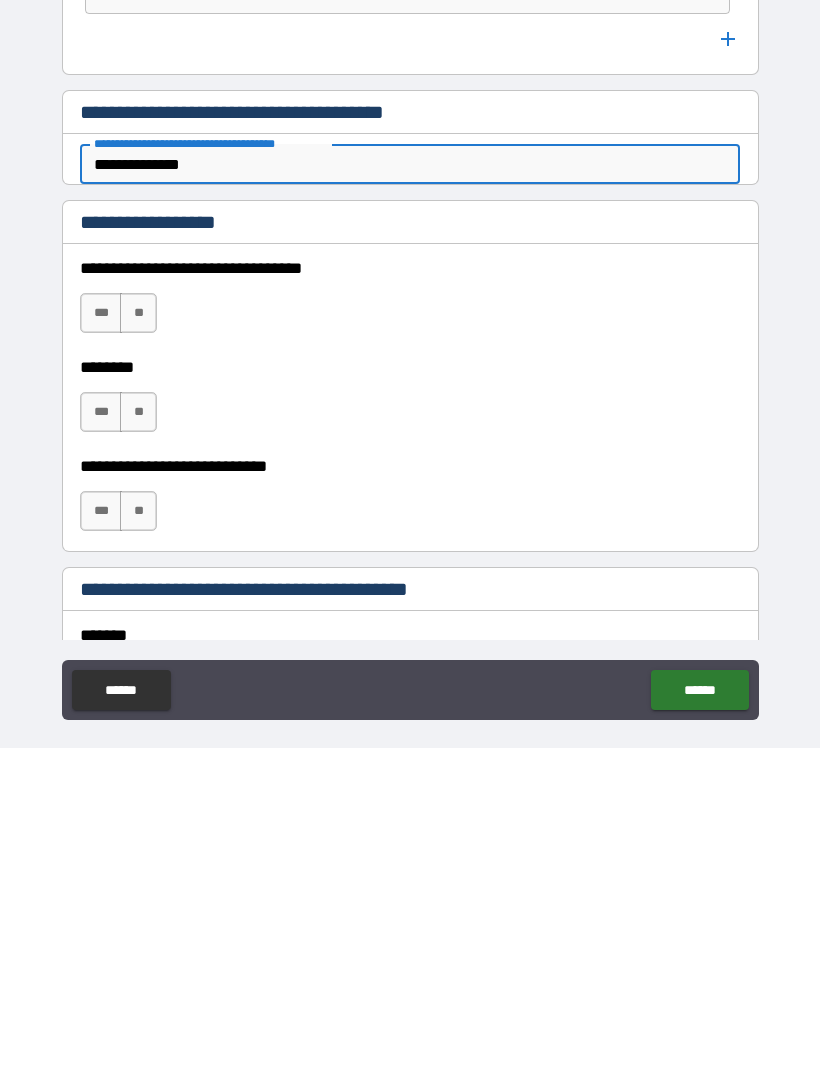 scroll, scrollTop: 1018, scrollLeft: 0, axis: vertical 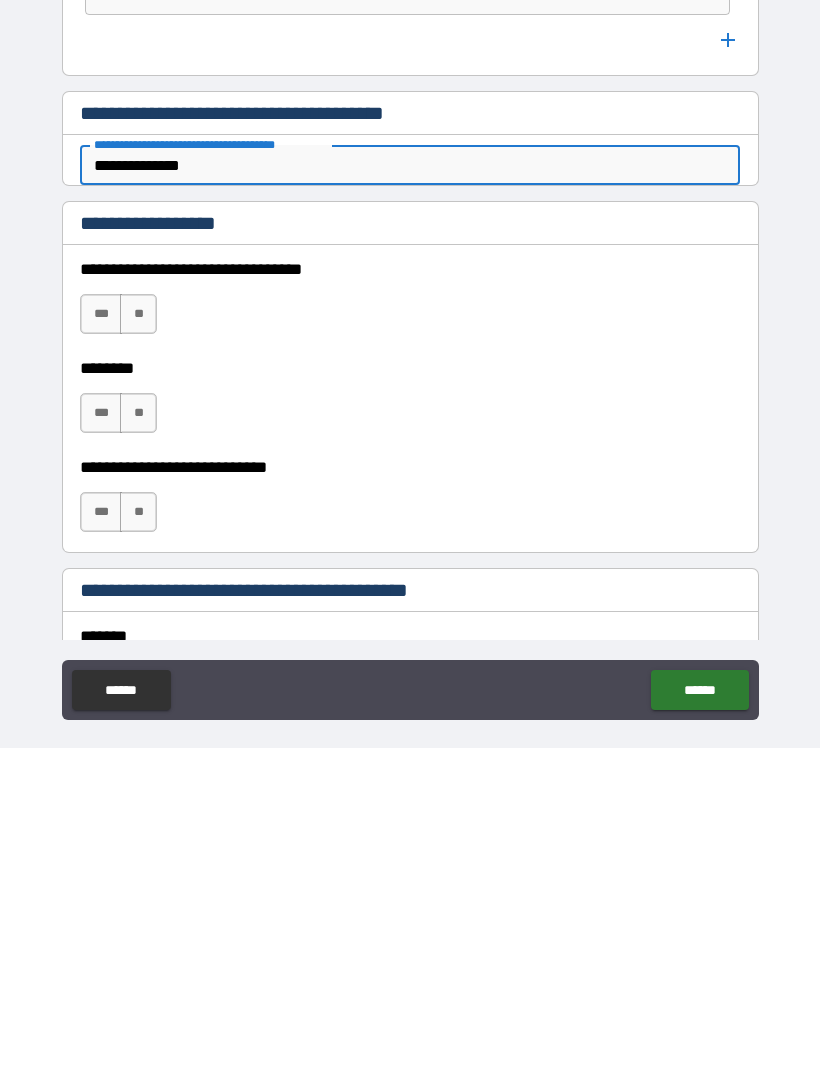 type on "**********" 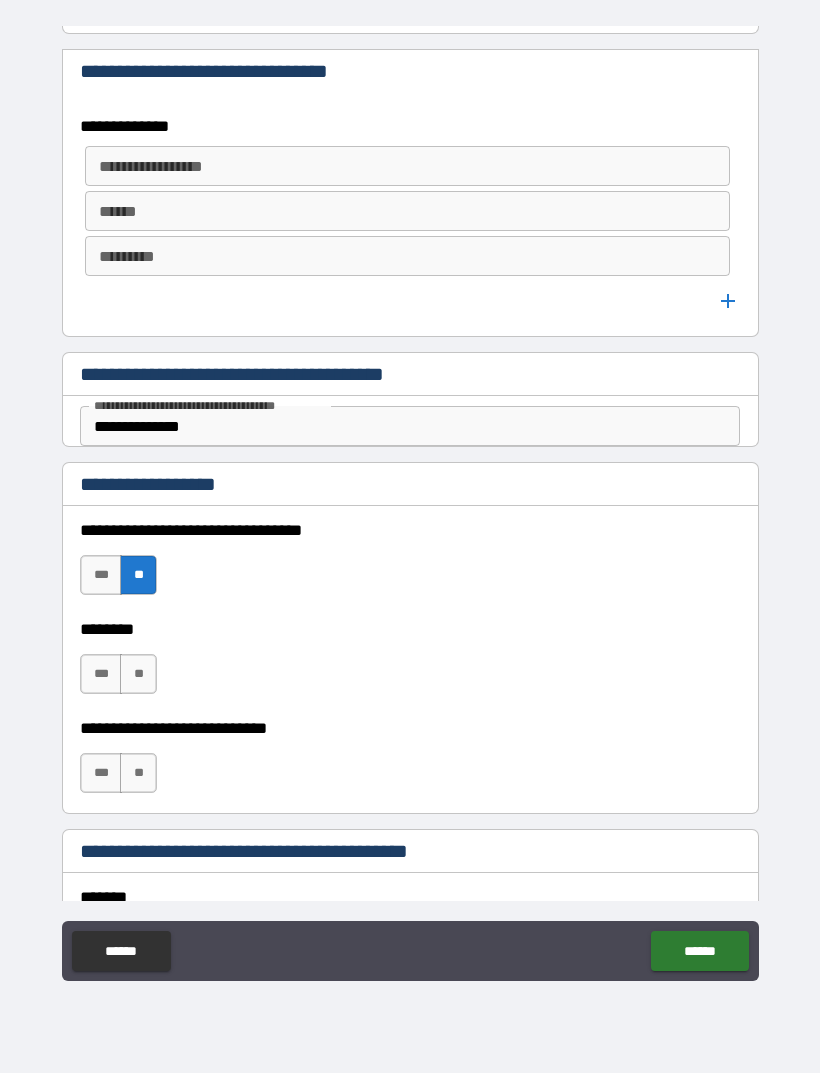 click on "**" at bounding box center [138, 674] 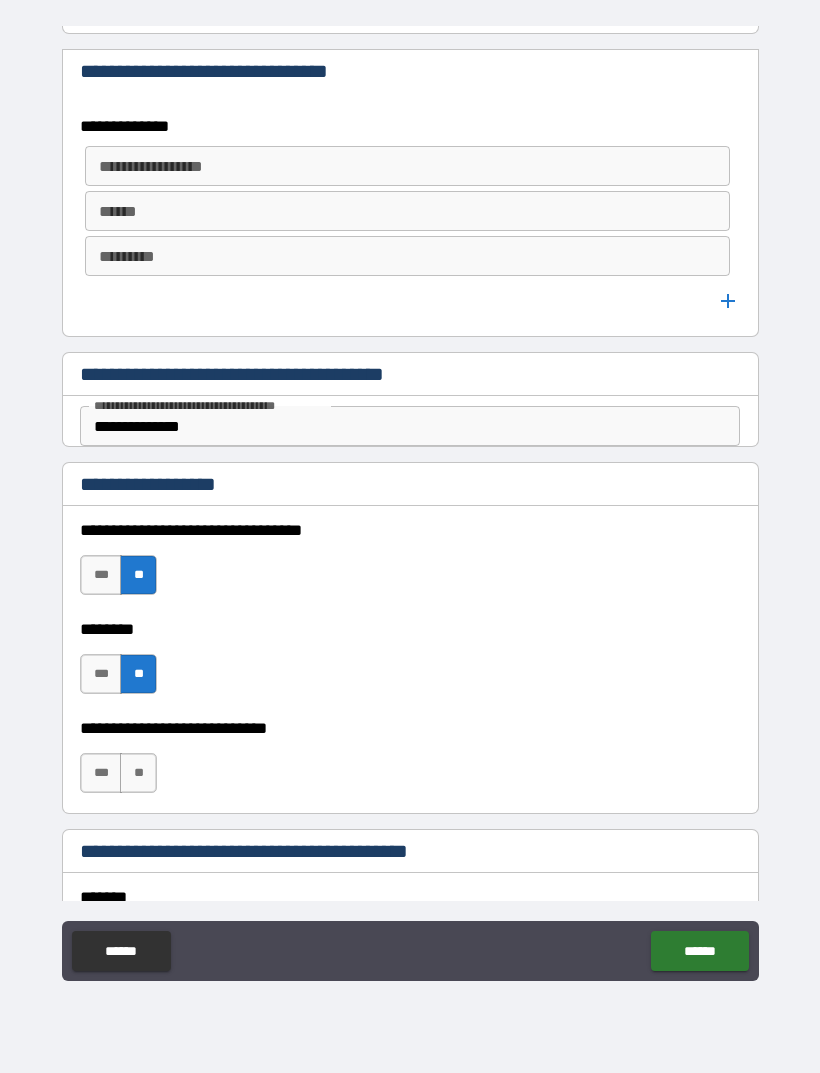 click on "**" at bounding box center [138, 773] 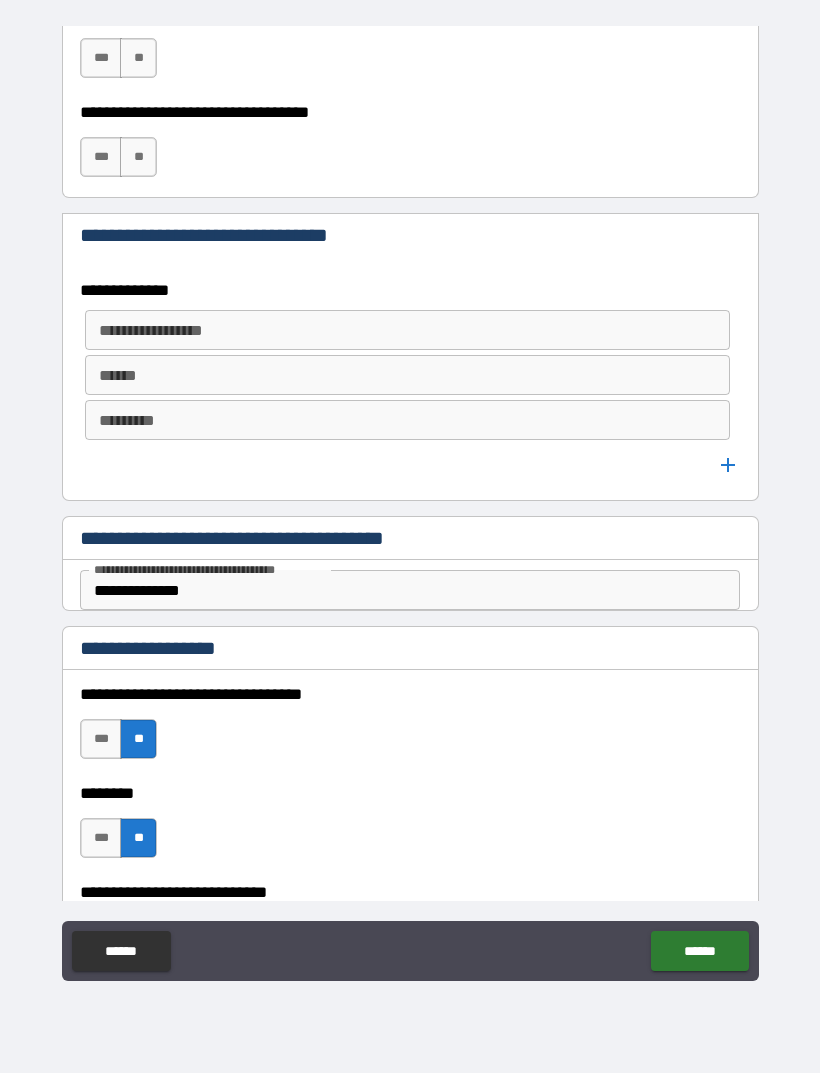 scroll, scrollTop: 855, scrollLeft: 0, axis: vertical 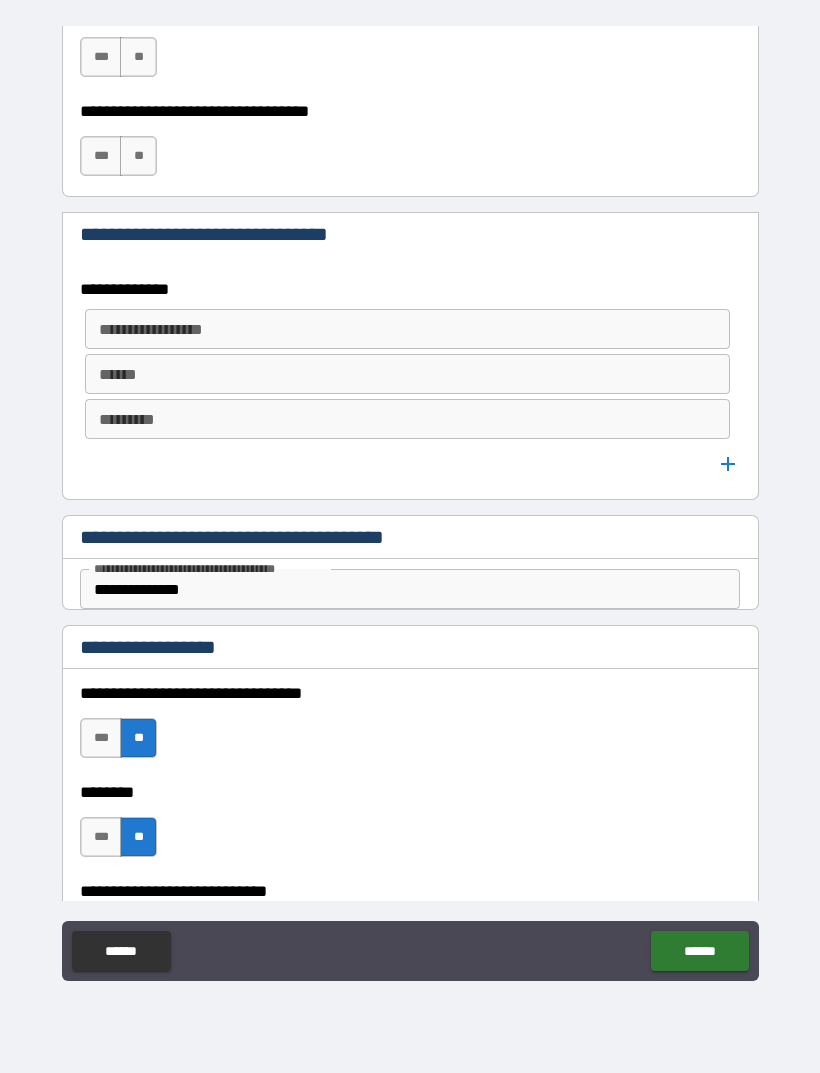 click on "**********" at bounding box center [406, 329] 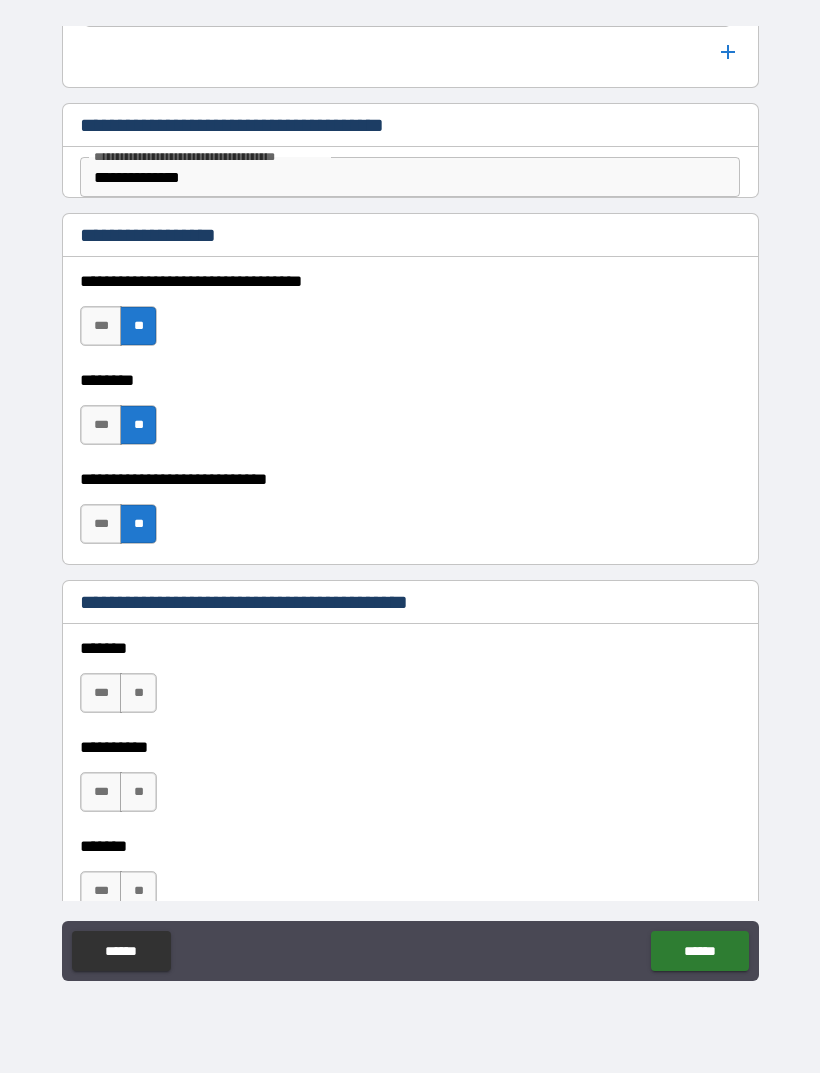scroll, scrollTop: 1269, scrollLeft: 0, axis: vertical 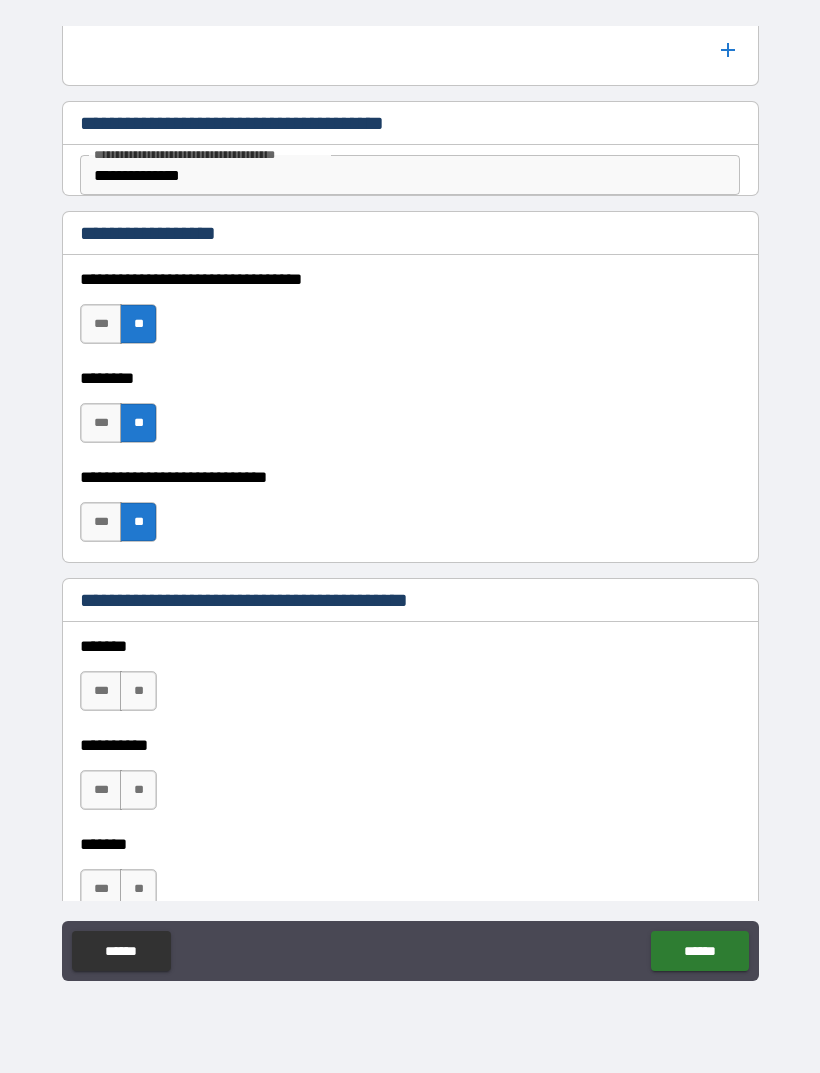 type on "********" 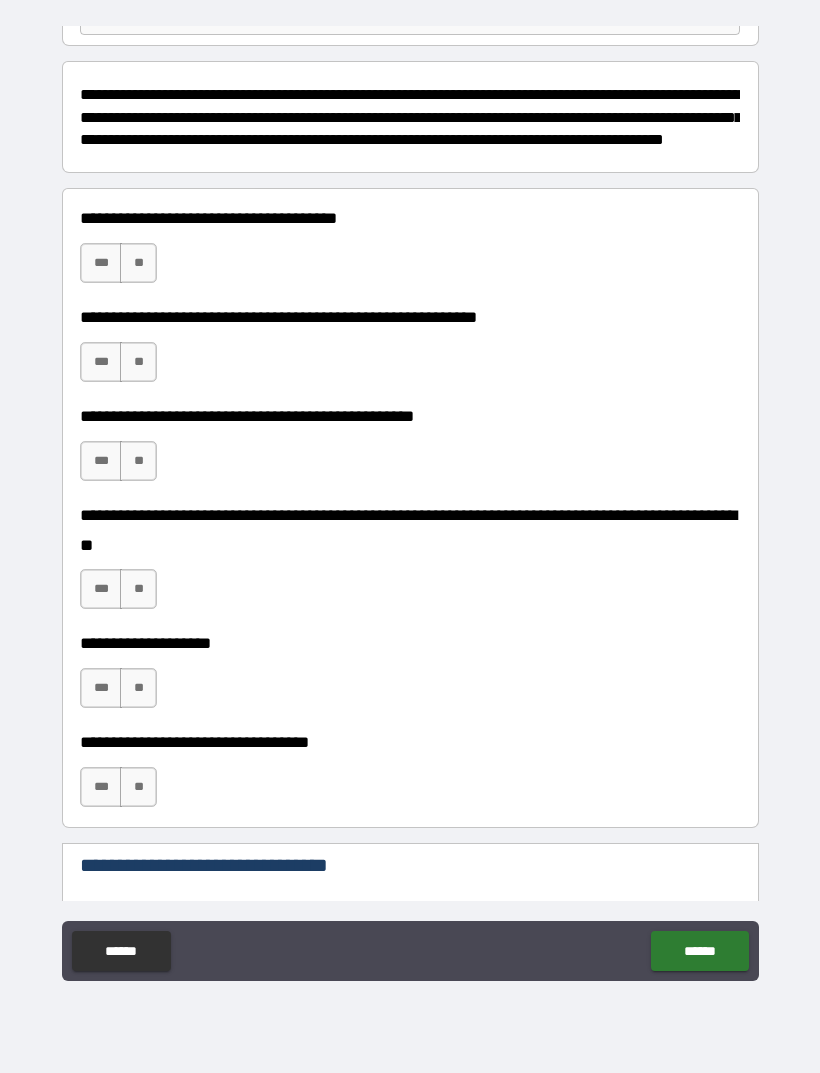 scroll, scrollTop: 232, scrollLeft: 0, axis: vertical 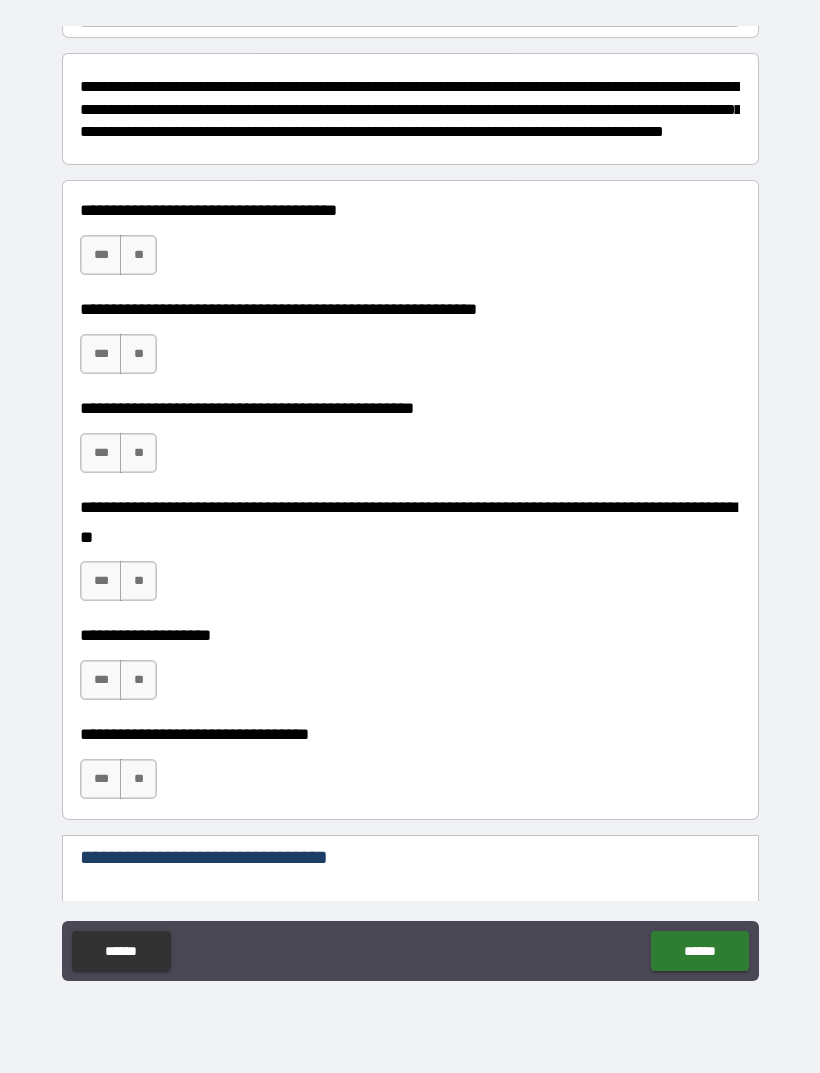 click on "**********" at bounding box center [410, 245] 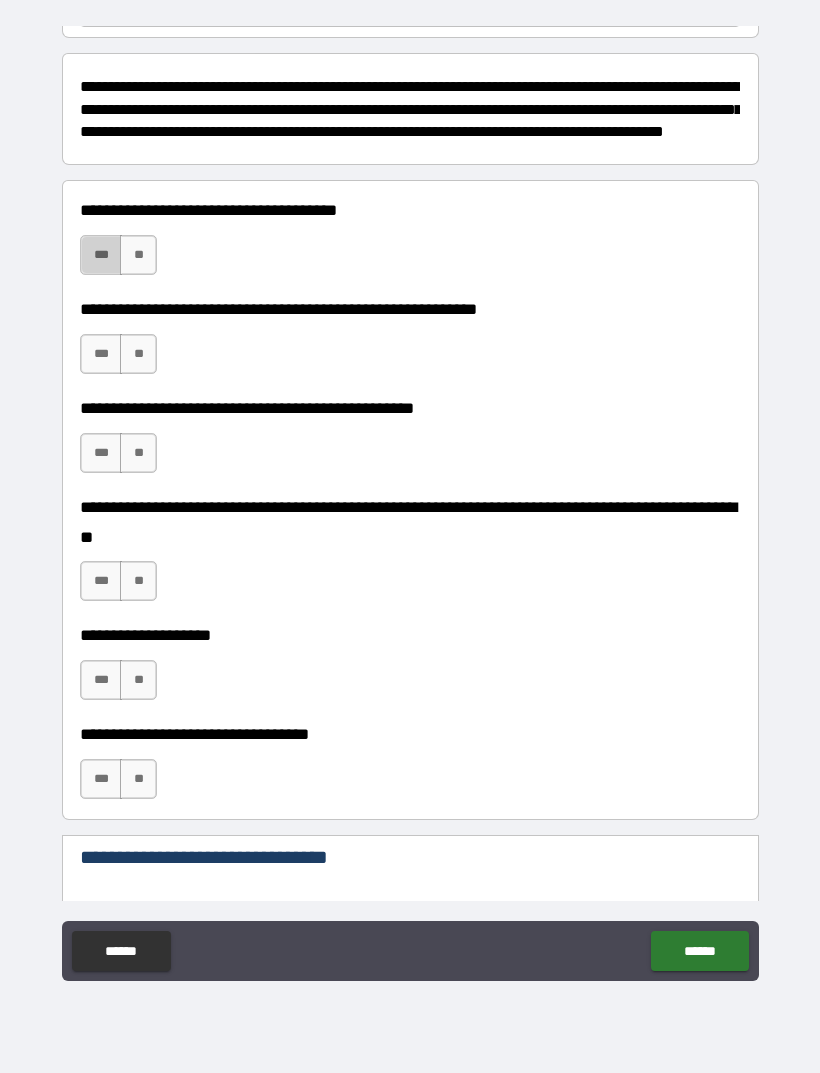 click on "***" at bounding box center [101, 255] 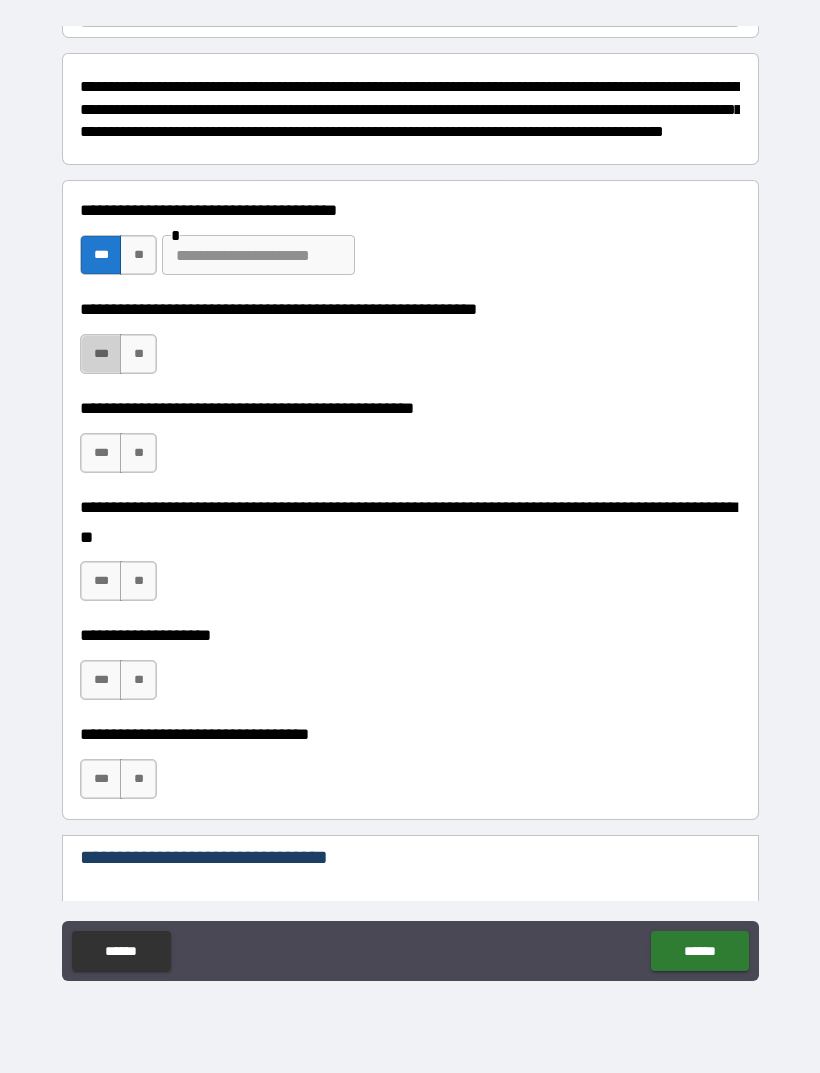 click on "***" at bounding box center [101, 354] 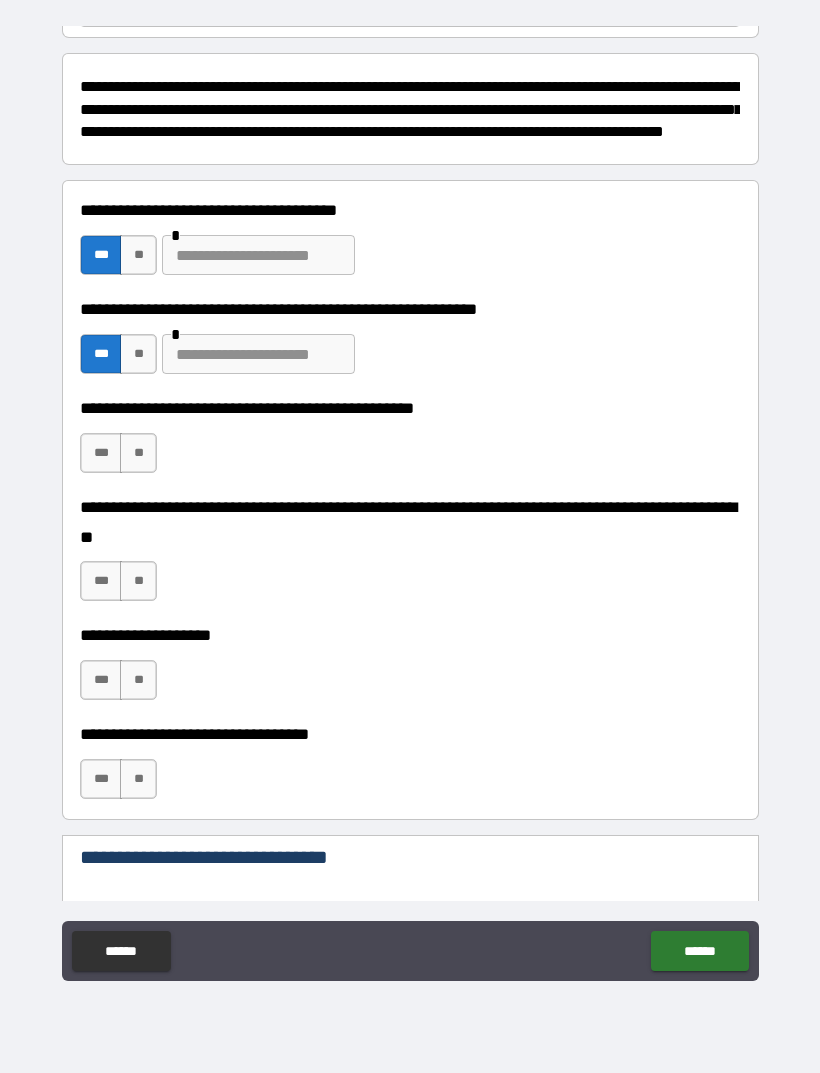 click at bounding box center (258, 255) 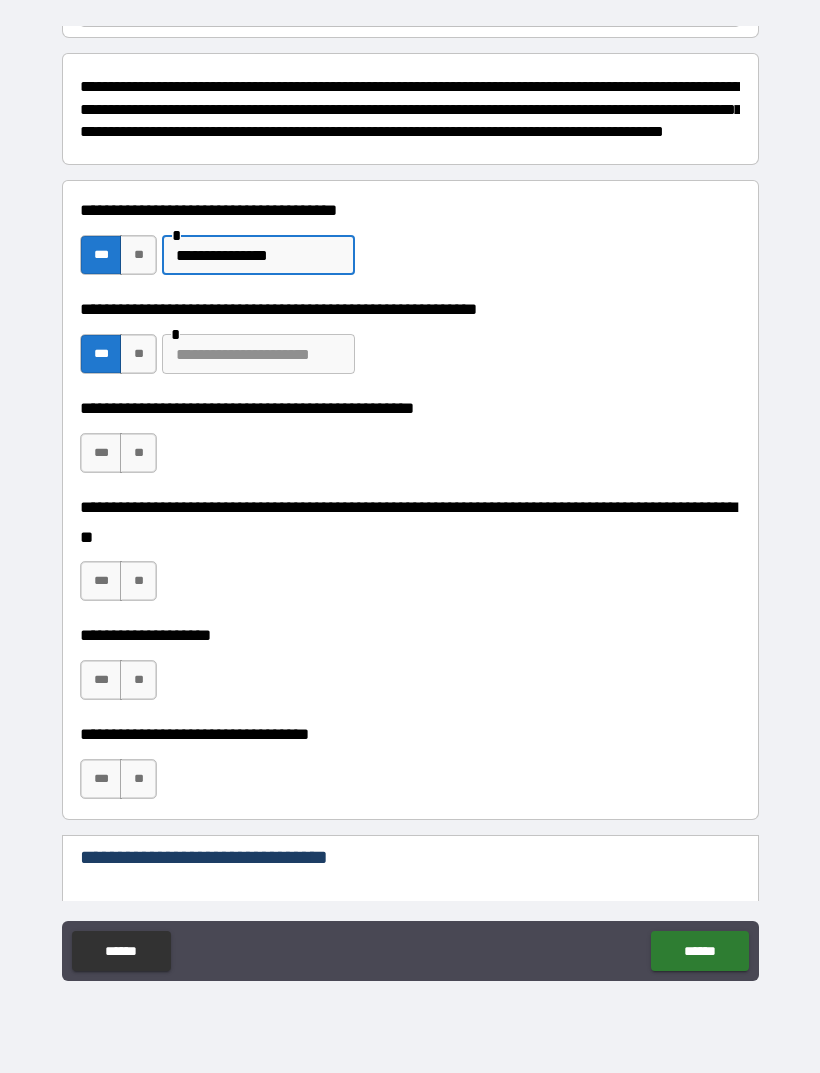 type on "**********" 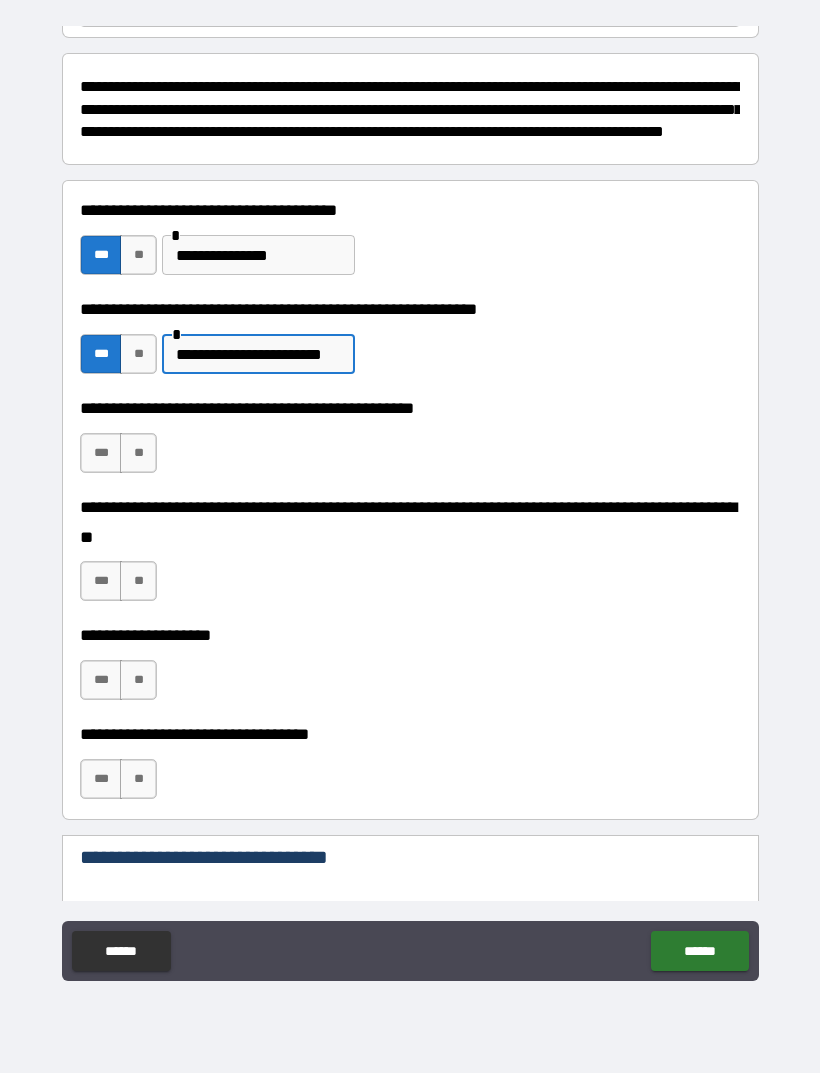 type on "**********" 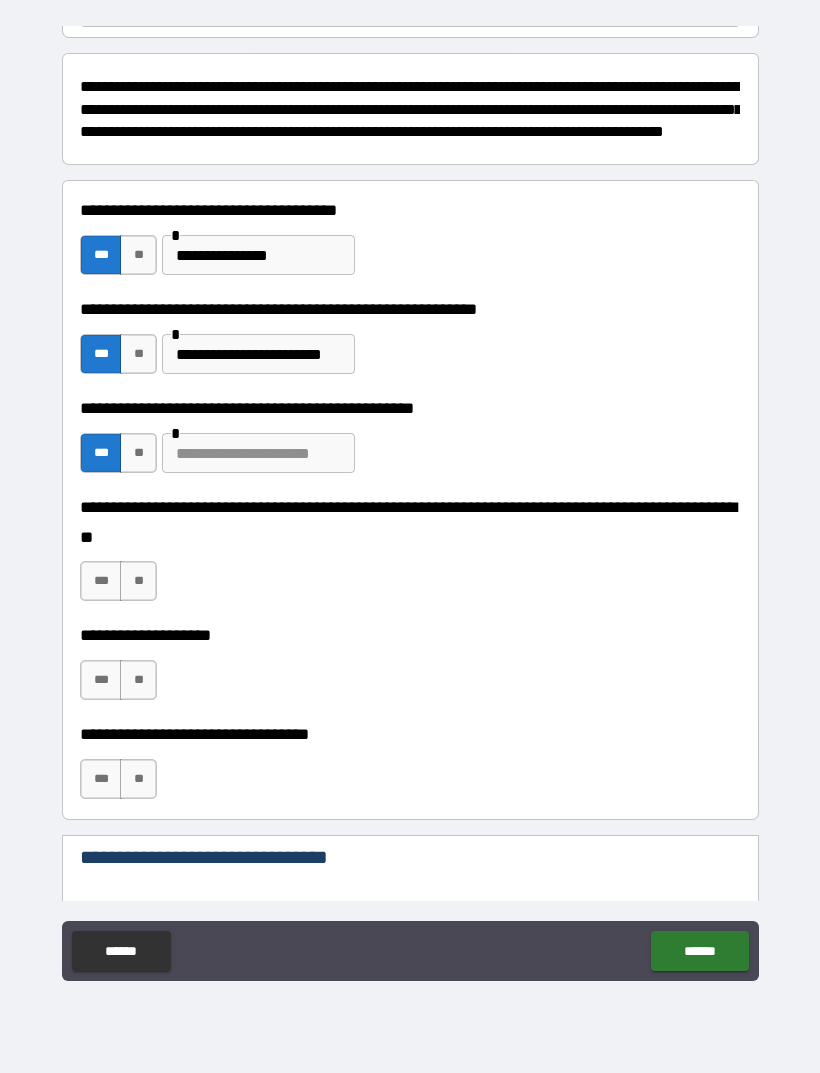 click at bounding box center (258, 453) 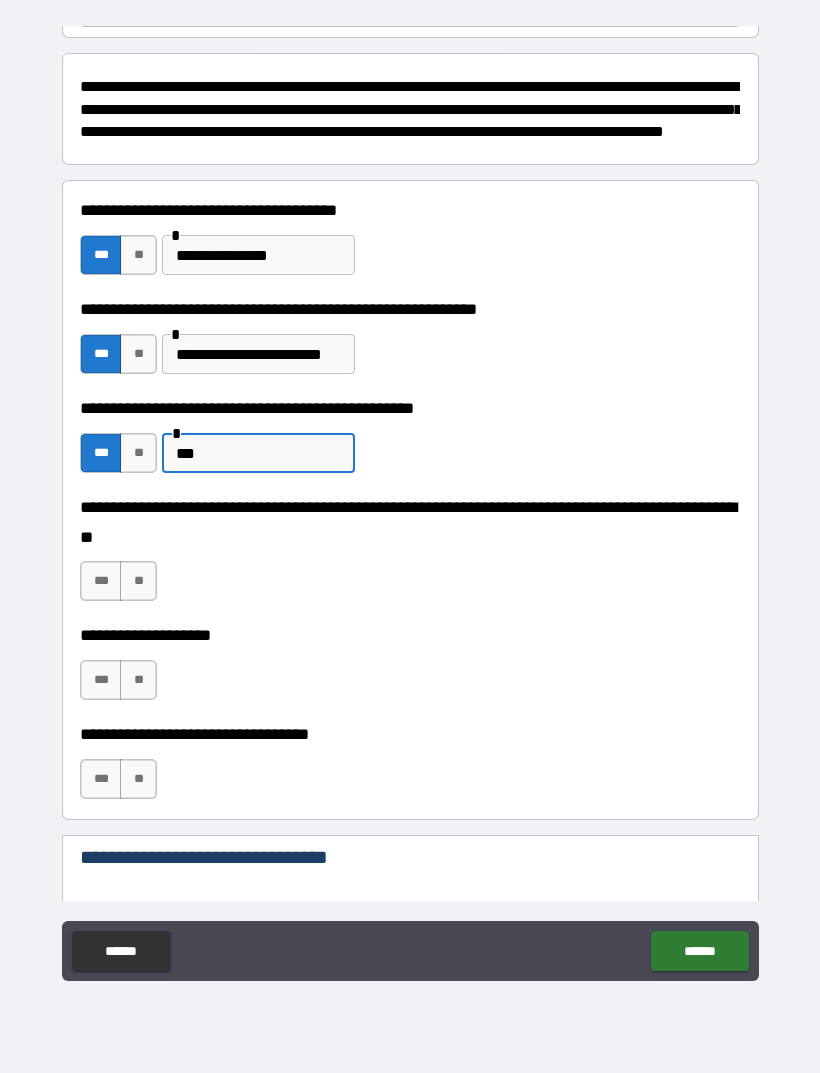 type on "****" 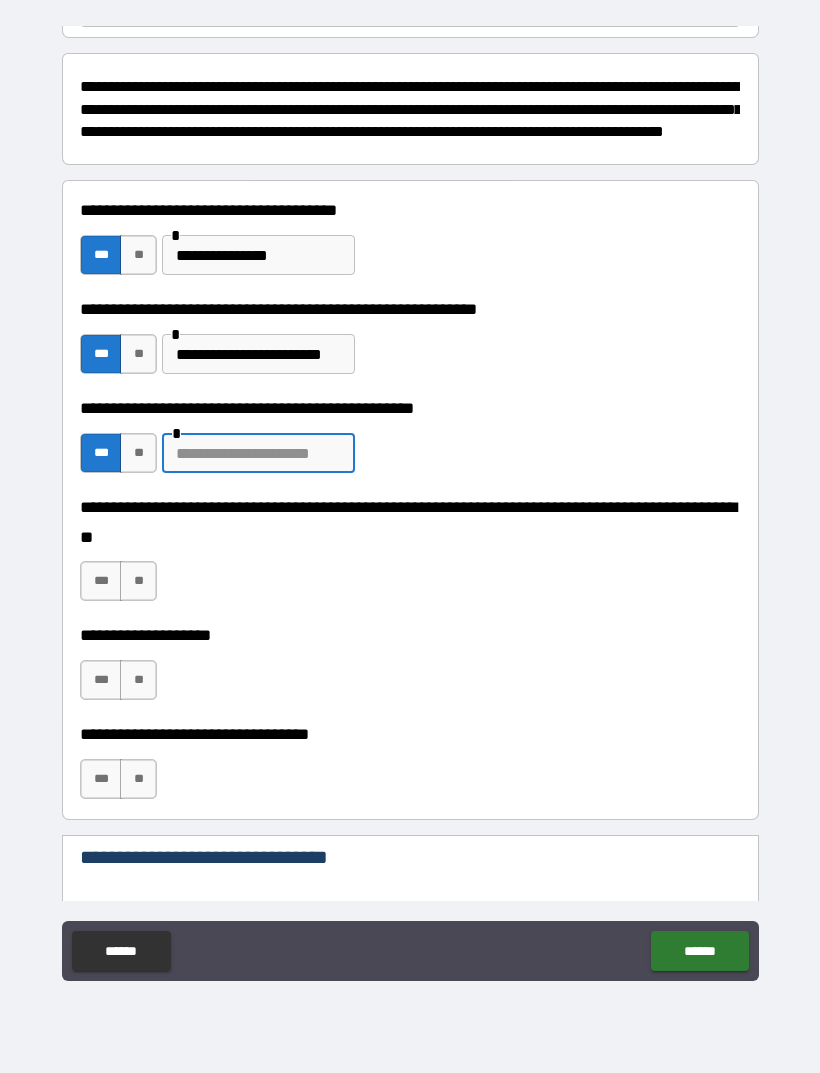 type on "***" 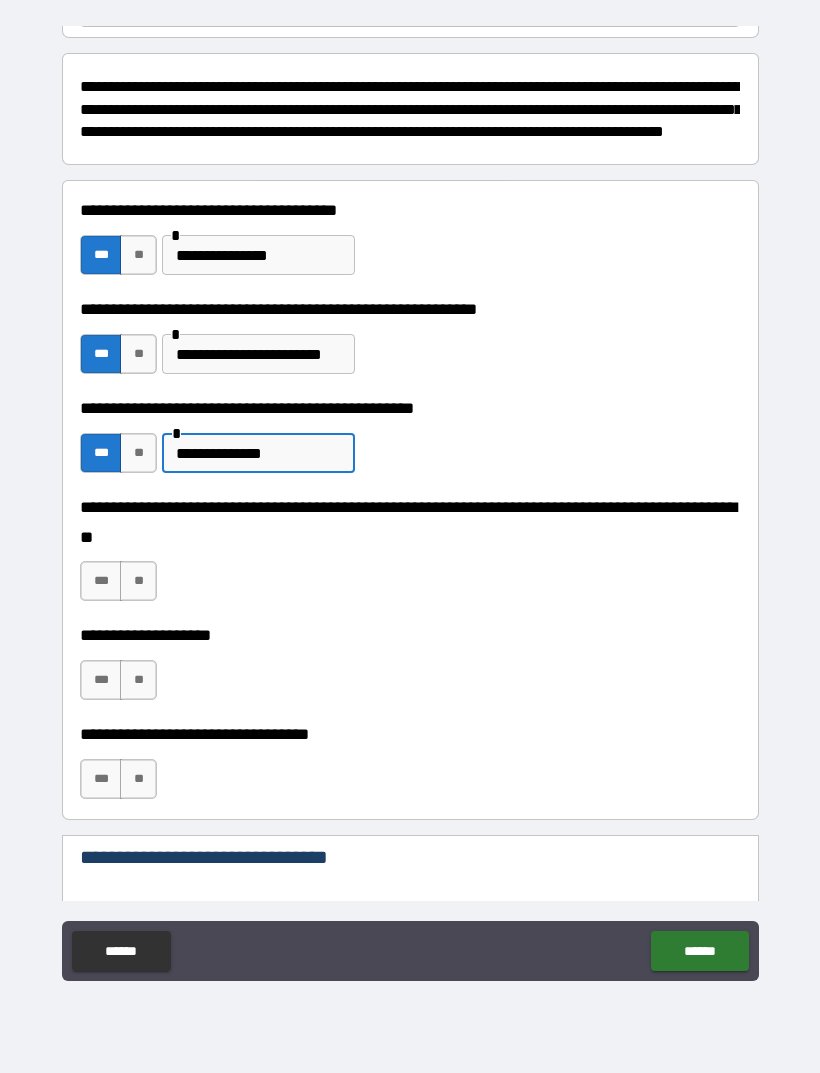 type on "**********" 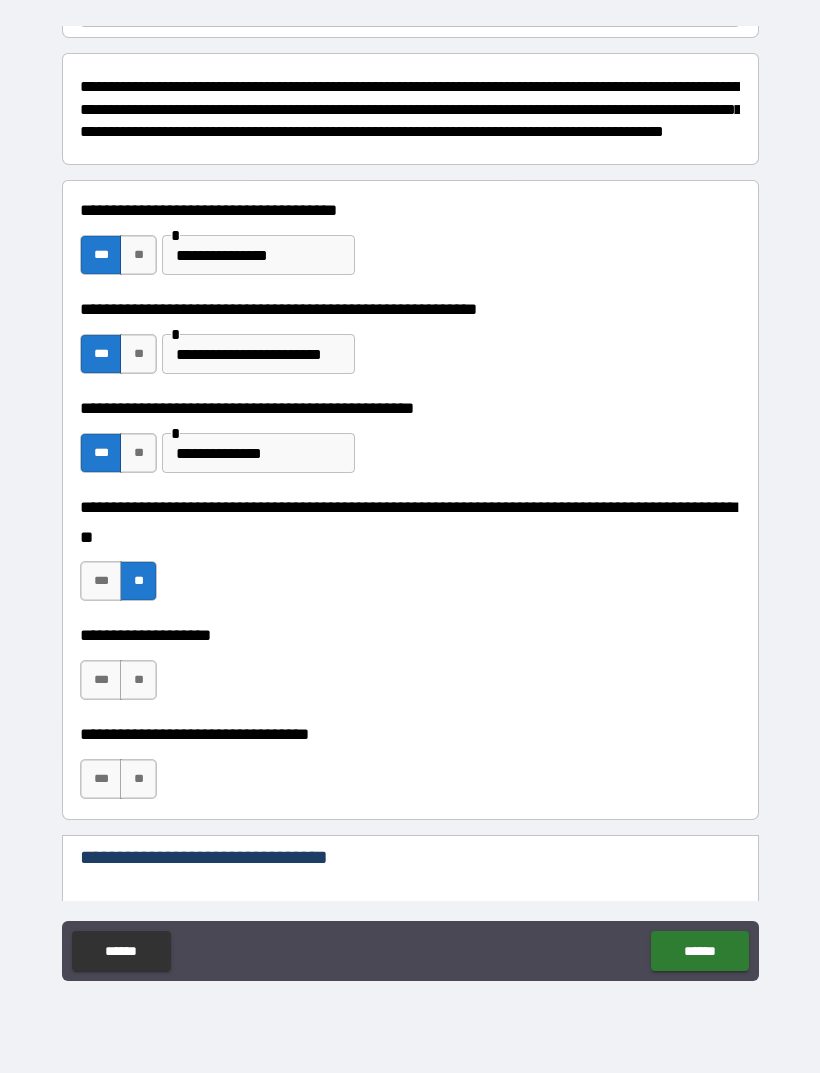 click on "**" at bounding box center (138, 680) 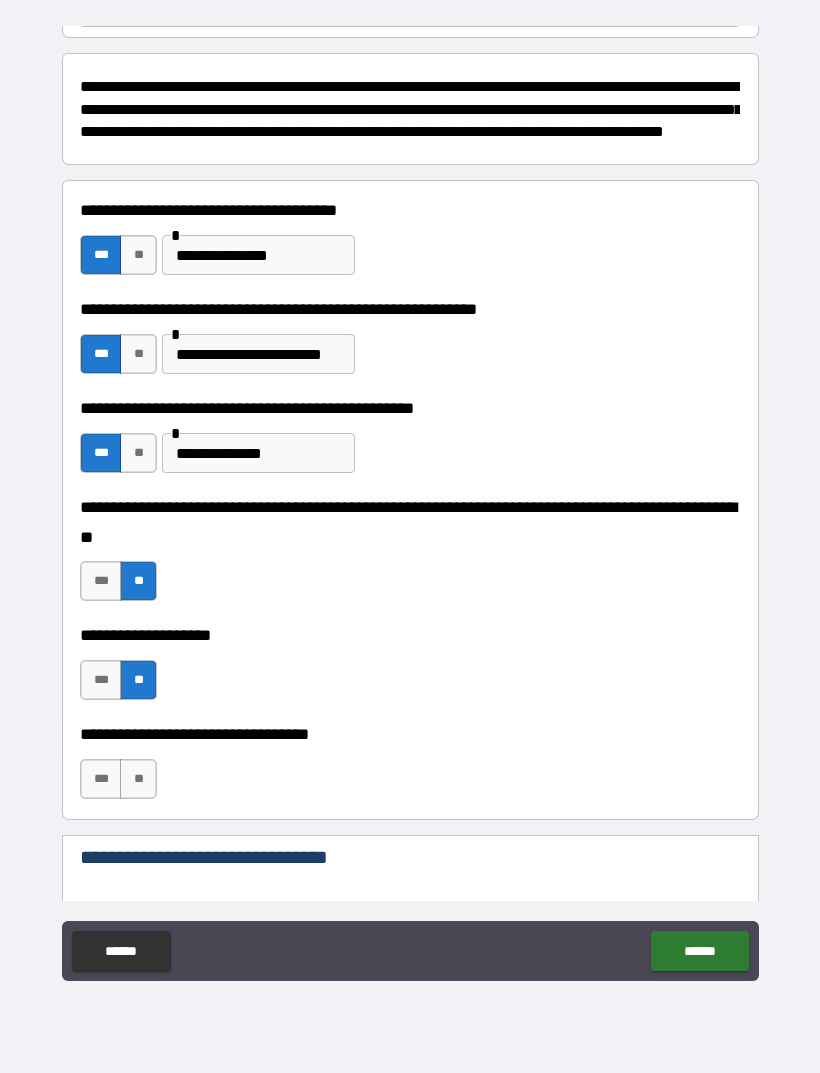 click on "***" at bounding box center [101, 779] 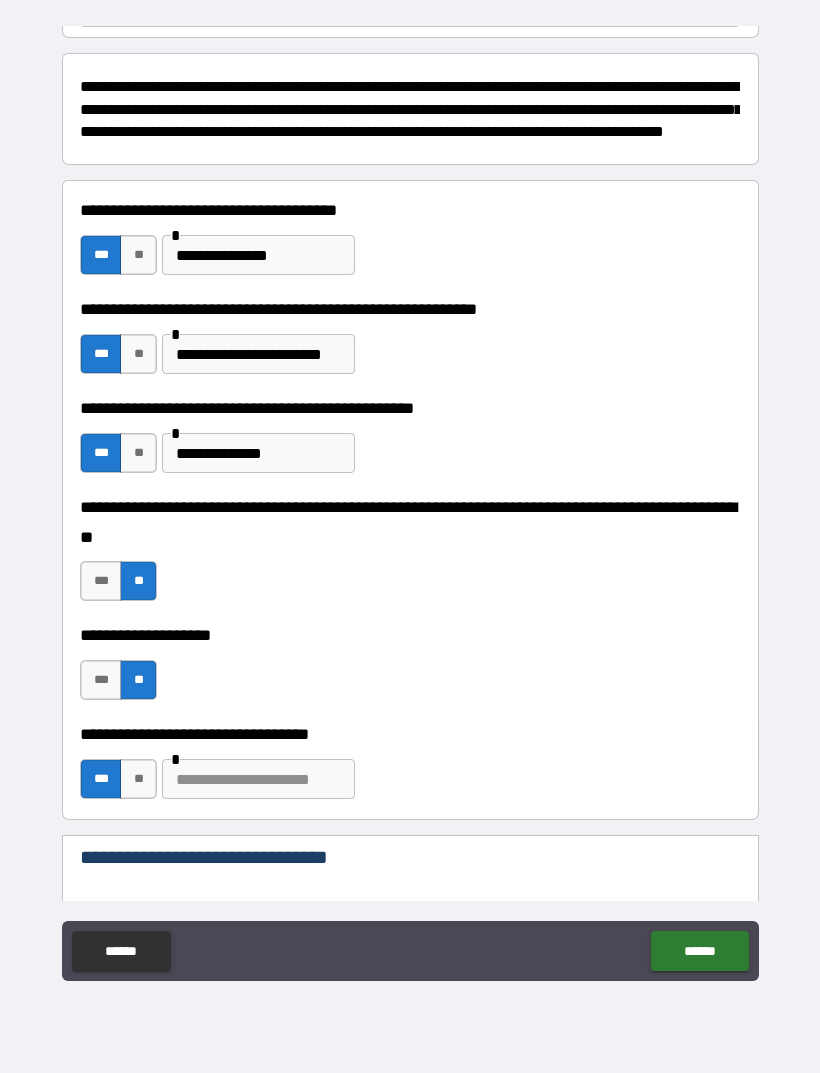 click at bounding box center [258, 779] 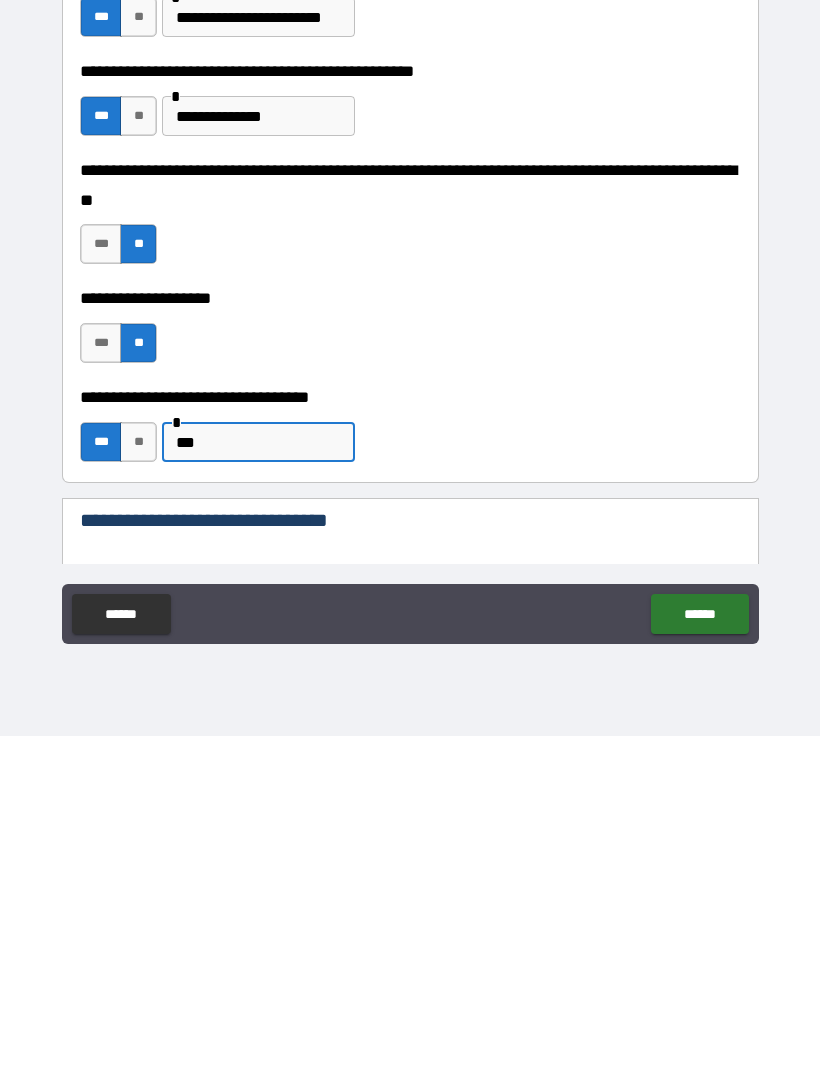 type on "***" 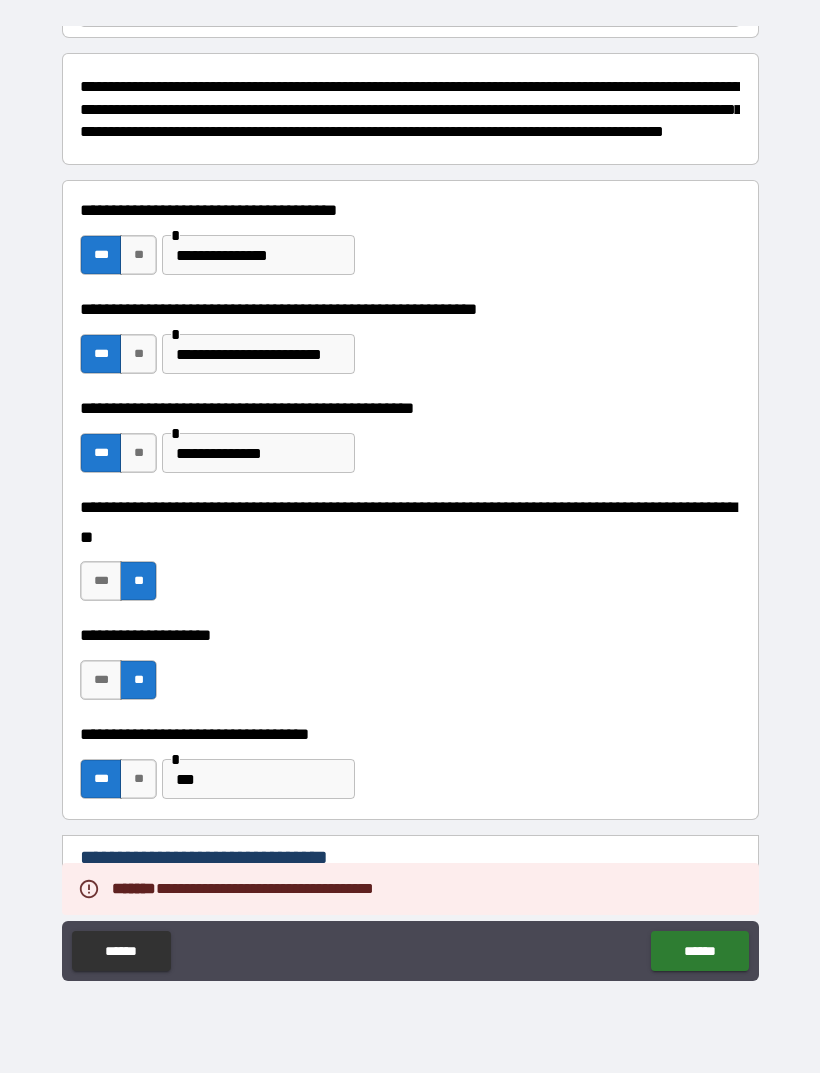 click on "**********" at bounding box center (227, 857) 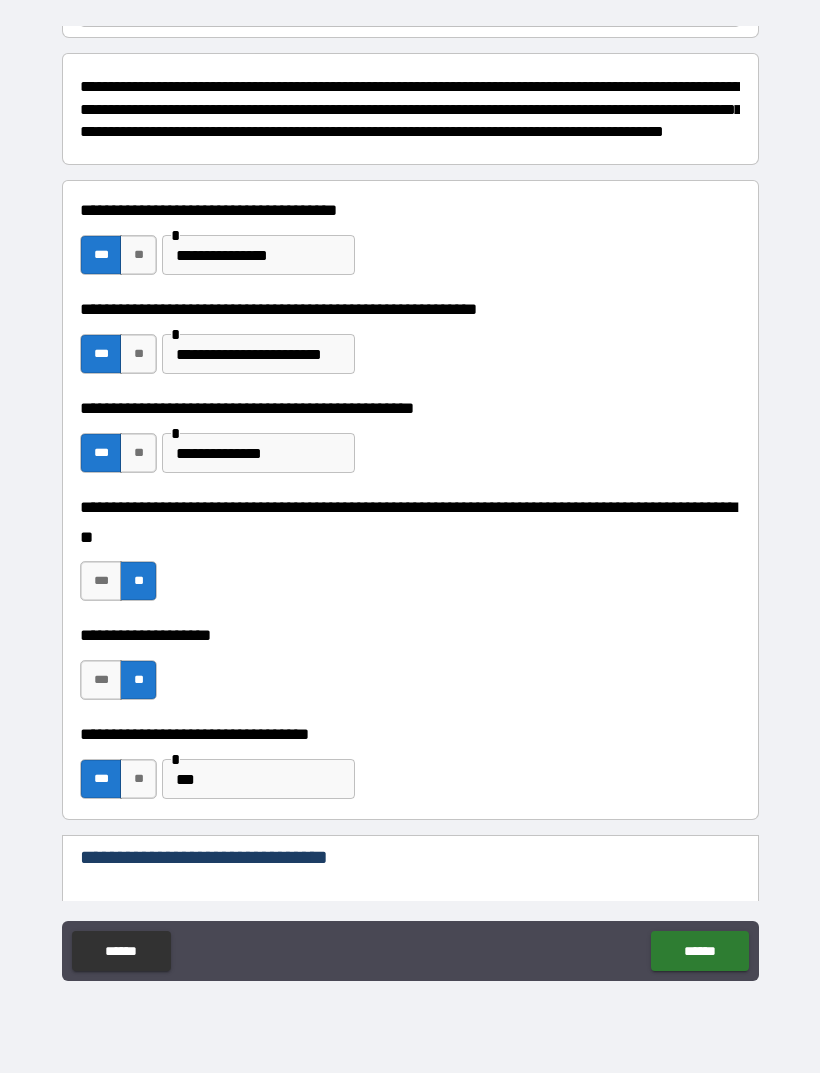 click on "**********" at bounding box center [227, 857] 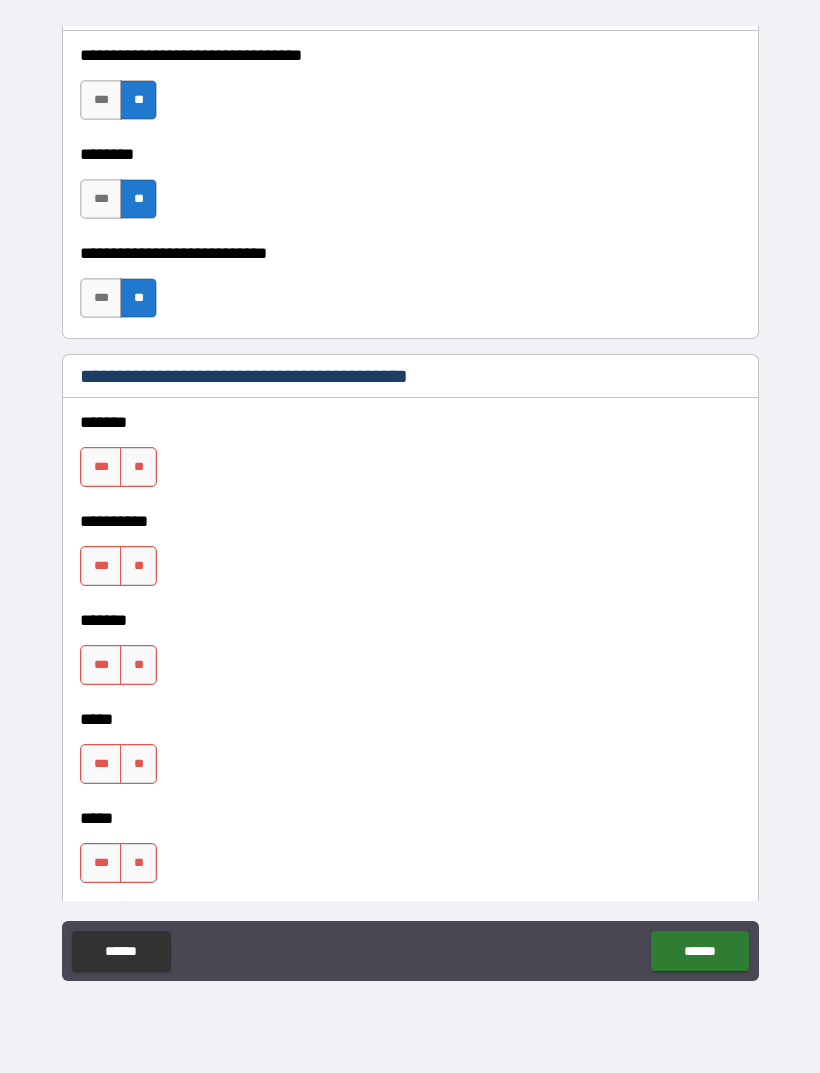 scroll, scrollTop: 1499, scrollLeft: 0, axis: vertical 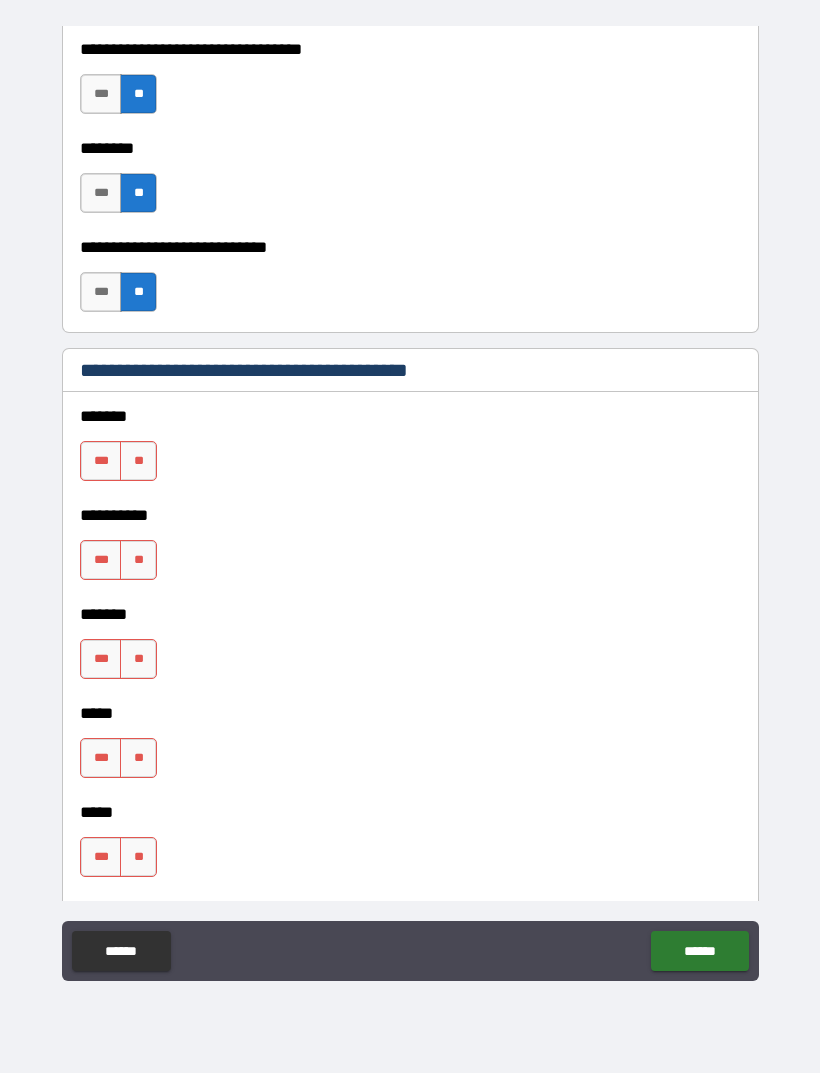 click on "***" at bounding box center (101, 560) 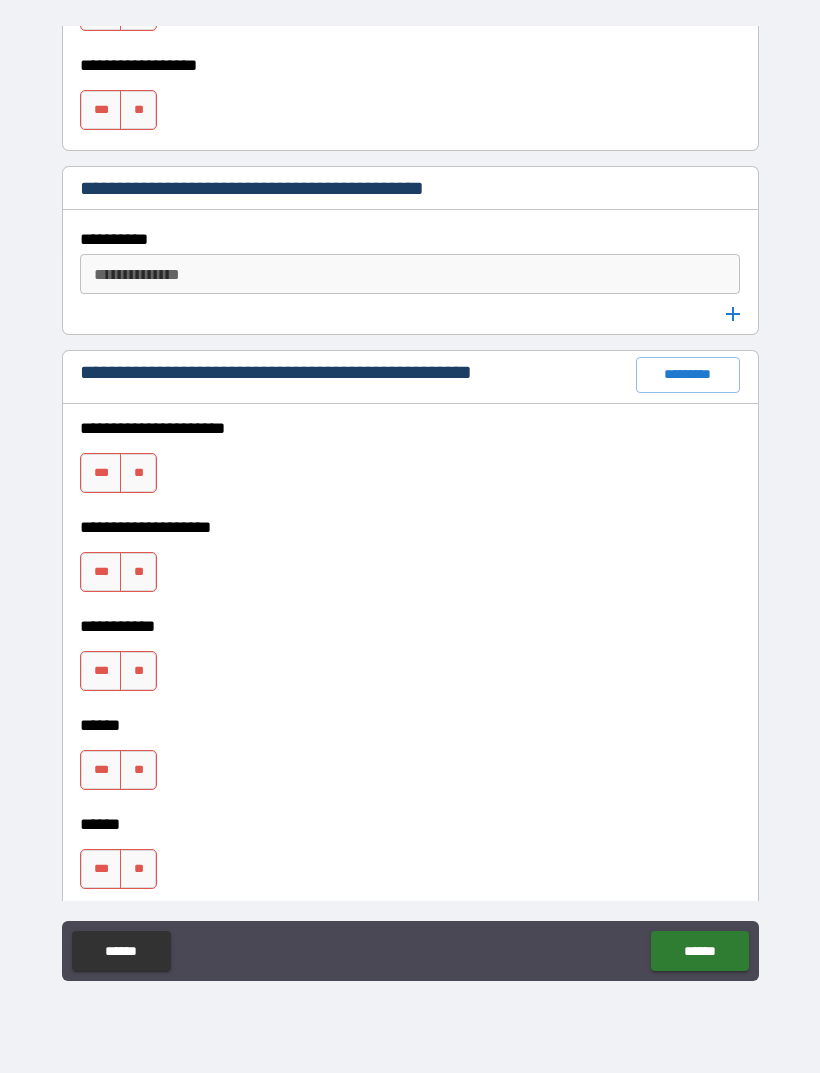 scroll, scrollTop: 2445, scrollLeft: 0, axis: vertical 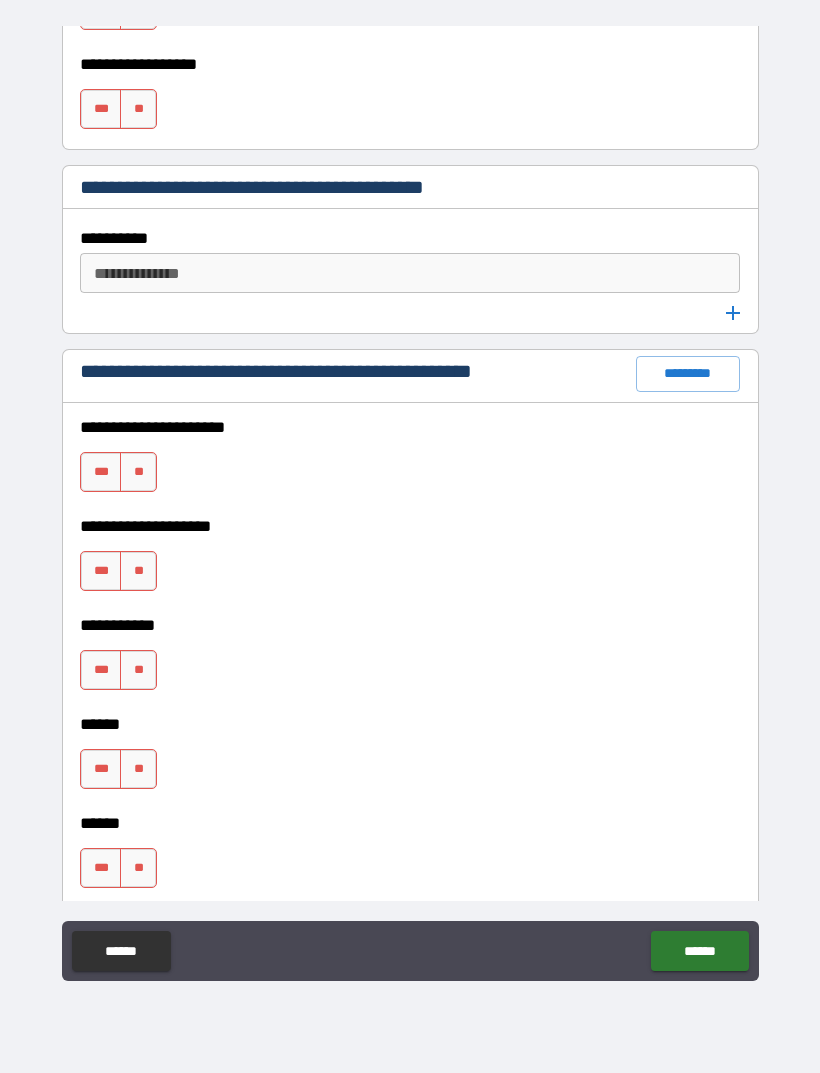 click on "**********" at bounding box center (410, 512) 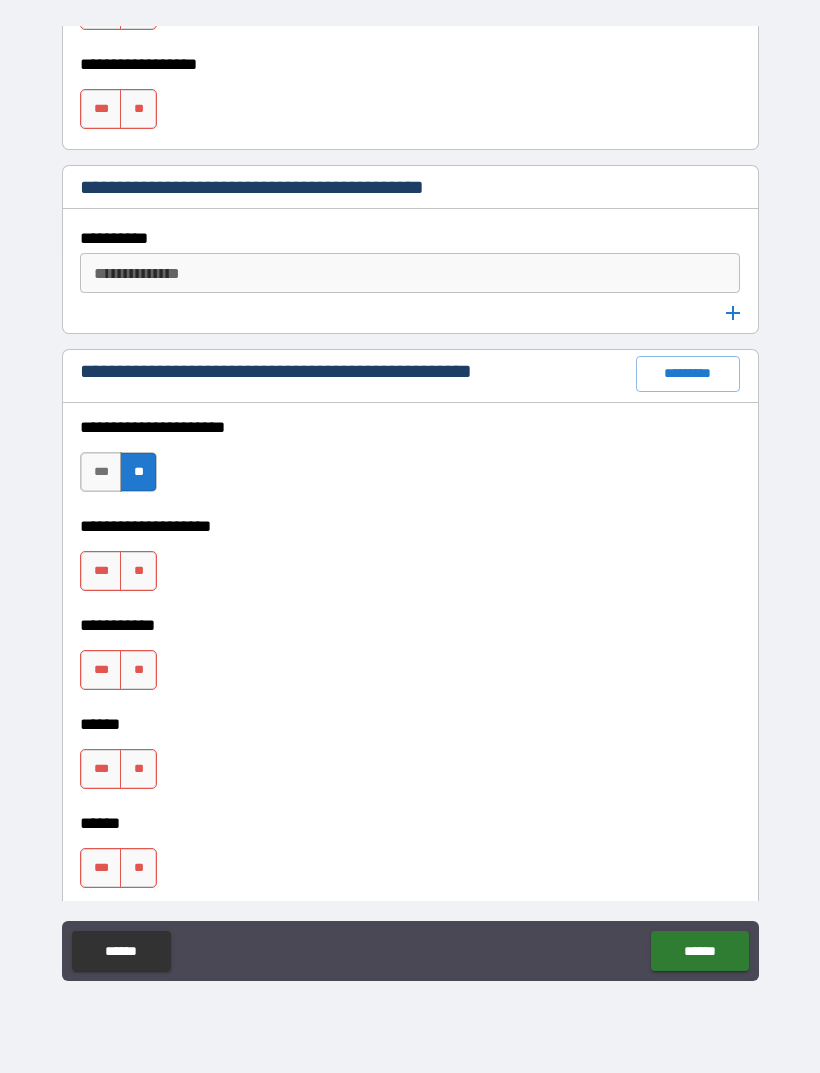 click on "**" at bounding box center (138, 571) 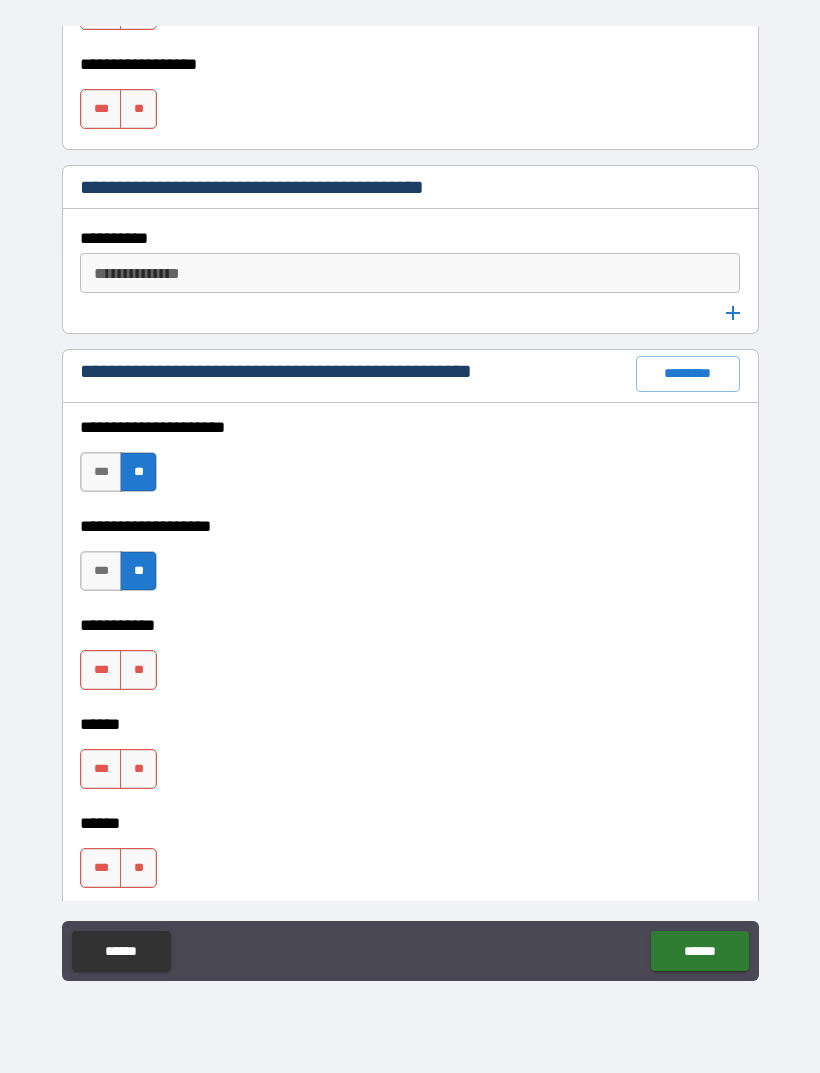 click on "**" at bounding box center [138, 670] 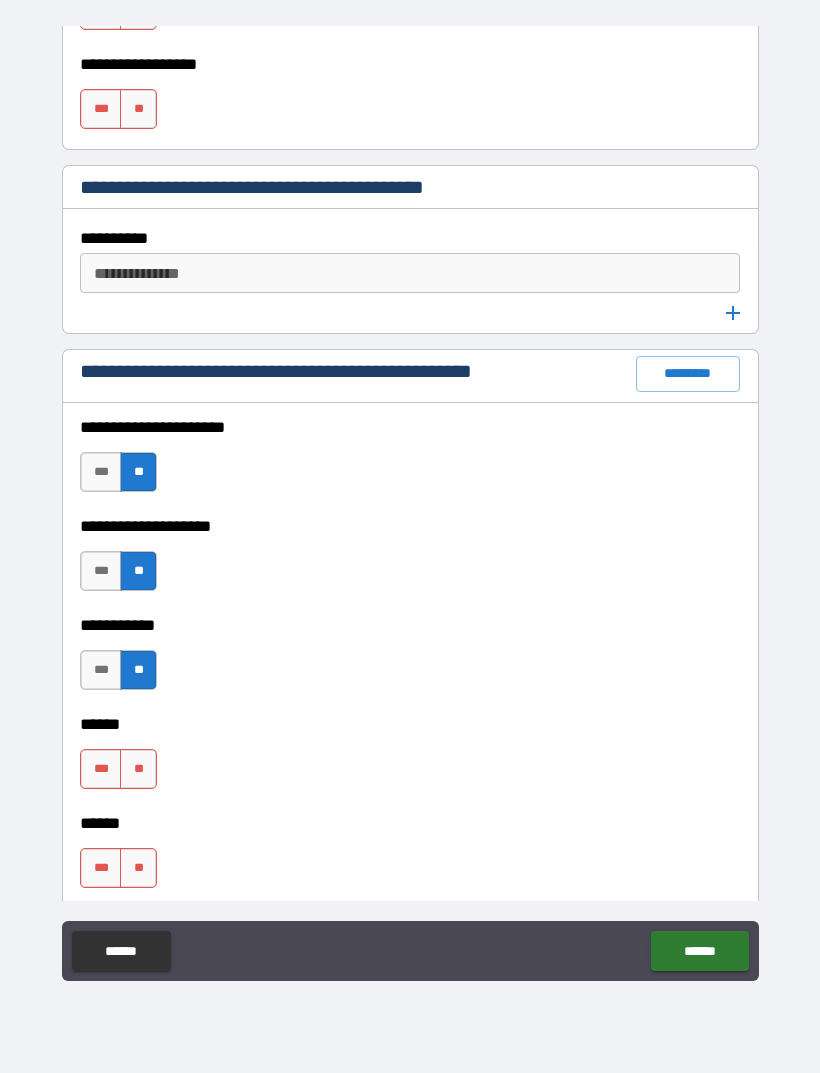 click on "**" at bounding box center (138, 769) 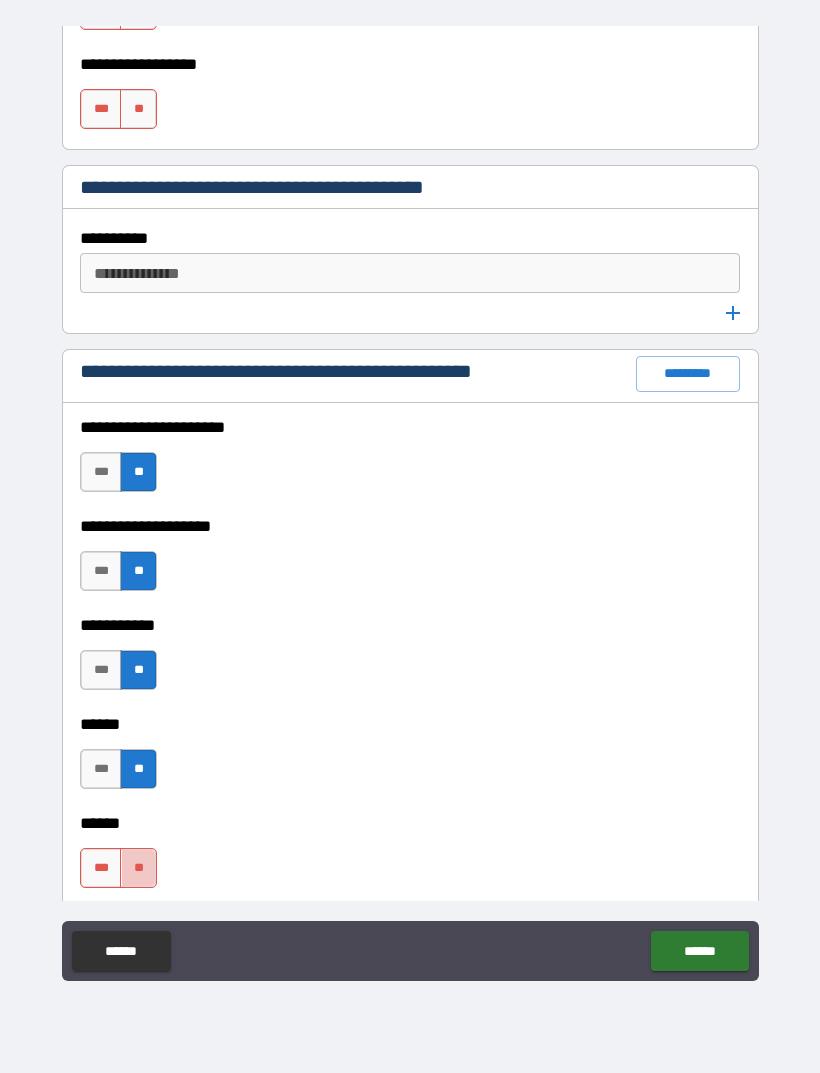 click on "**" at bounding box center (138, 868) 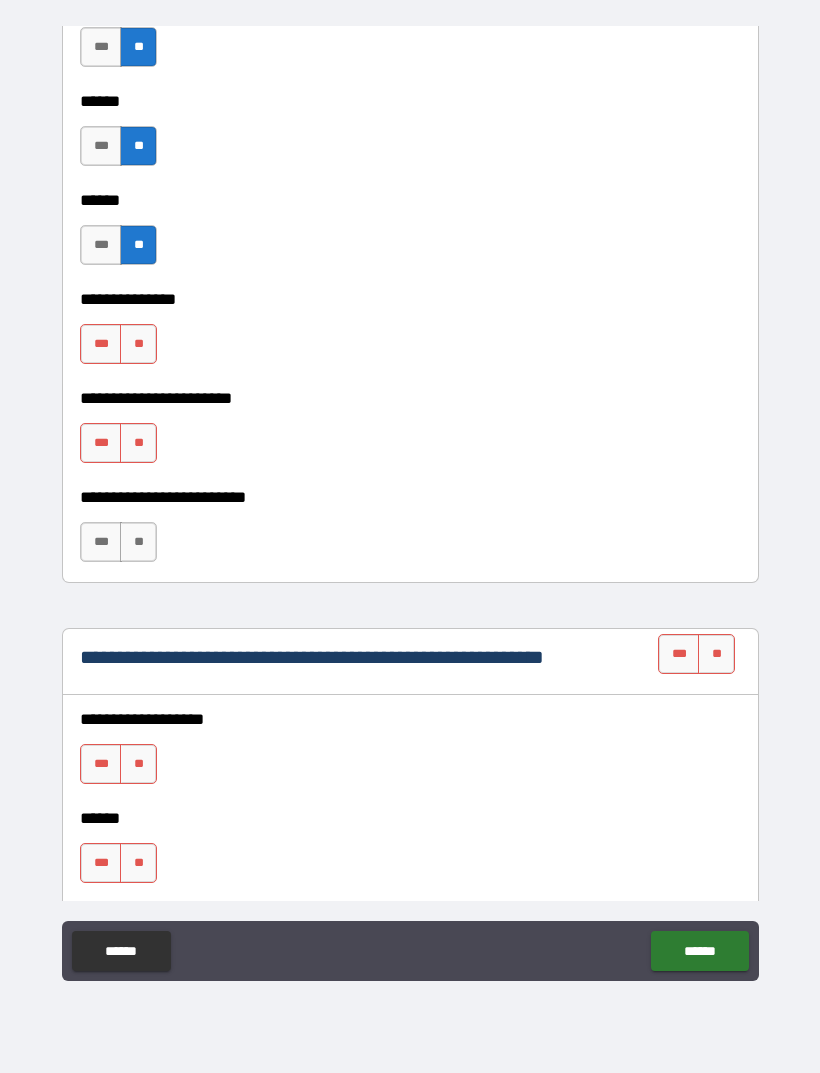 scroll, scrollTop: 3070, scrollLeft: 0, axis: vertical 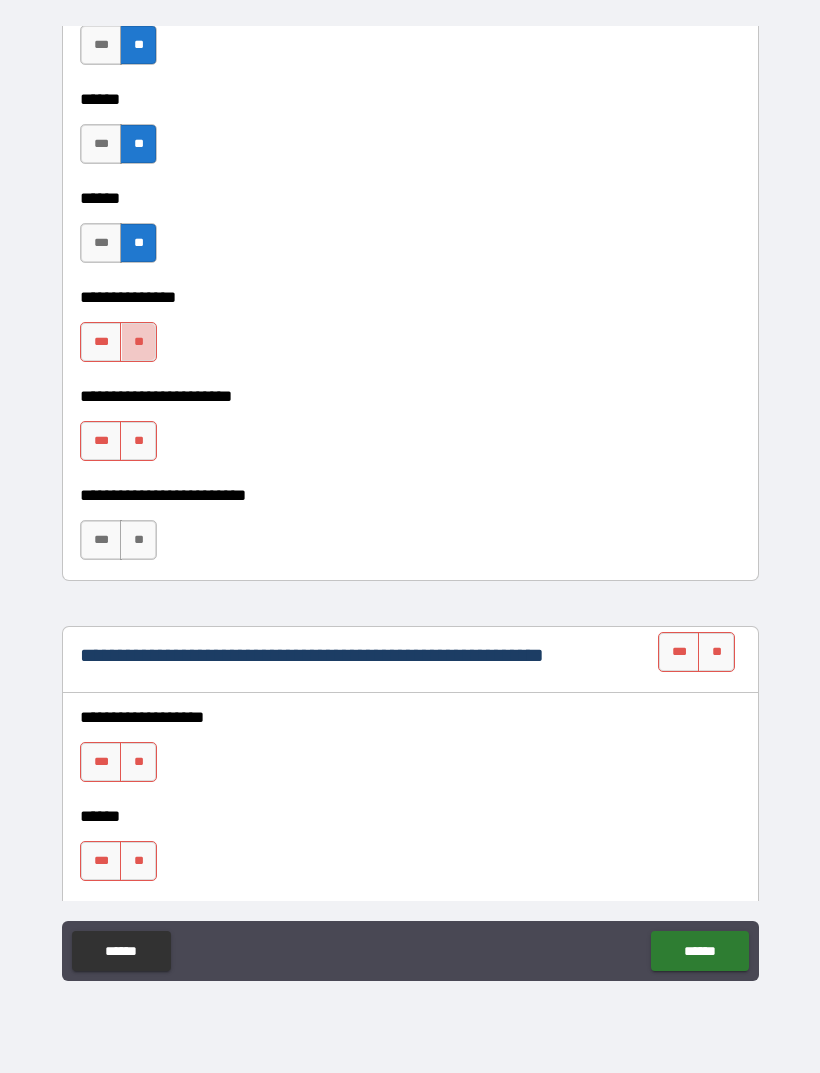 click on "**" at bounding box center (138, 342) 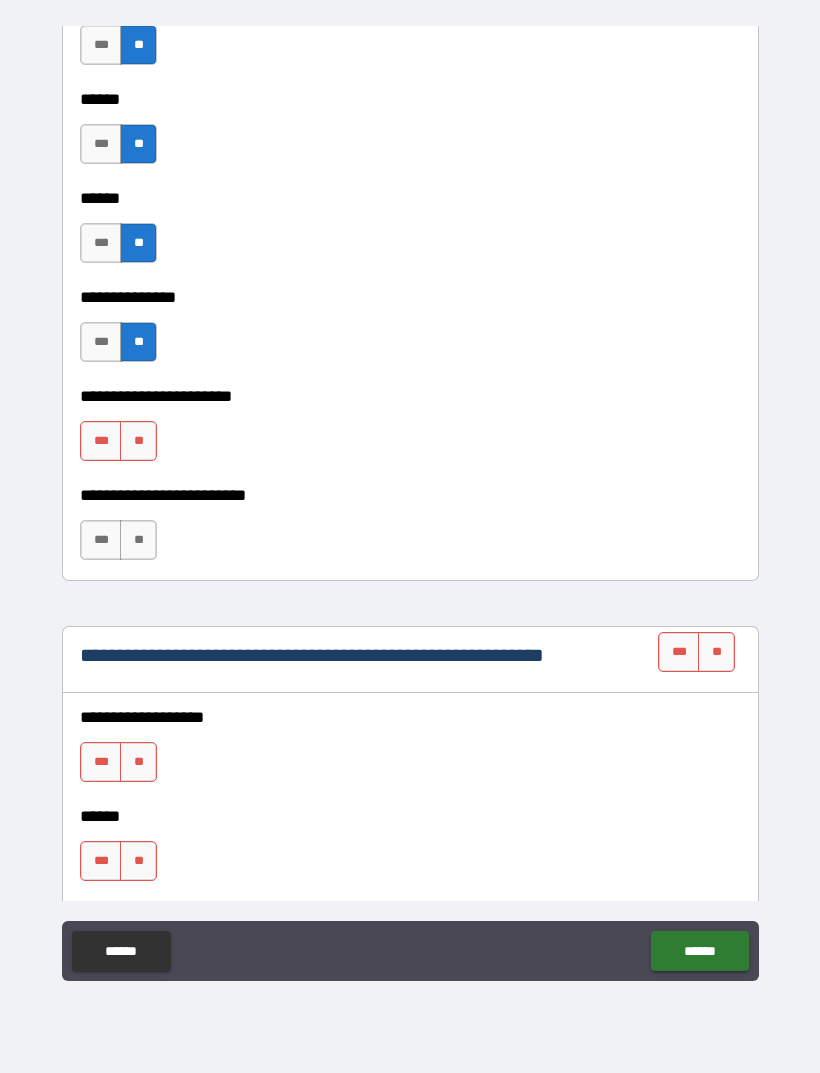click on "**" at bounding box center (138, 441) 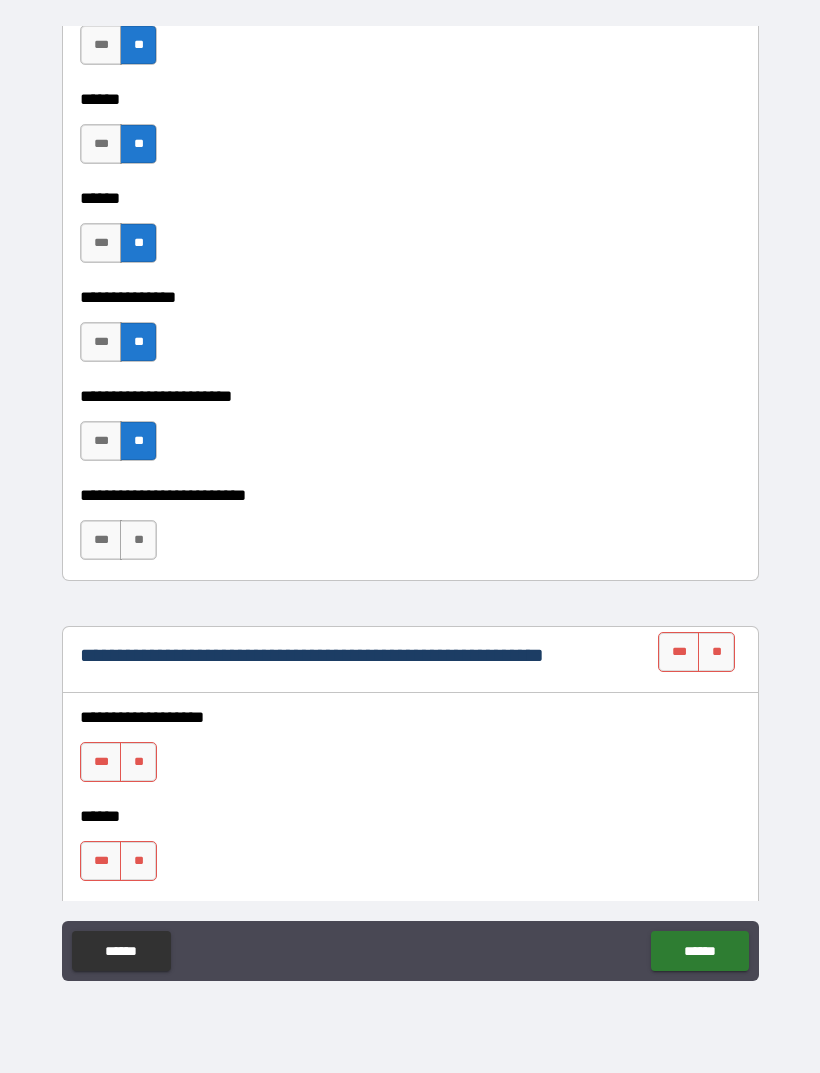 click on "**" at bounding box center [138, 540] 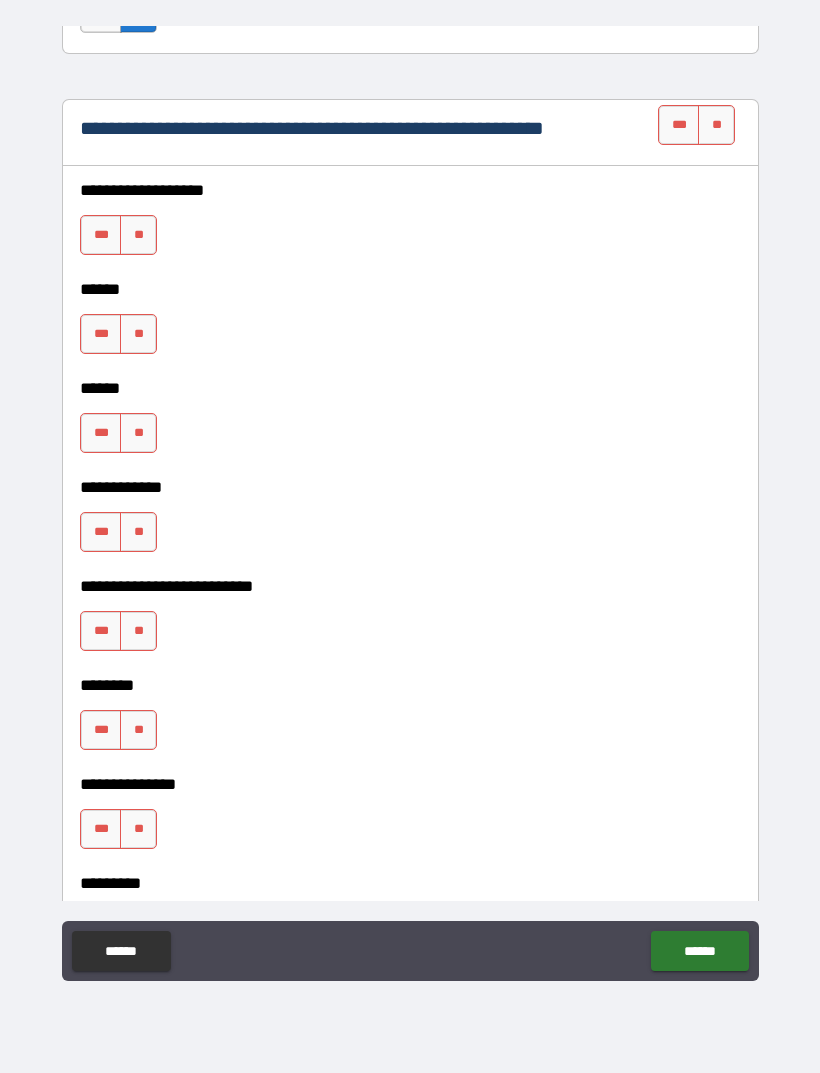 scroll, scrollTop: 3600, scrollLeft: 0, axis: vertical 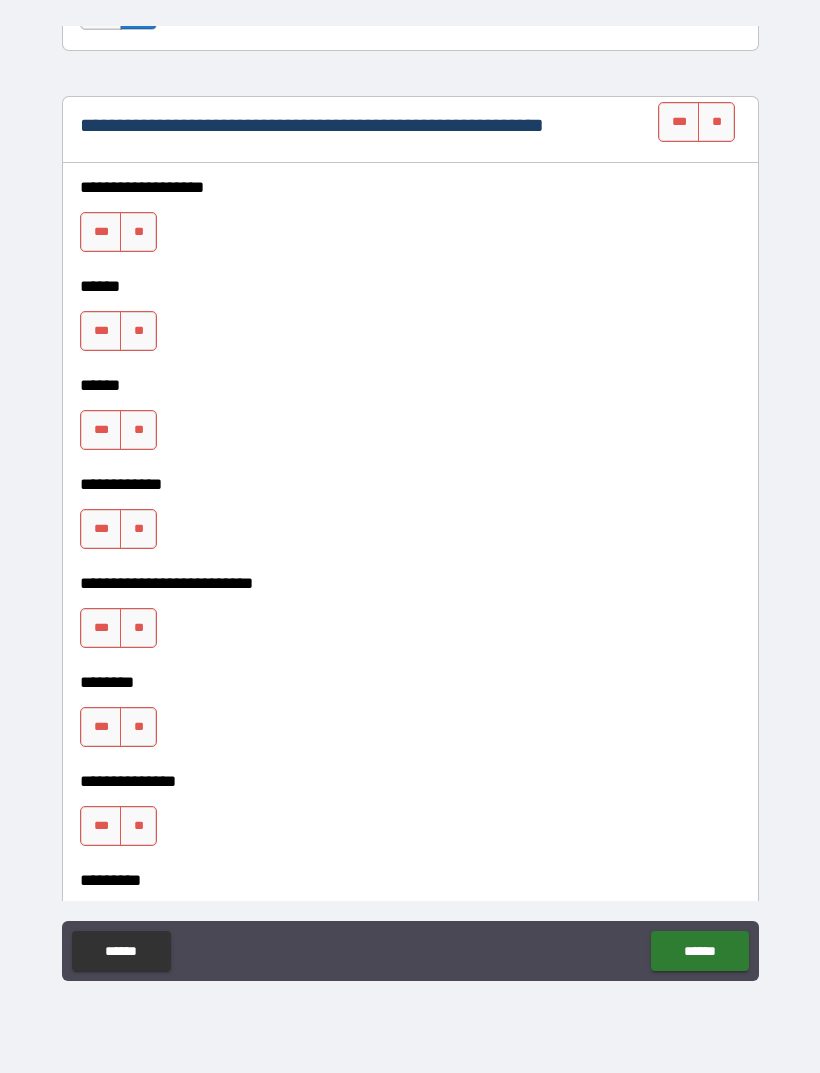 click on "**" at bounding box center (138, 232) 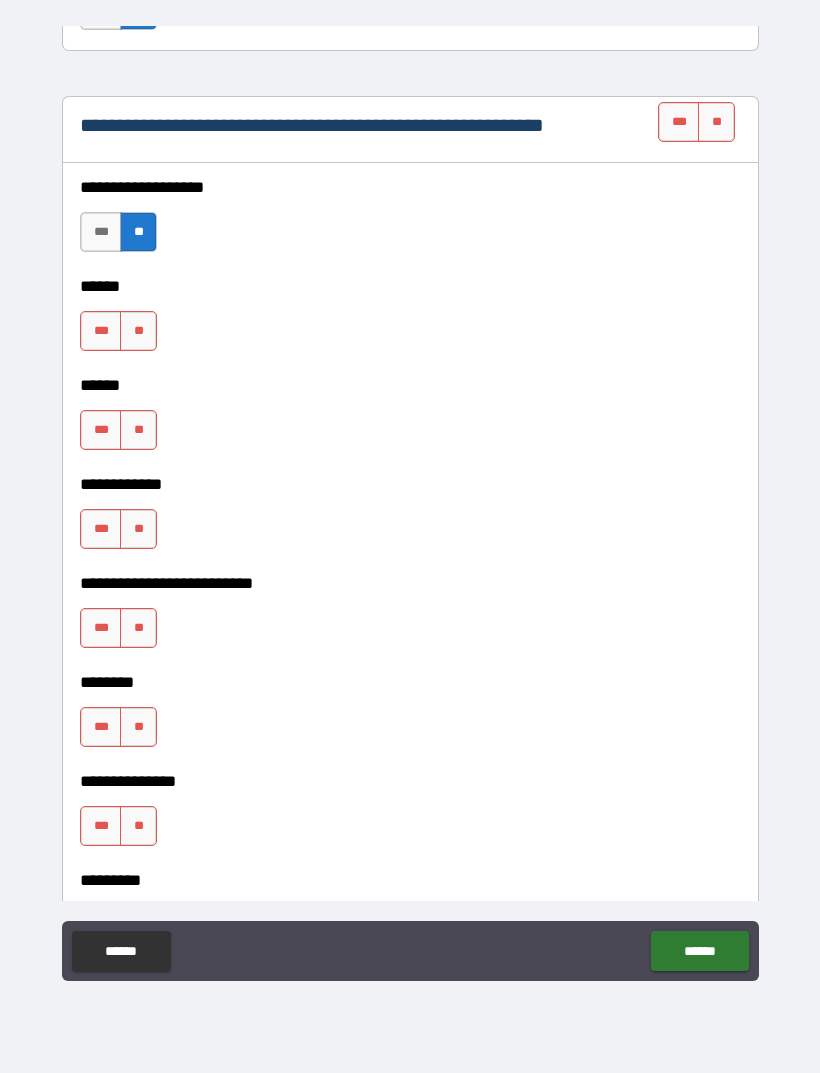 click on "***" at bounding box center (101, 331) 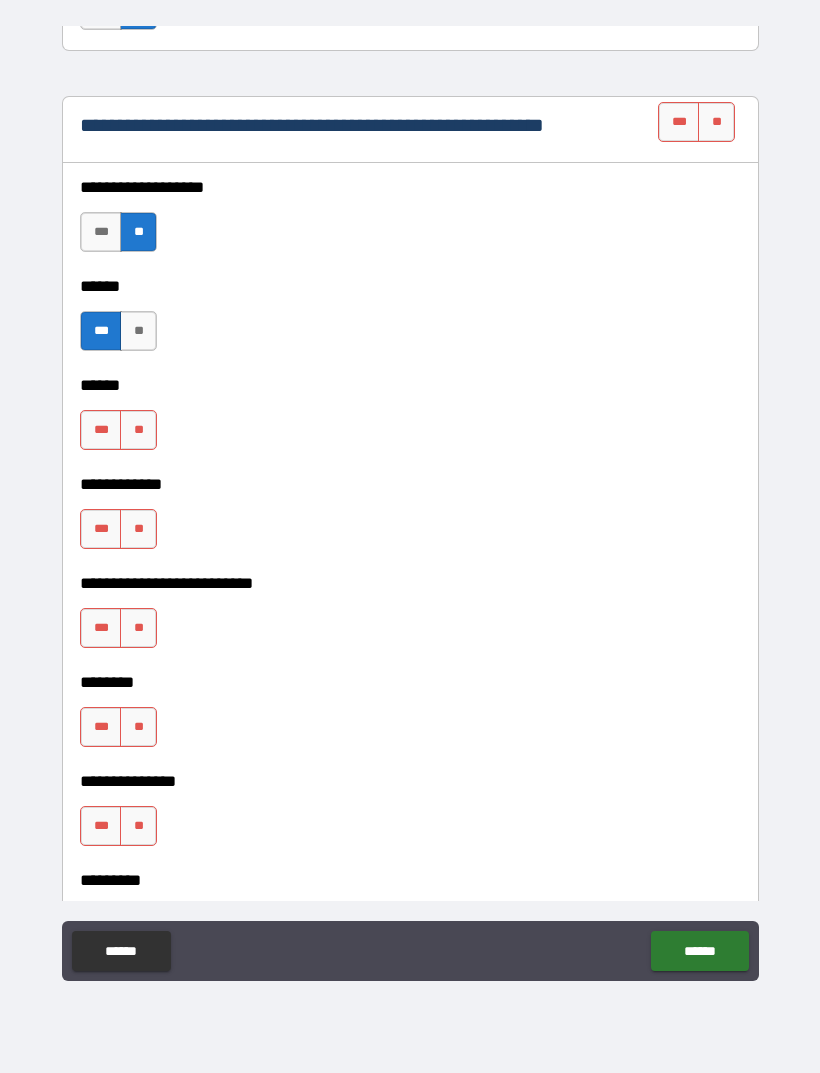 click on "**" at bounding box center [138, 430] 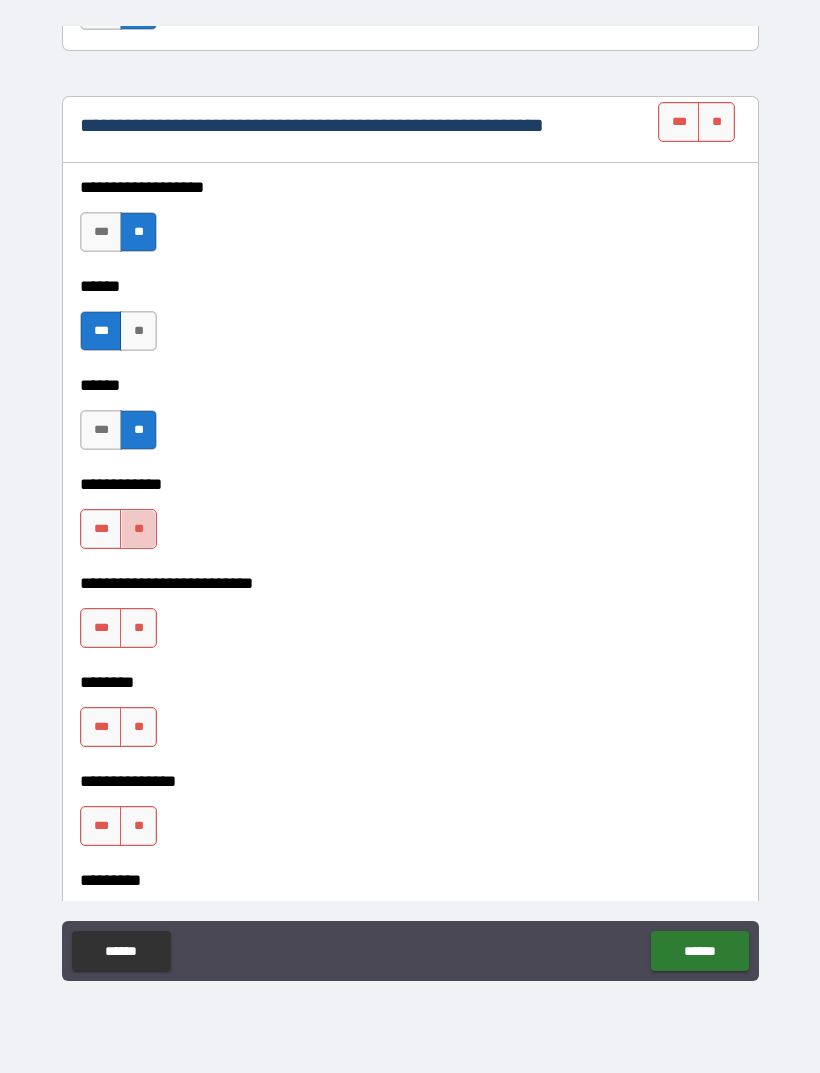 click on "**" at bounding box center (138, 529) 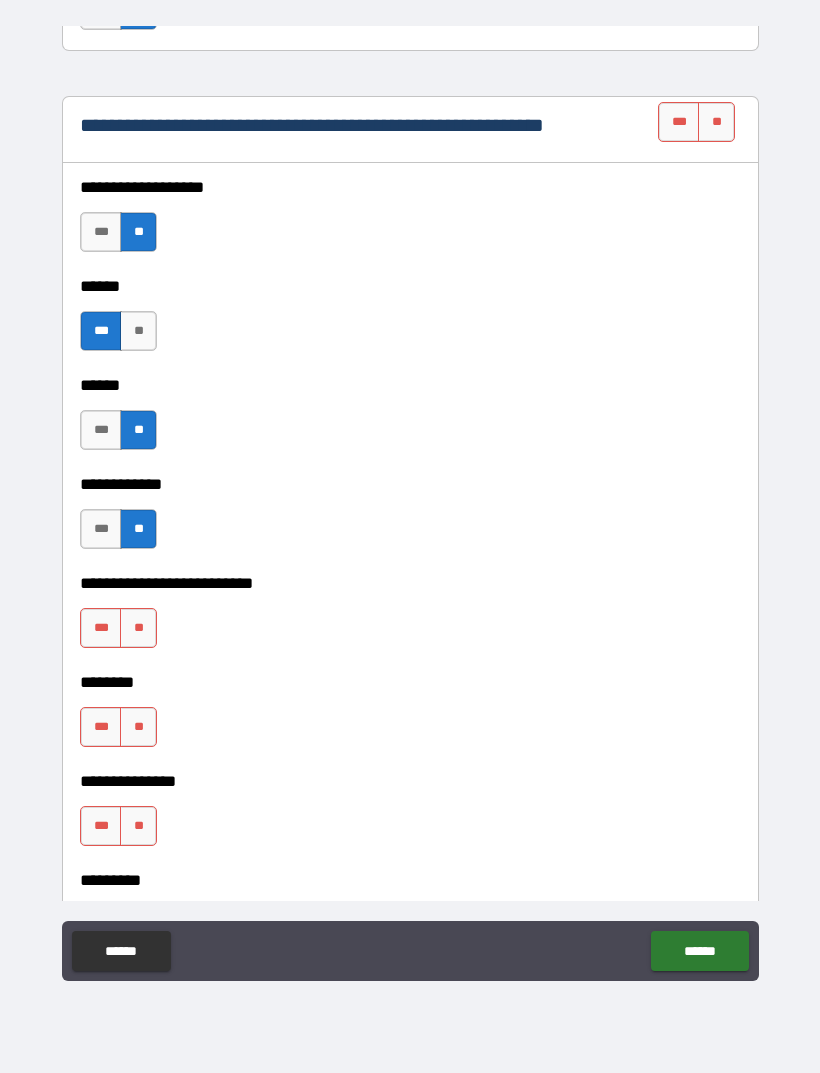 click on "***" at bounding box center [101, 628] 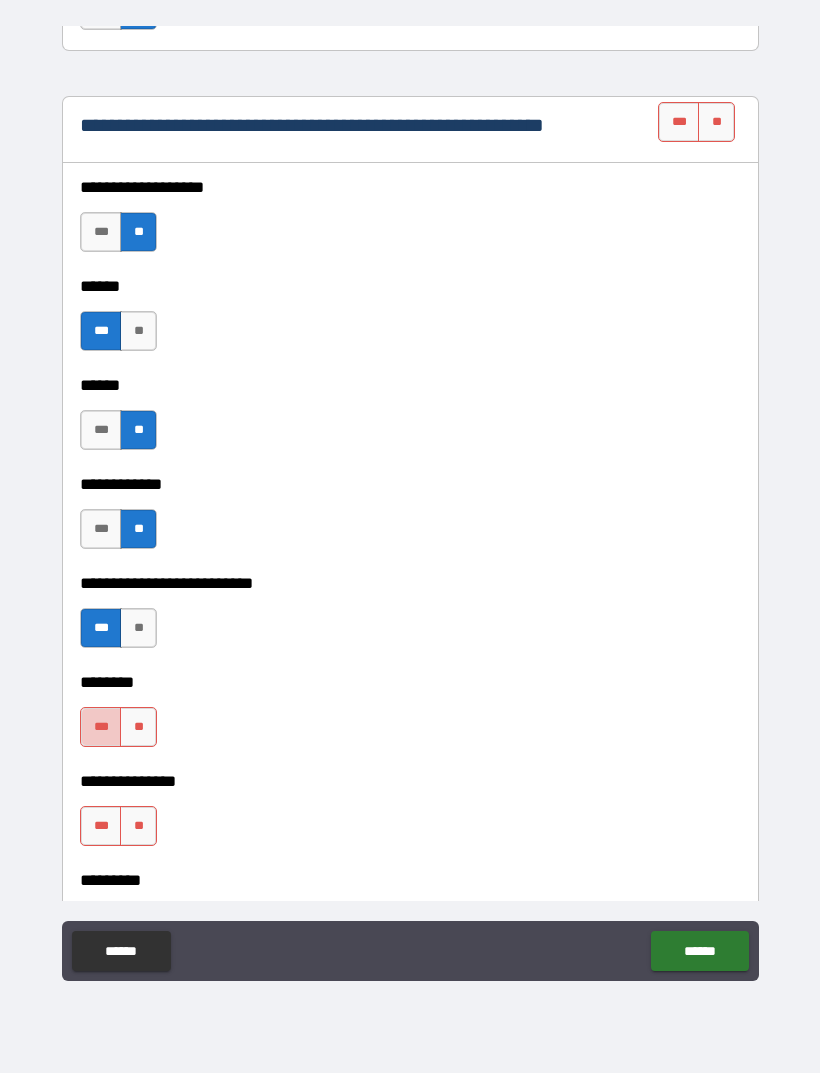 click on "***" at bounding box center [101, 727] 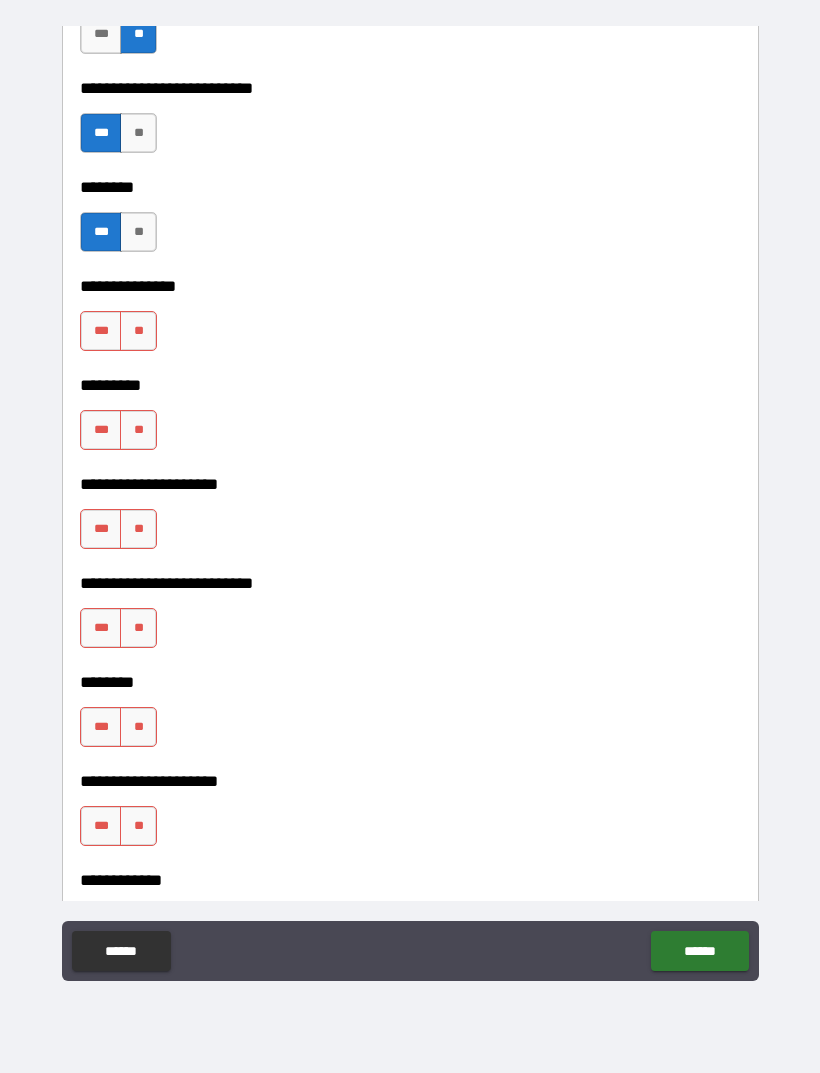 scroll, scrollTop: 4103, scrollLeft: 0, axis: vertical 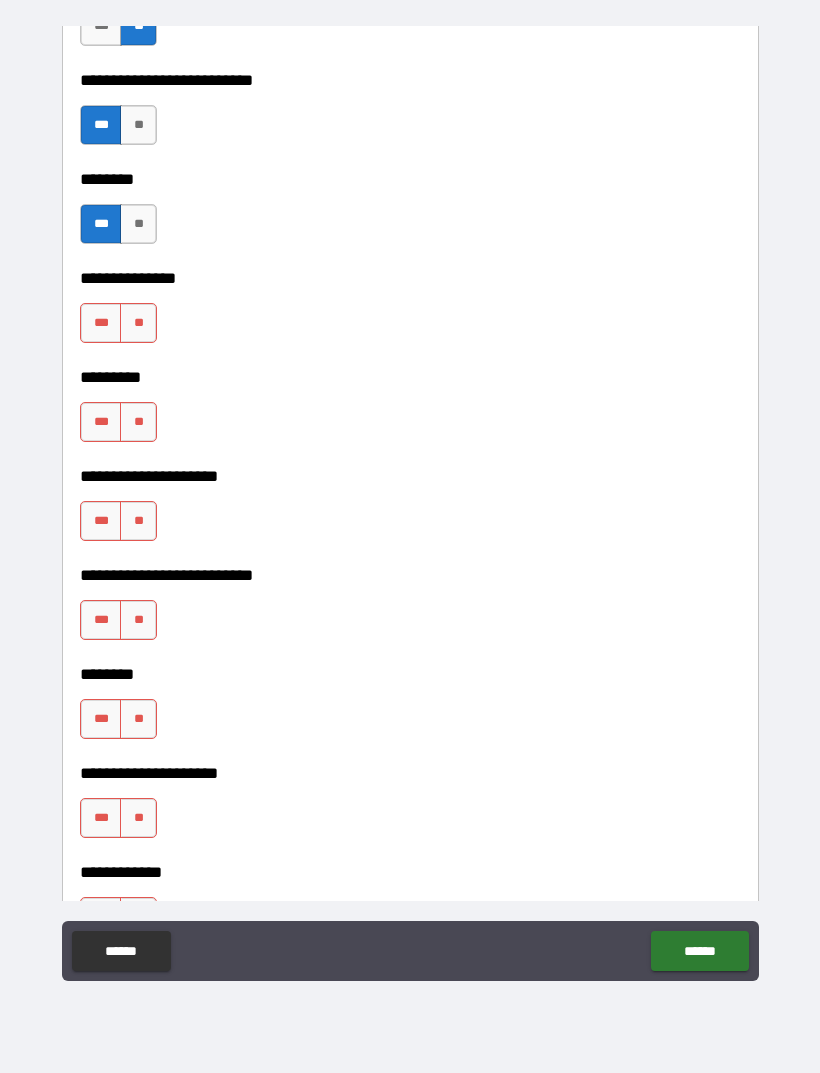 click on "**" at bounding box center [138, 323] 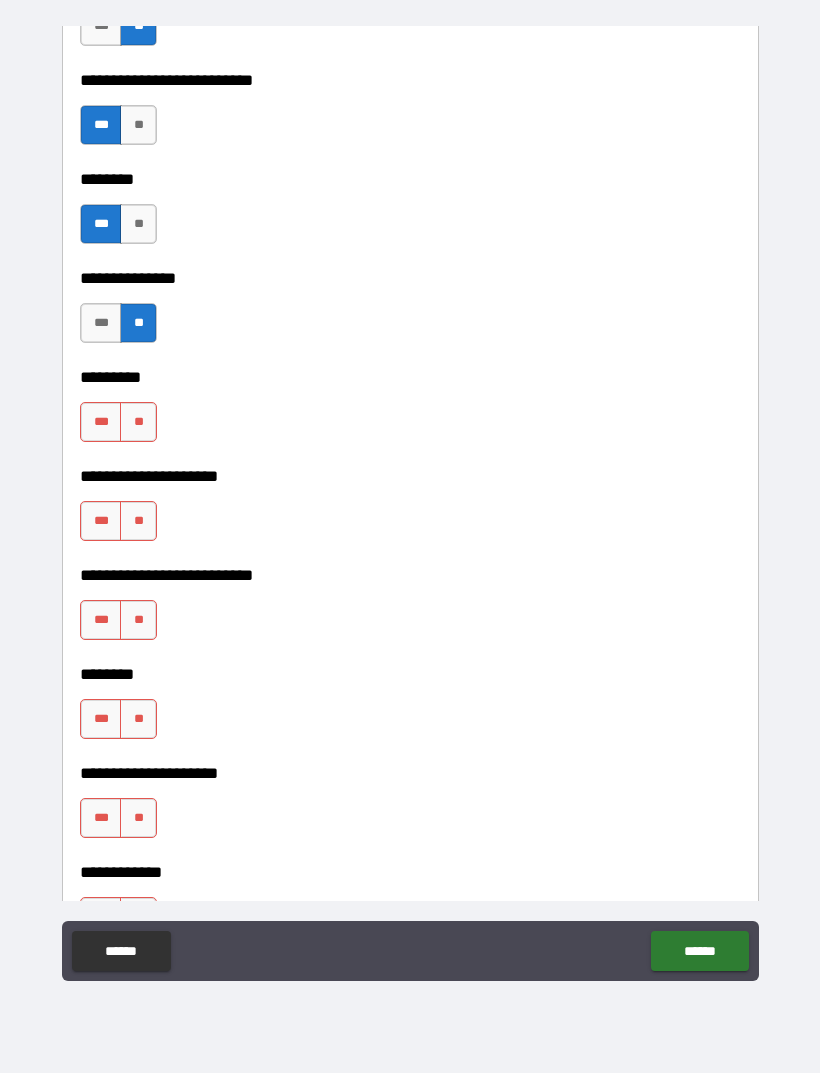click on "***" at bounding box center (101, 422) 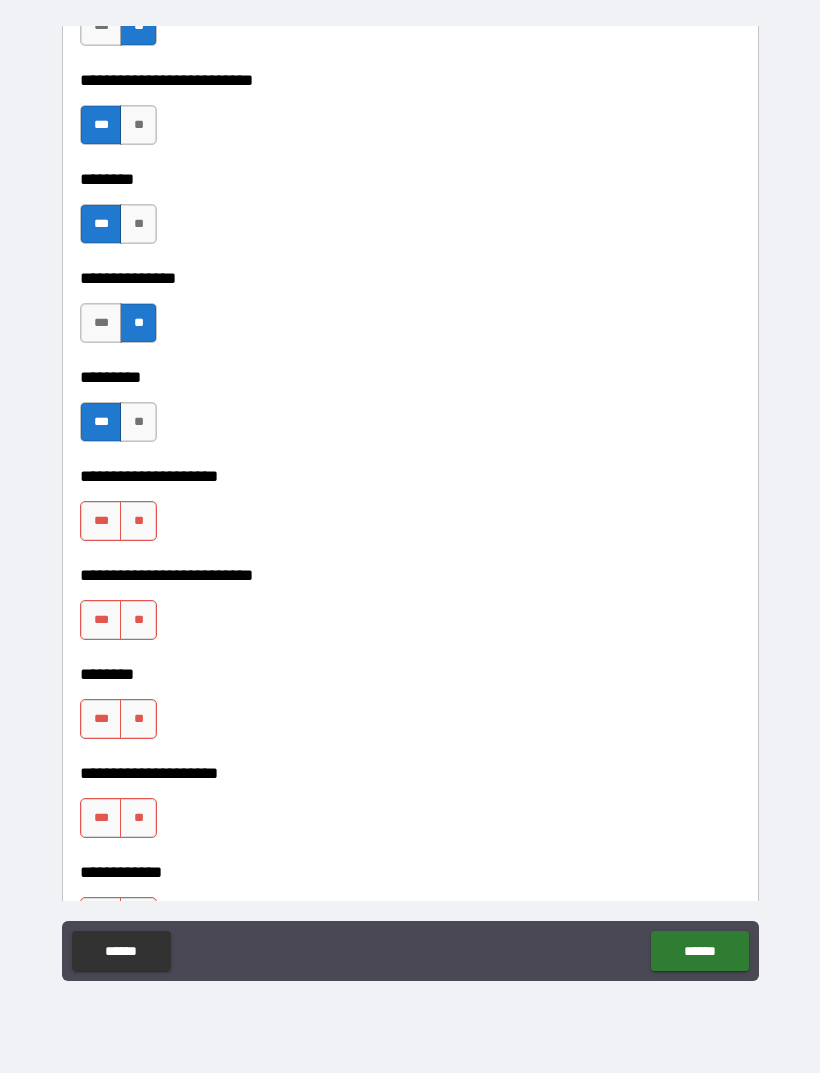 click on "**" at bounding box center (138, 521) 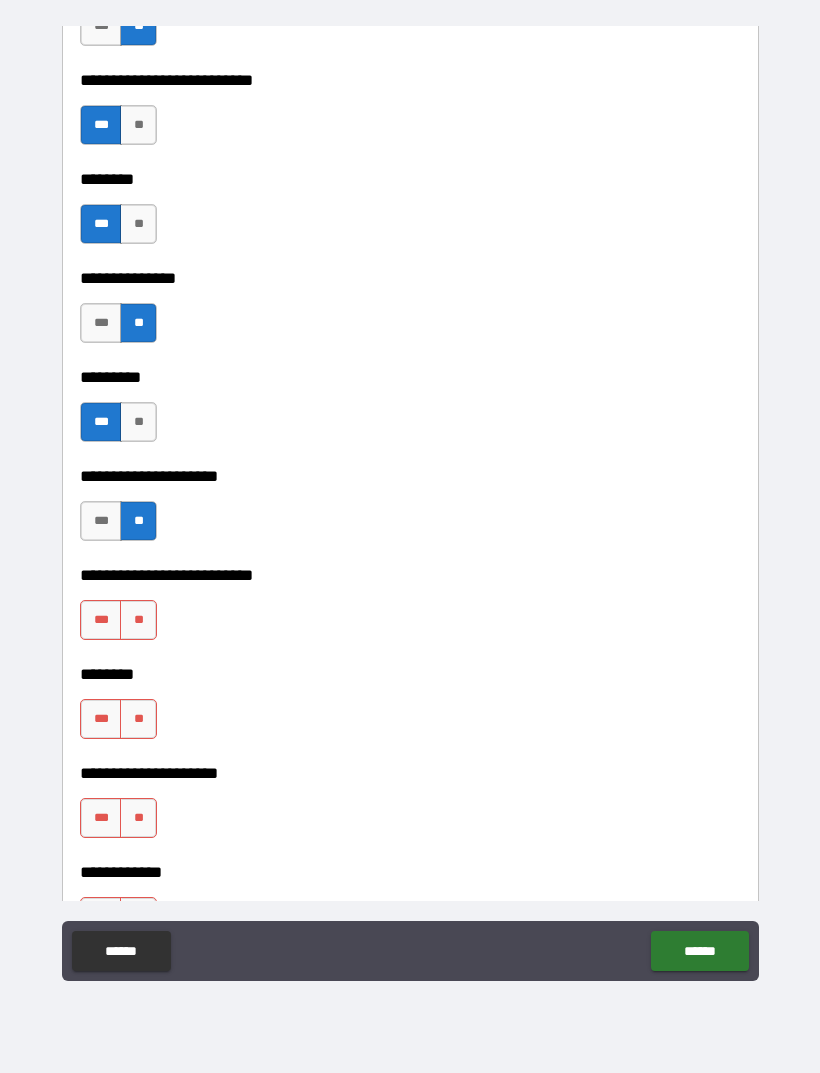click on "**" at bounding box center (138, 620) 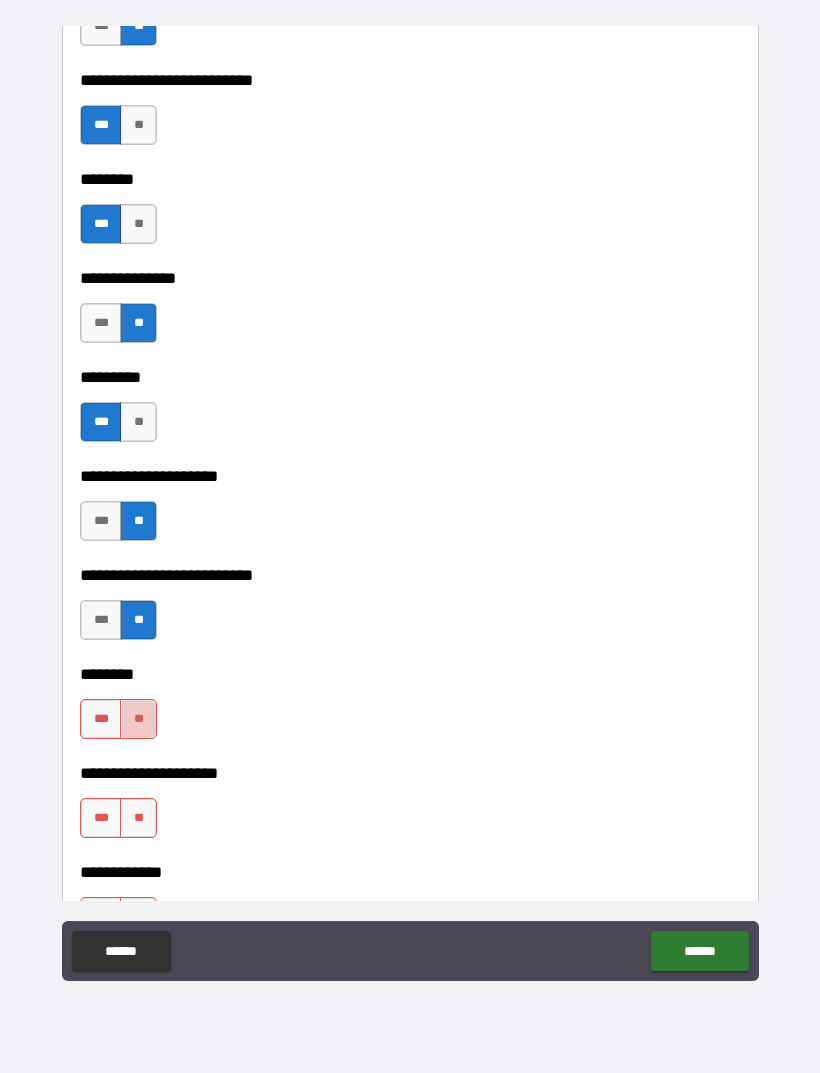click on "**" at bounding box center [138, 719] 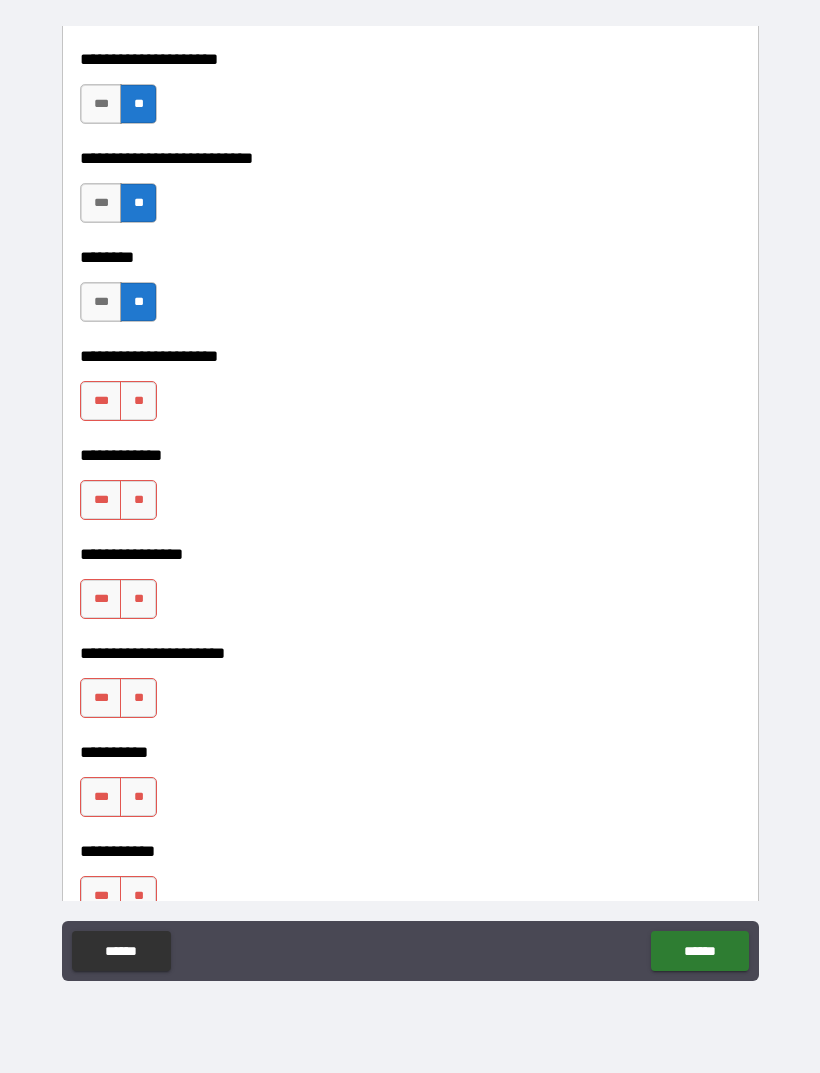 scroll, scrollTop: 4521, scrollLeft: 0, axis: vertical 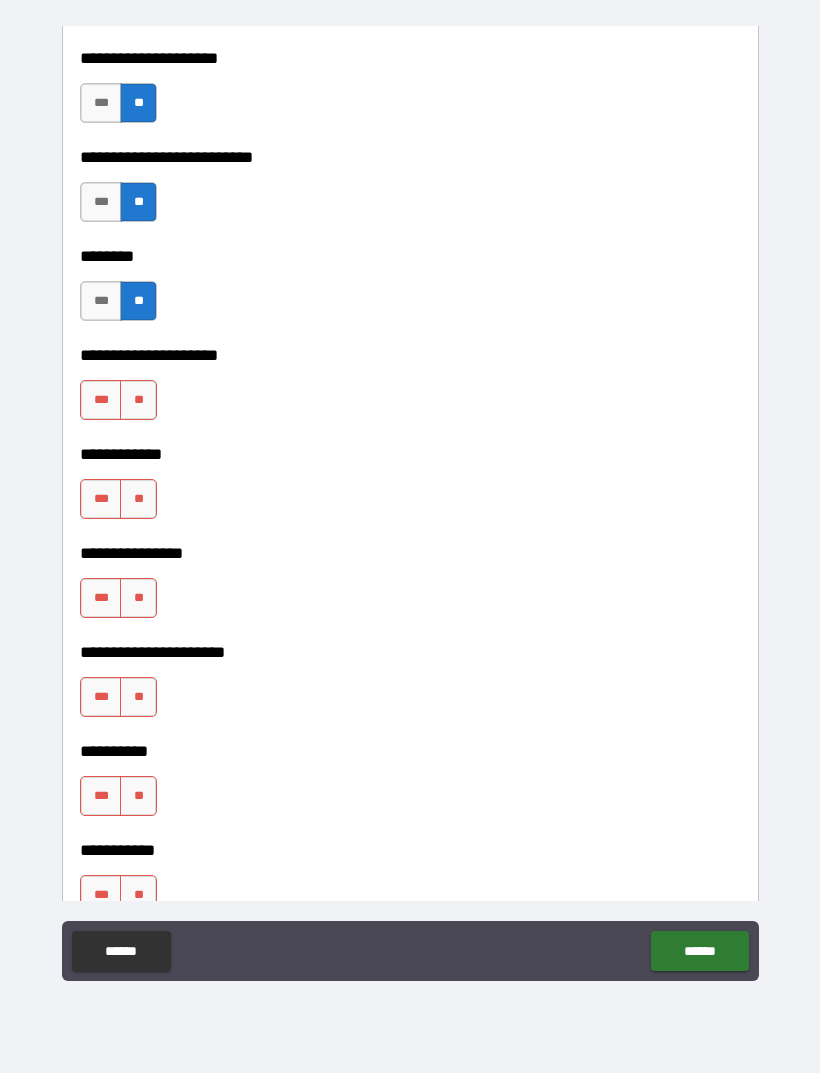 click on "**" at bounding box center [138, 400] 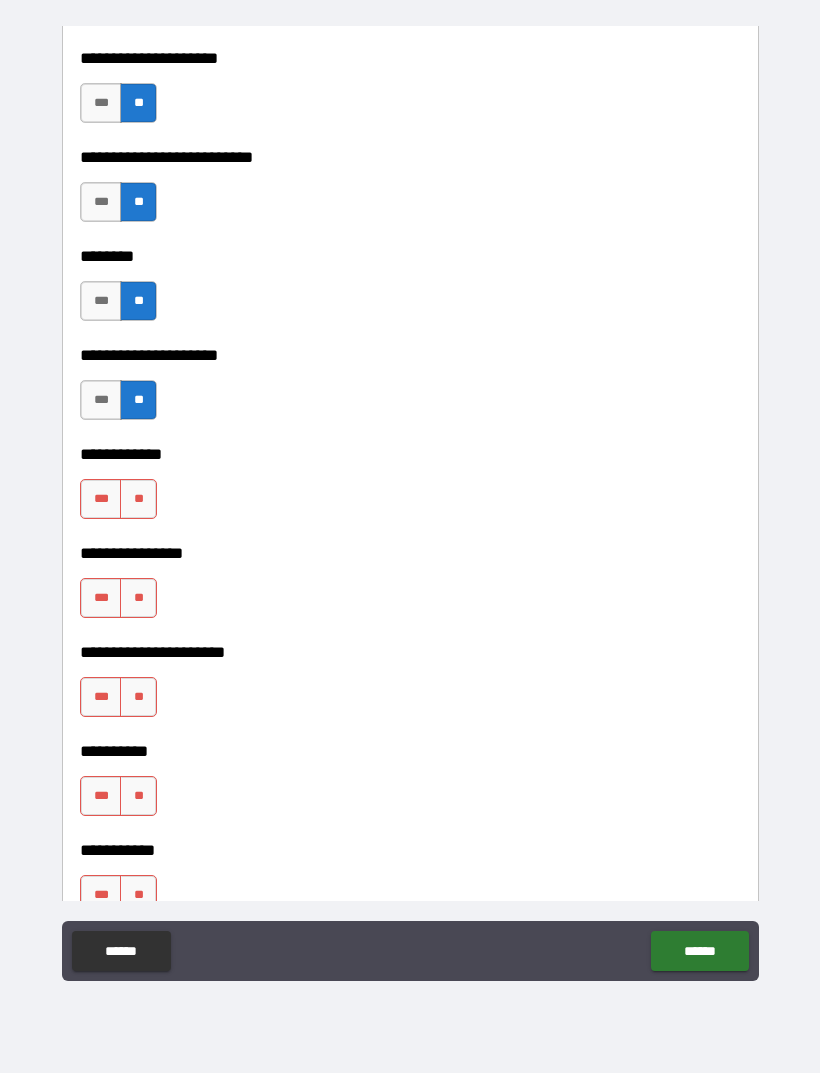 click on "***" at bounding box center (101, 400) 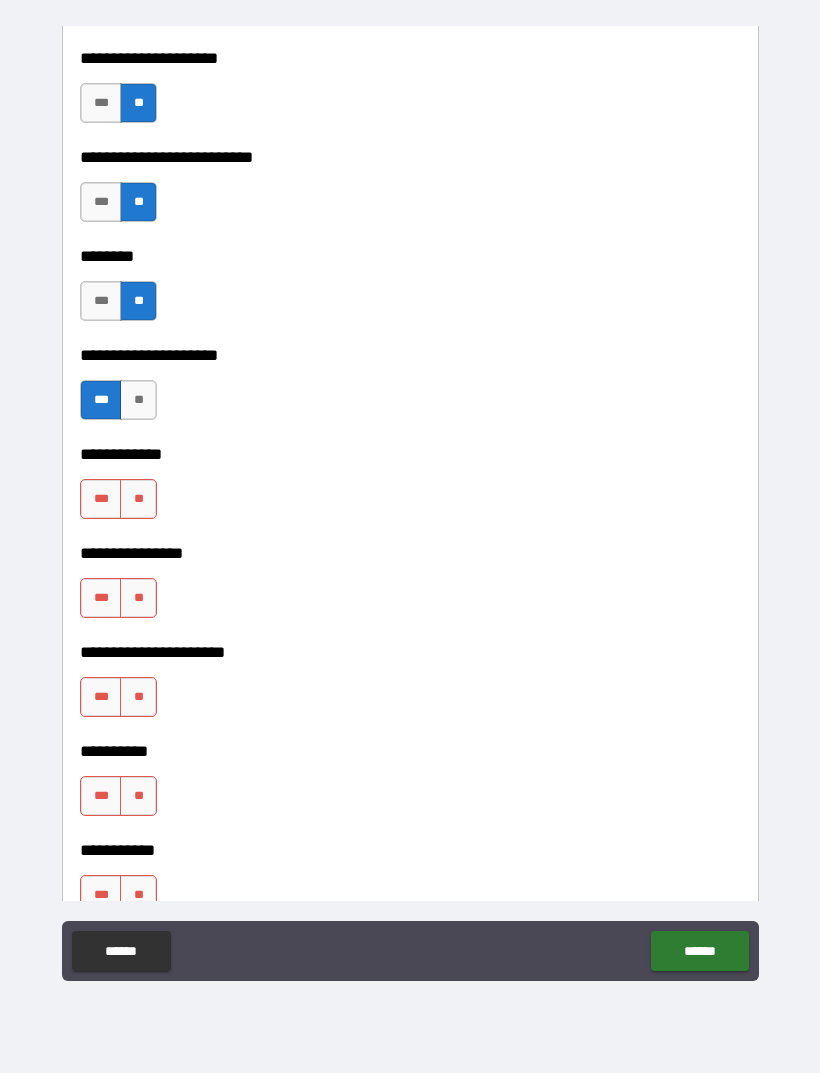 click on "***" at bounding box center (101, 499) 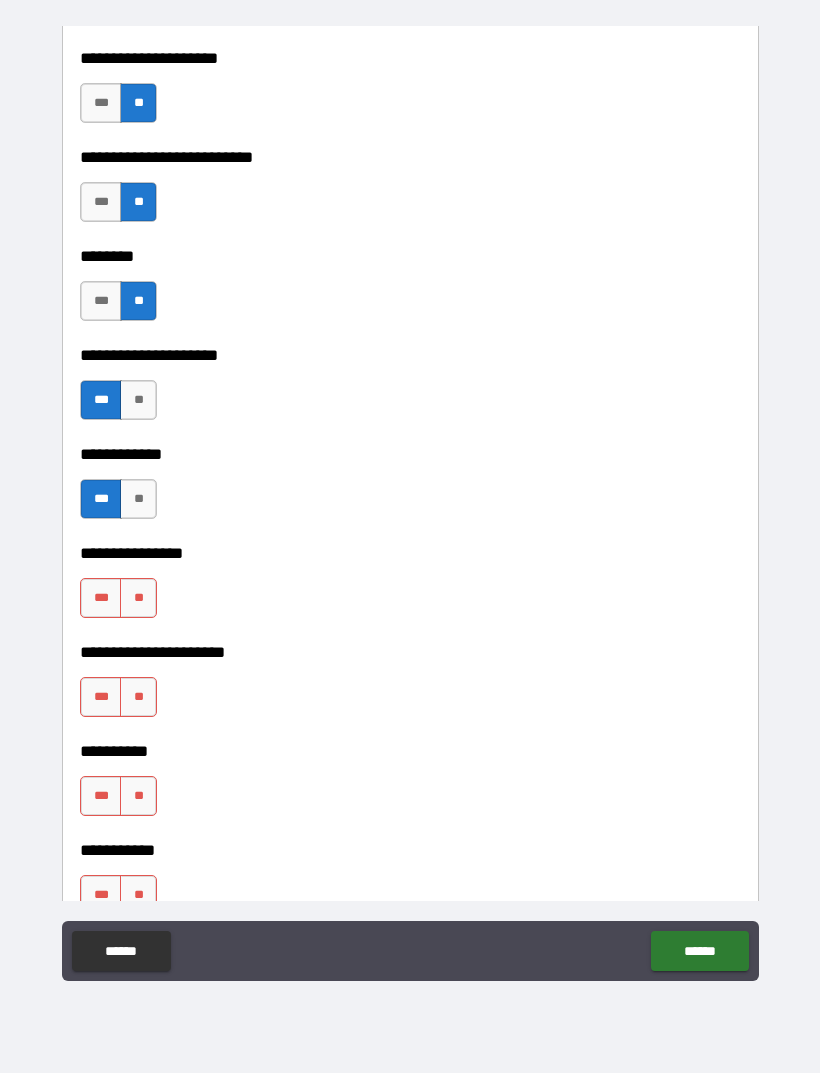 click on "***" at bounding box center (101, 598) 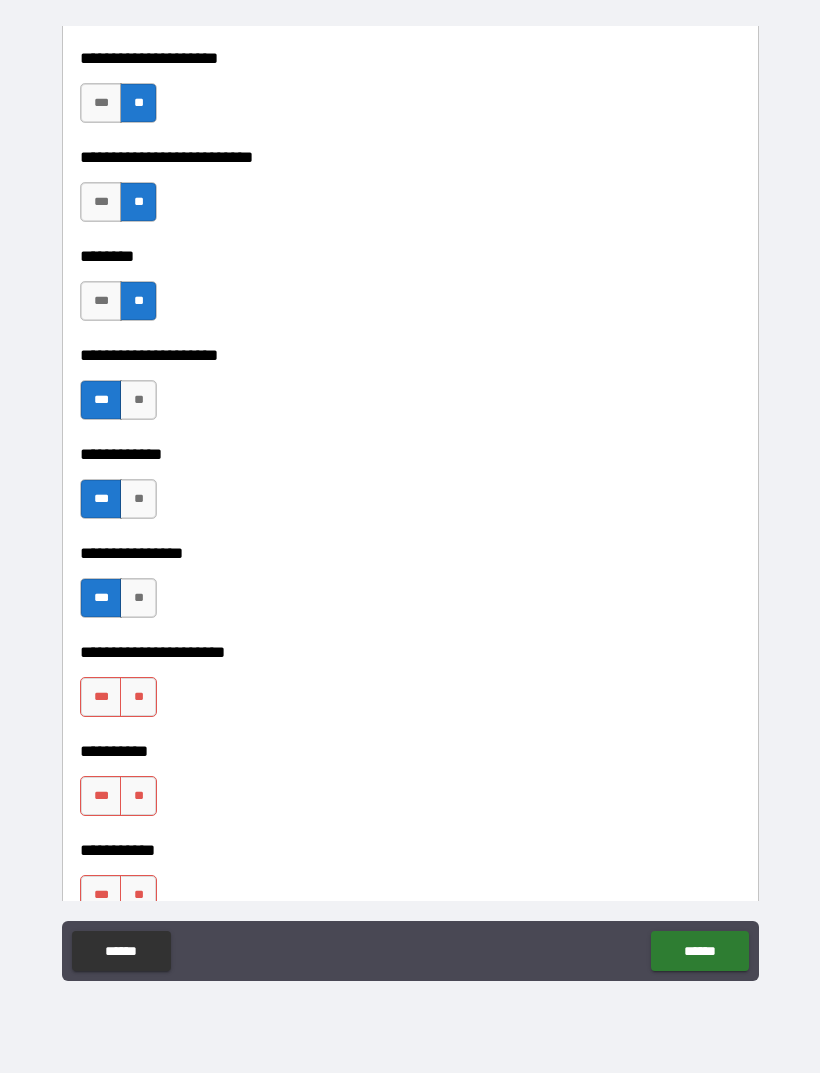 click on "***" at bounding box center [101, 697] 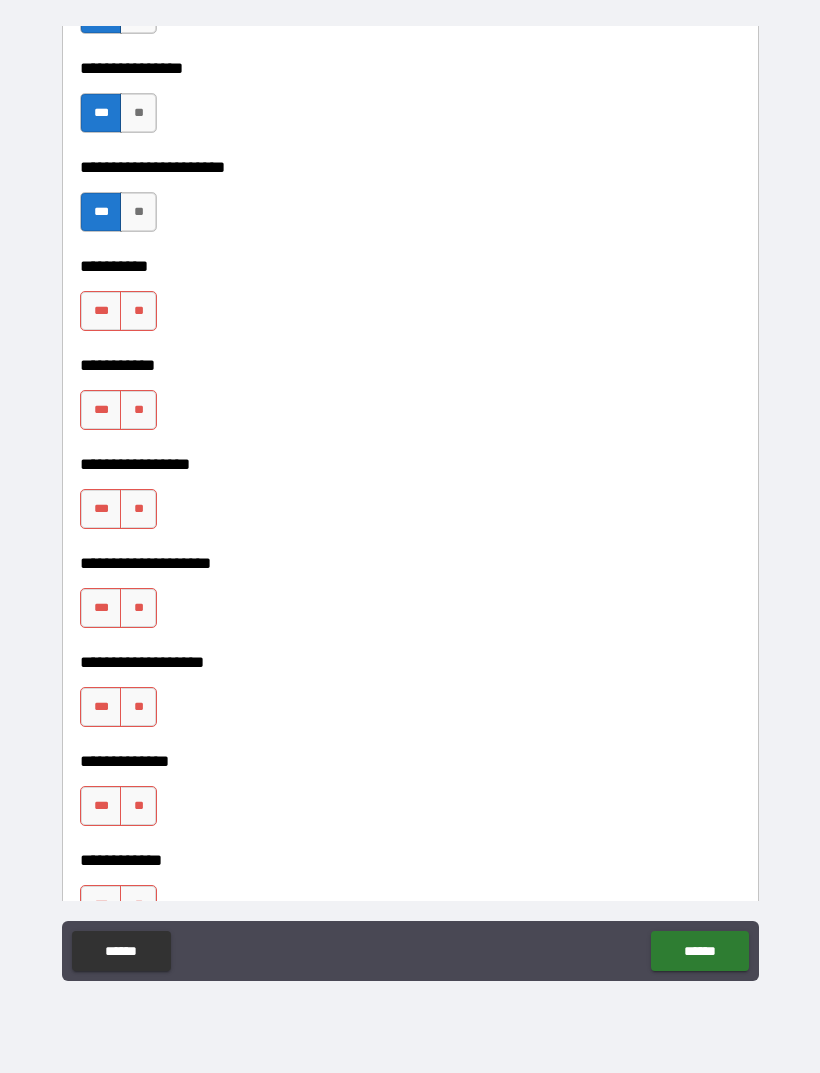 scroll, scrollTop: 5017, scrollLeft: 0, axis: vertical 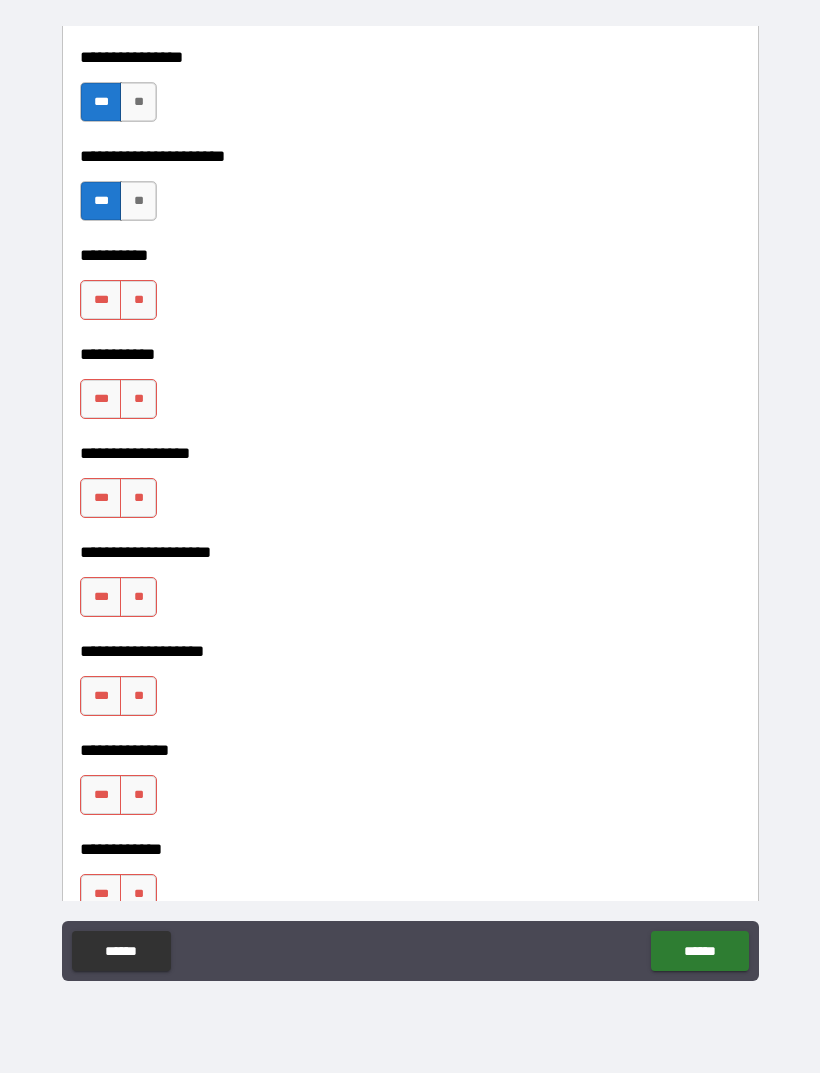 click on "**" at bounding box center [138, 300] 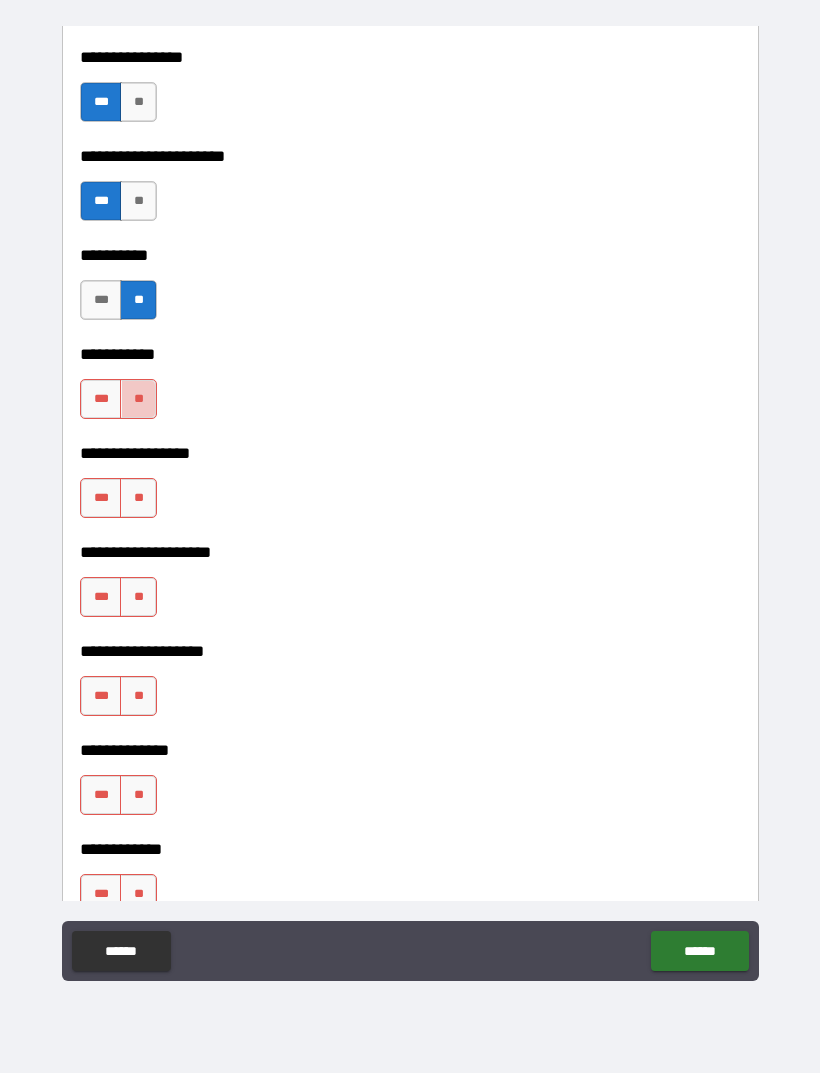 click on "**" at bounding box center [138, 399] 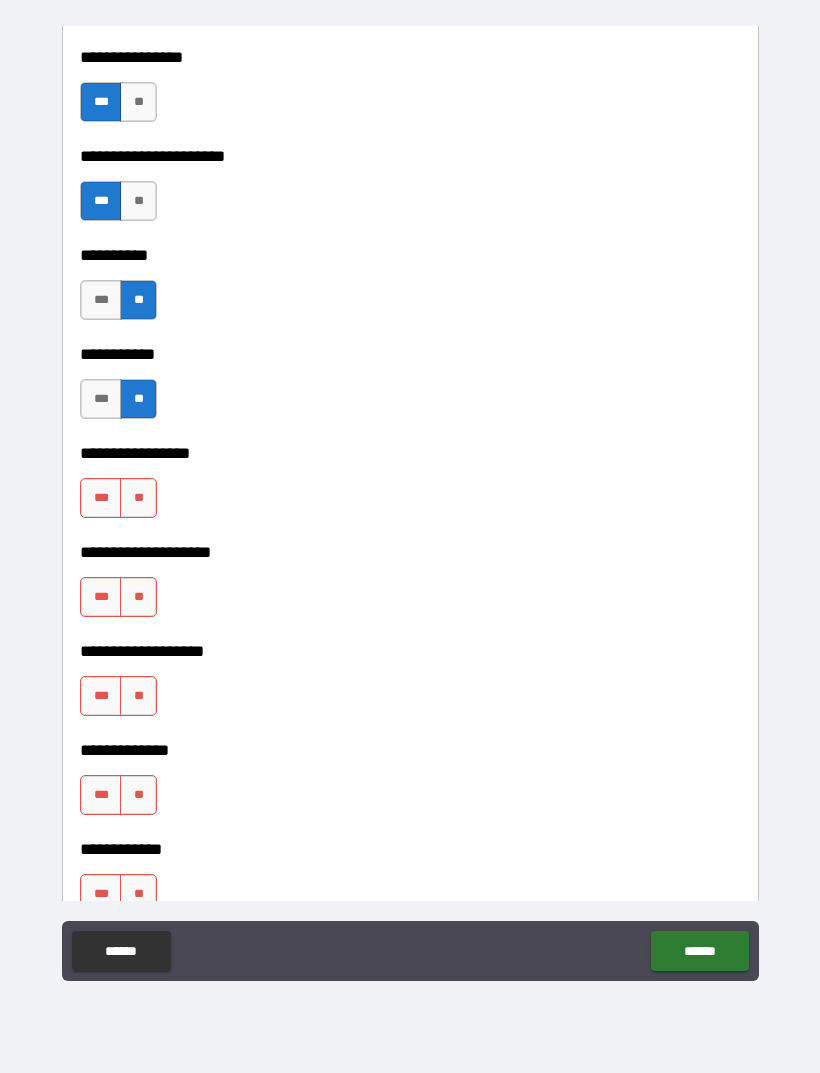 click on "**" at bounding box center [138, 498] 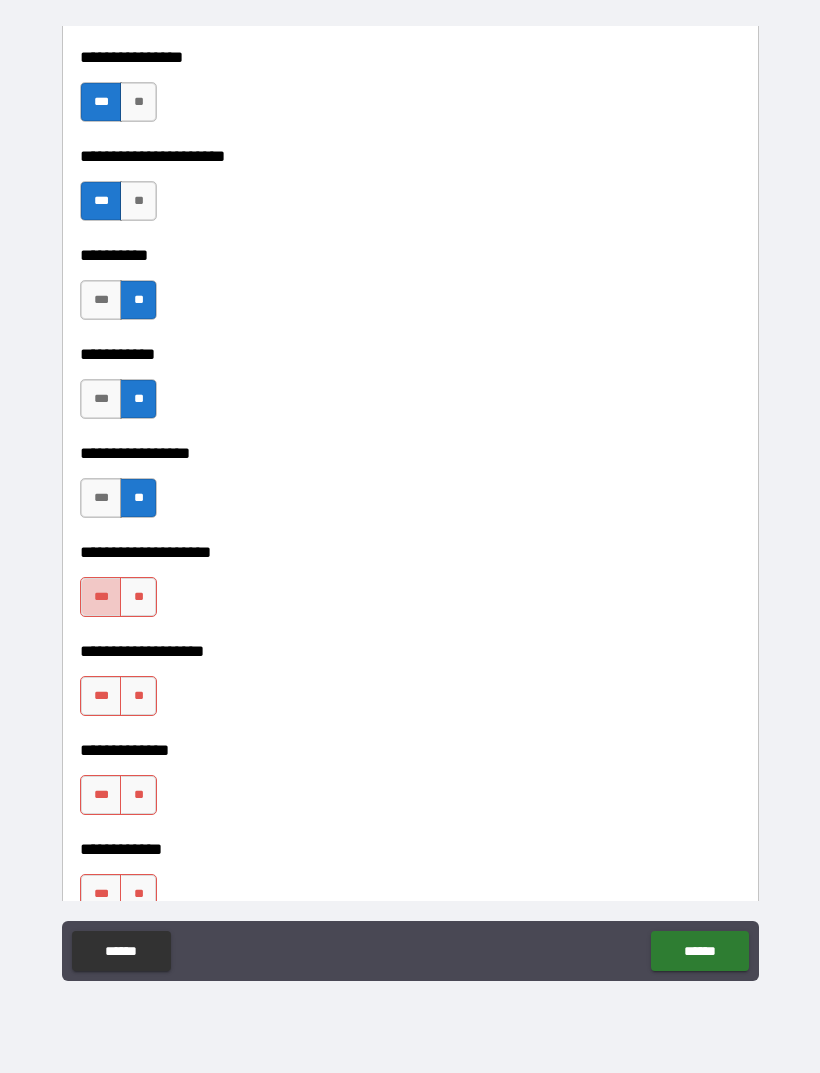 click on "***" at bounding box center (101, 597) 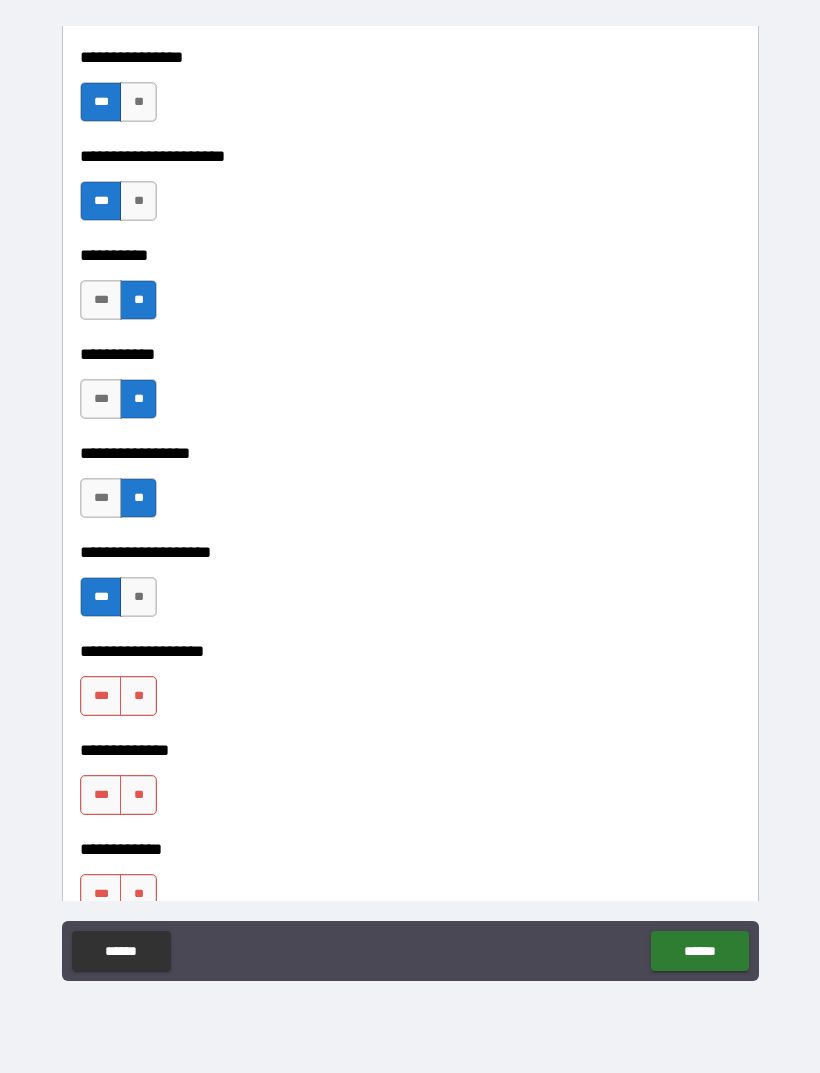 click on "**" at bounding box center [138, 696] 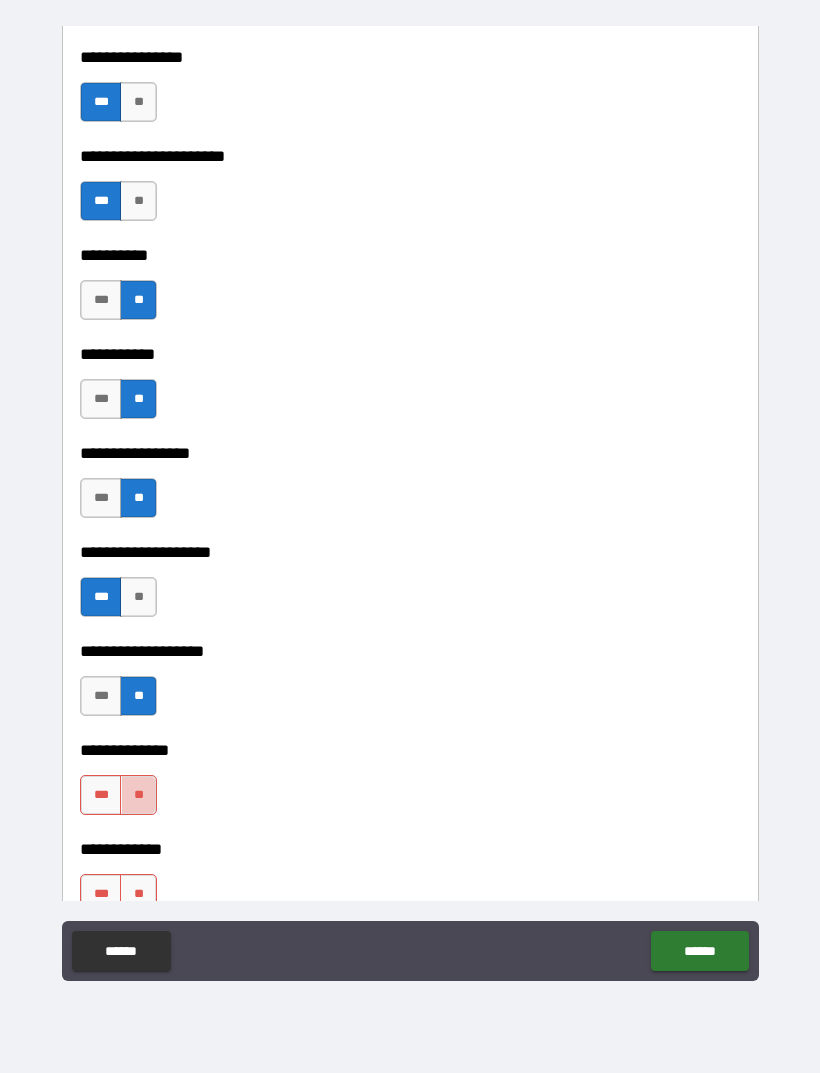 click on "**" at bounding box center [138, 795] 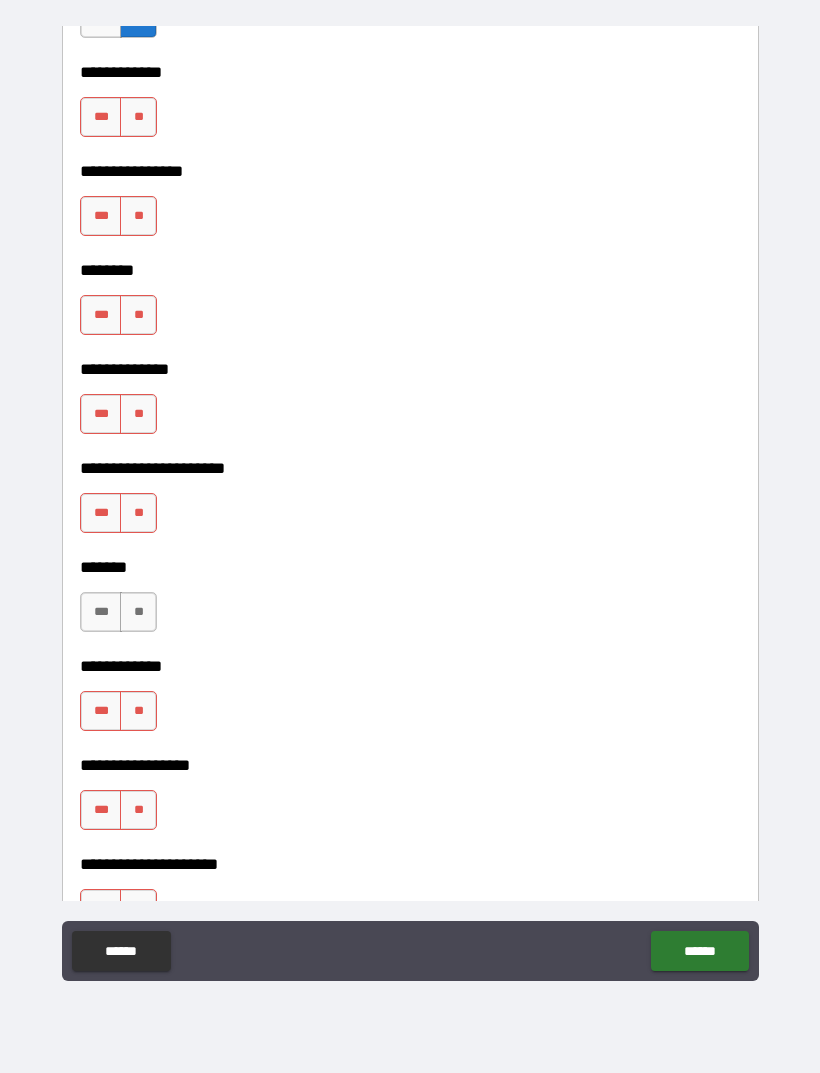 scroll, scrollTop: 5796, scrollLeft: 0, axis: vertical 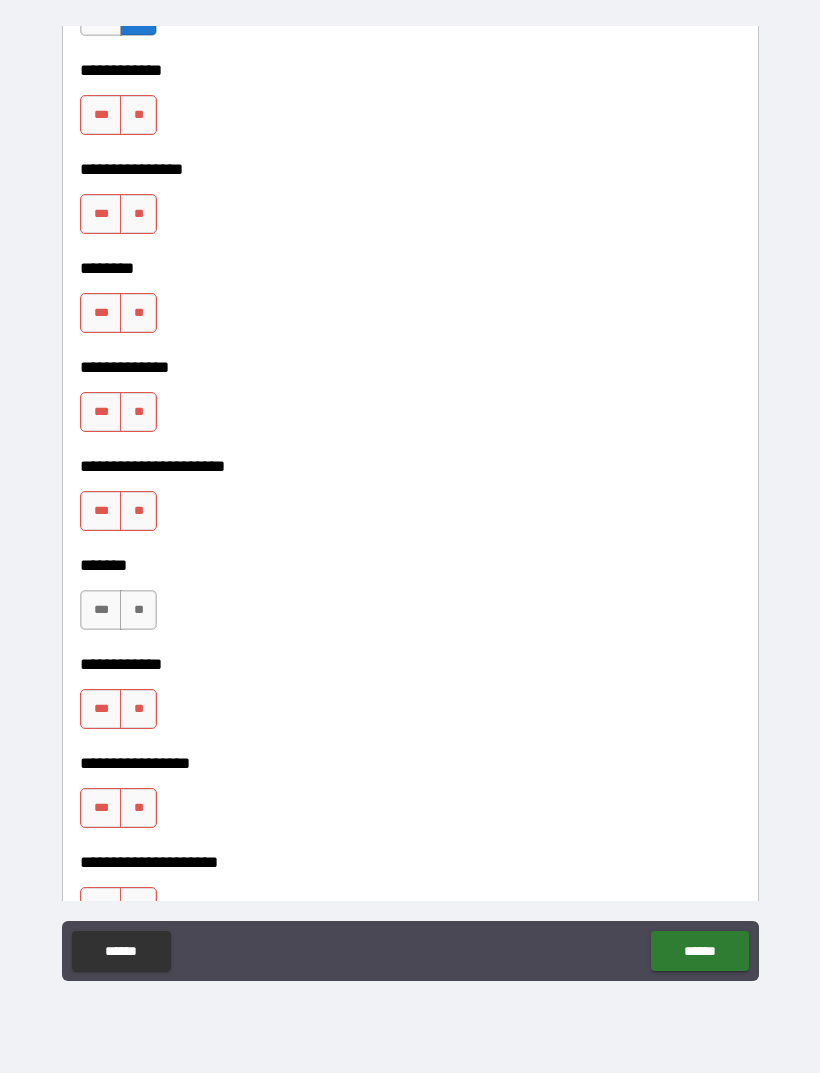 click on "**" at bounding box center [138, 115] 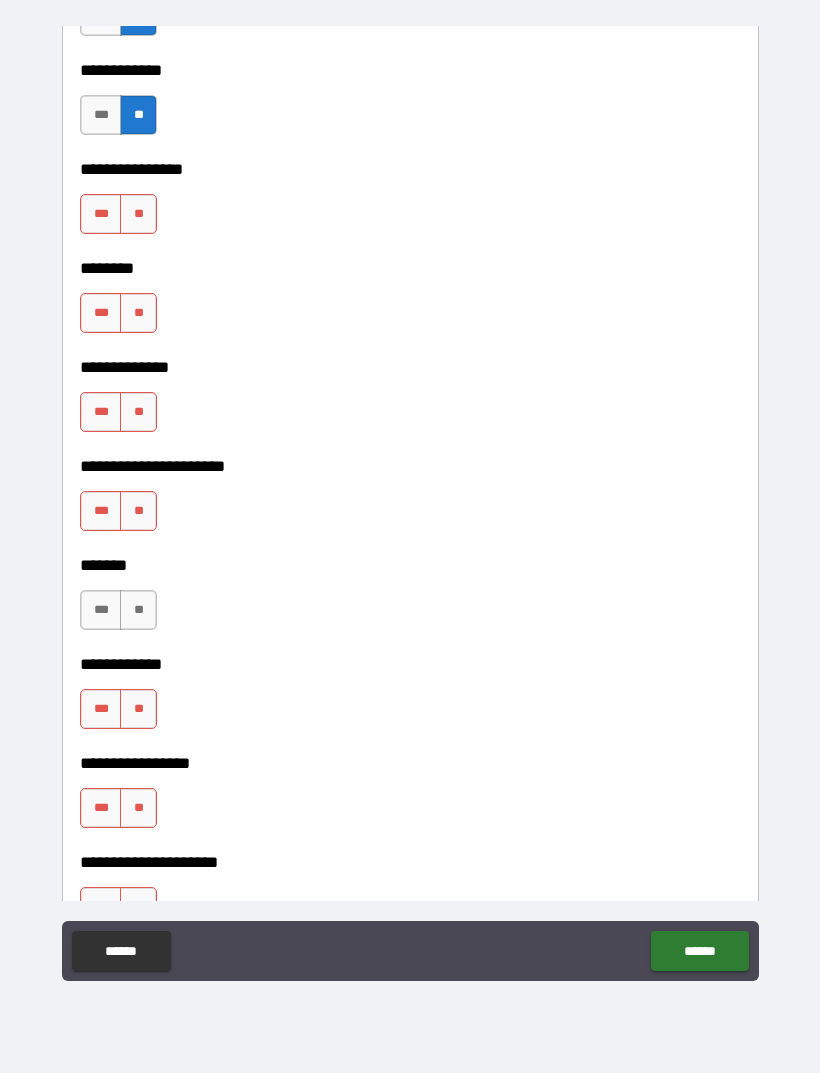 click on "**" at bounding box center (138, 214) 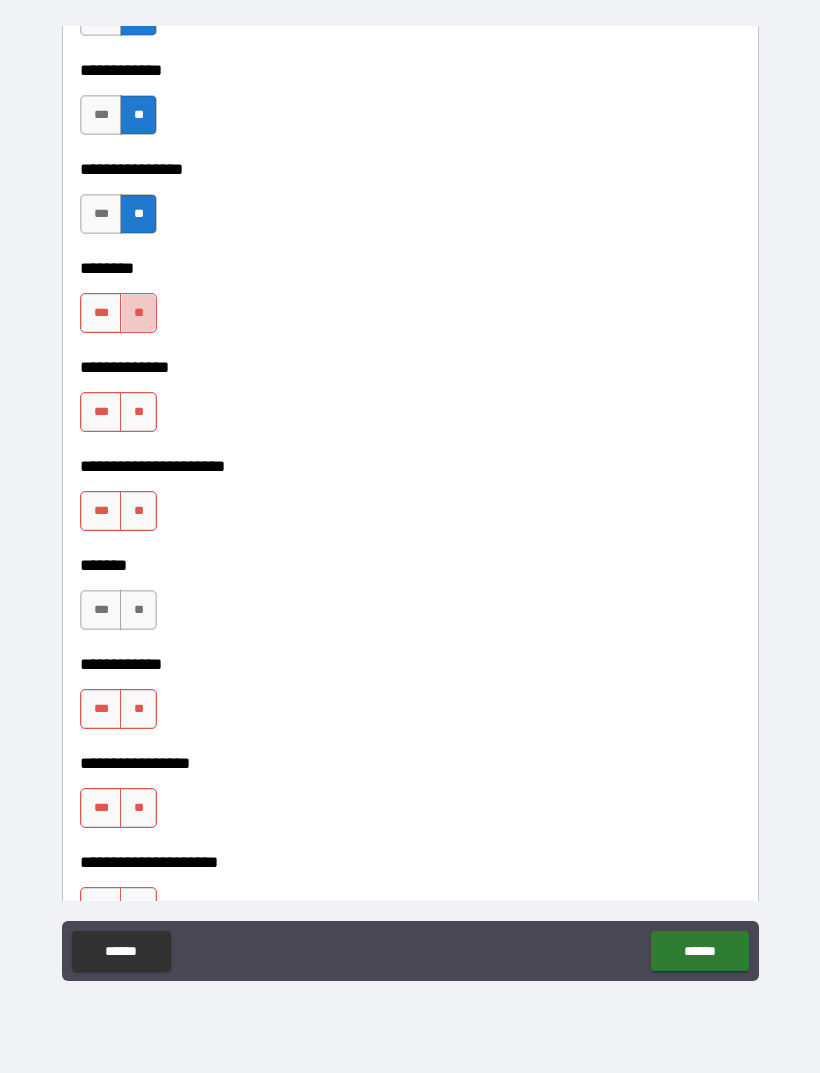 click on "**" at bounding box center (138, 313) 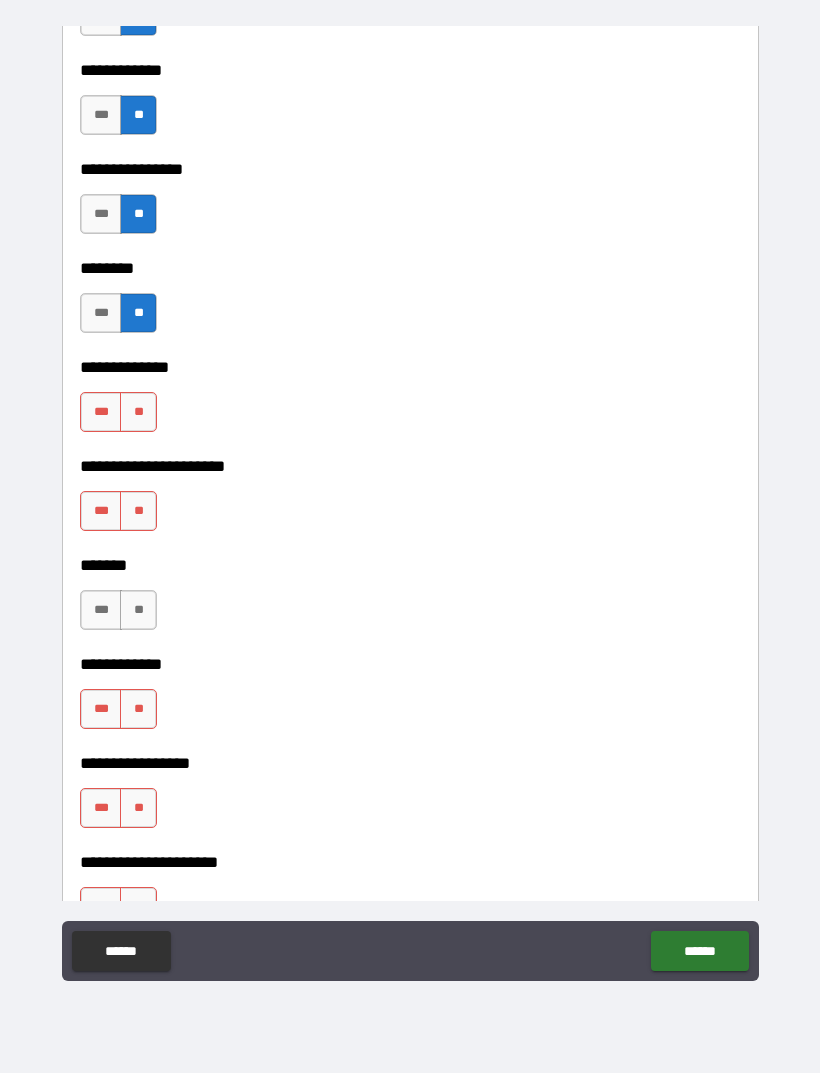 click on "**" at bounding box center [138, 412] 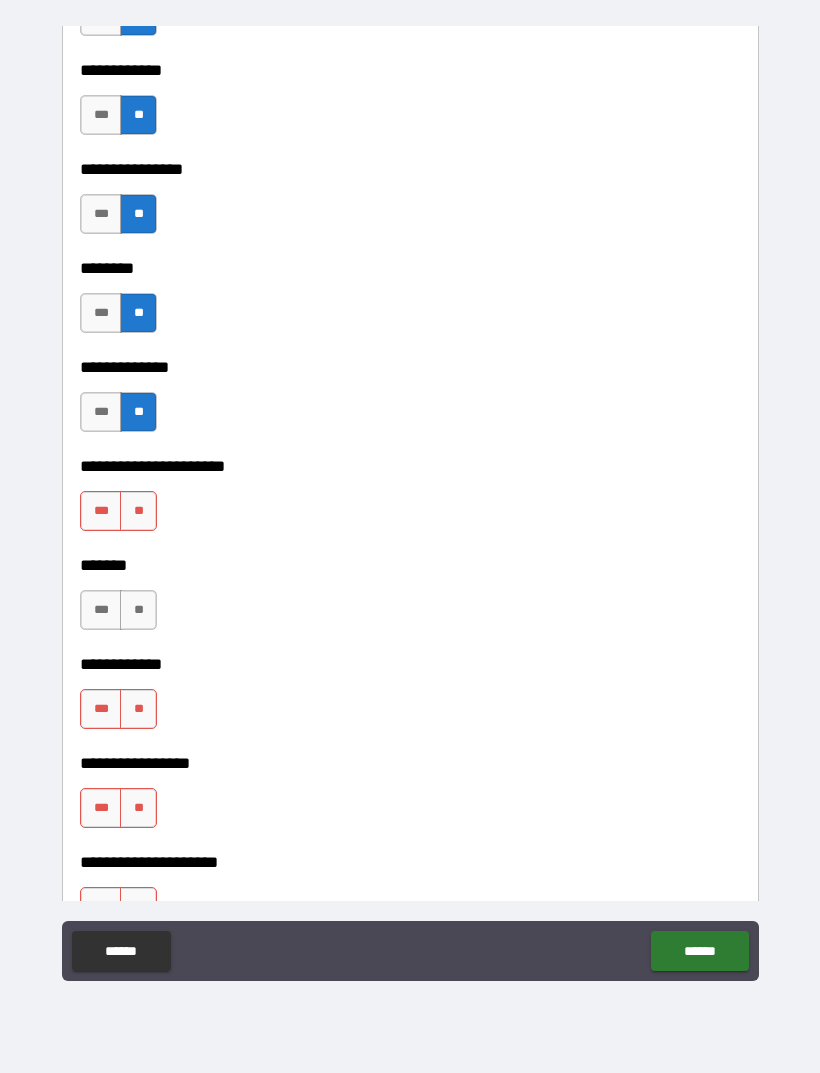 click on "**" at bounding box center (138, 511) 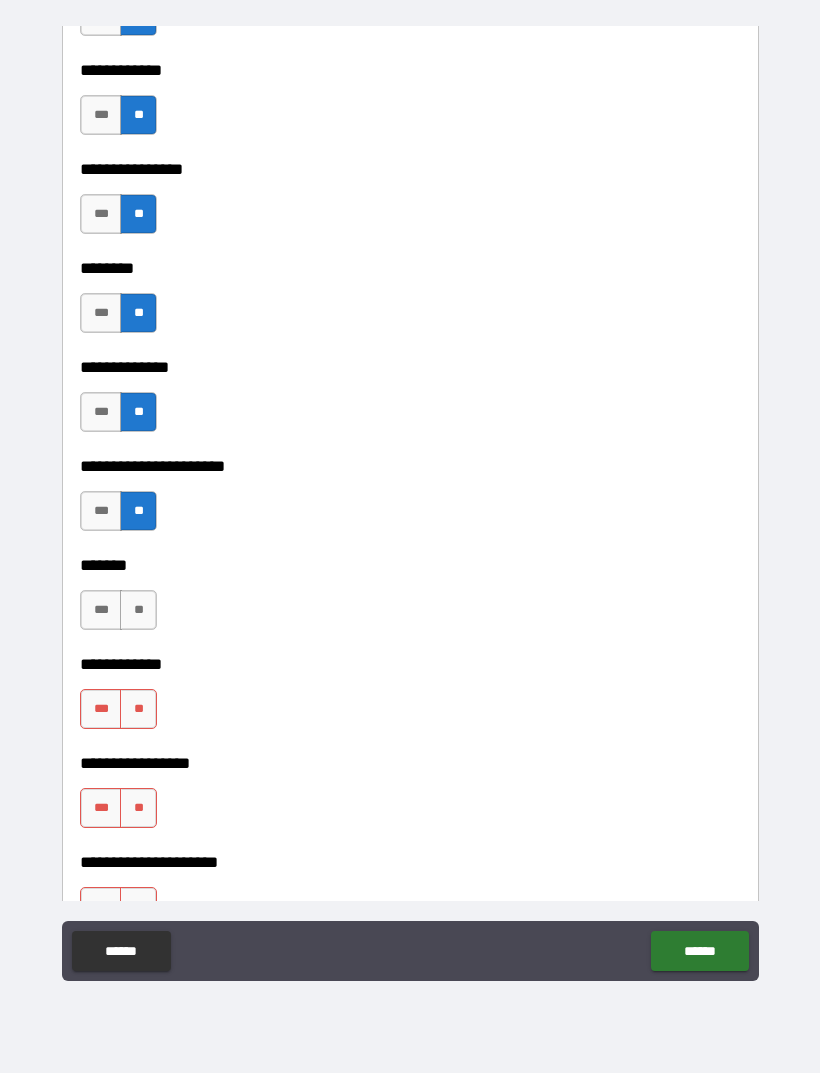 click on "***" at bounding box center (101, 610) 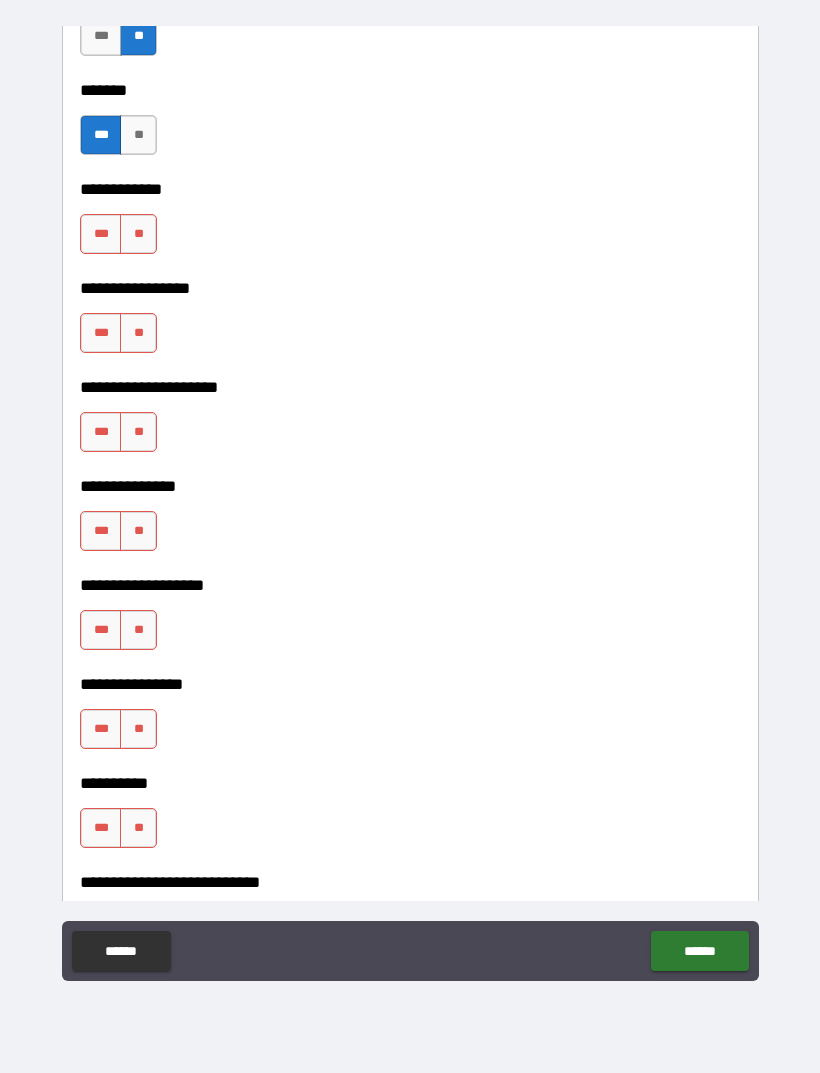 scroll, scrollTop: 6292, scrollLeft: 0, axis: vertical 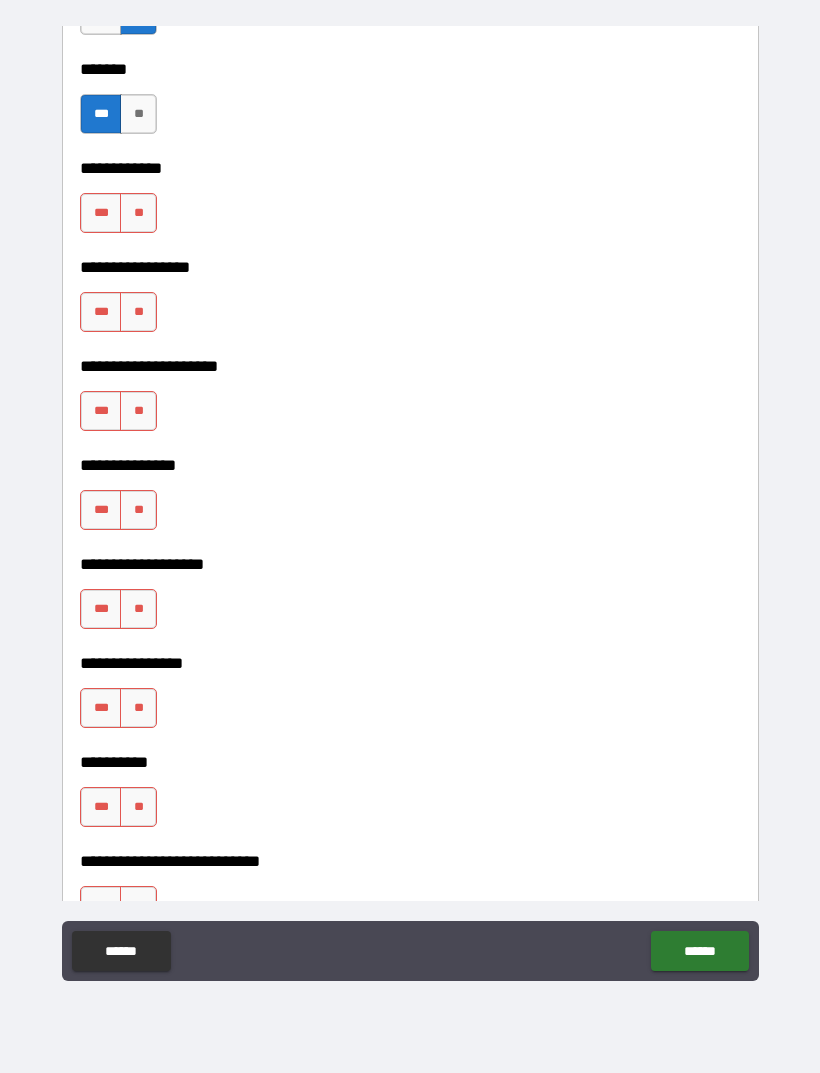 click on "***" at bounding box center (101, 213) 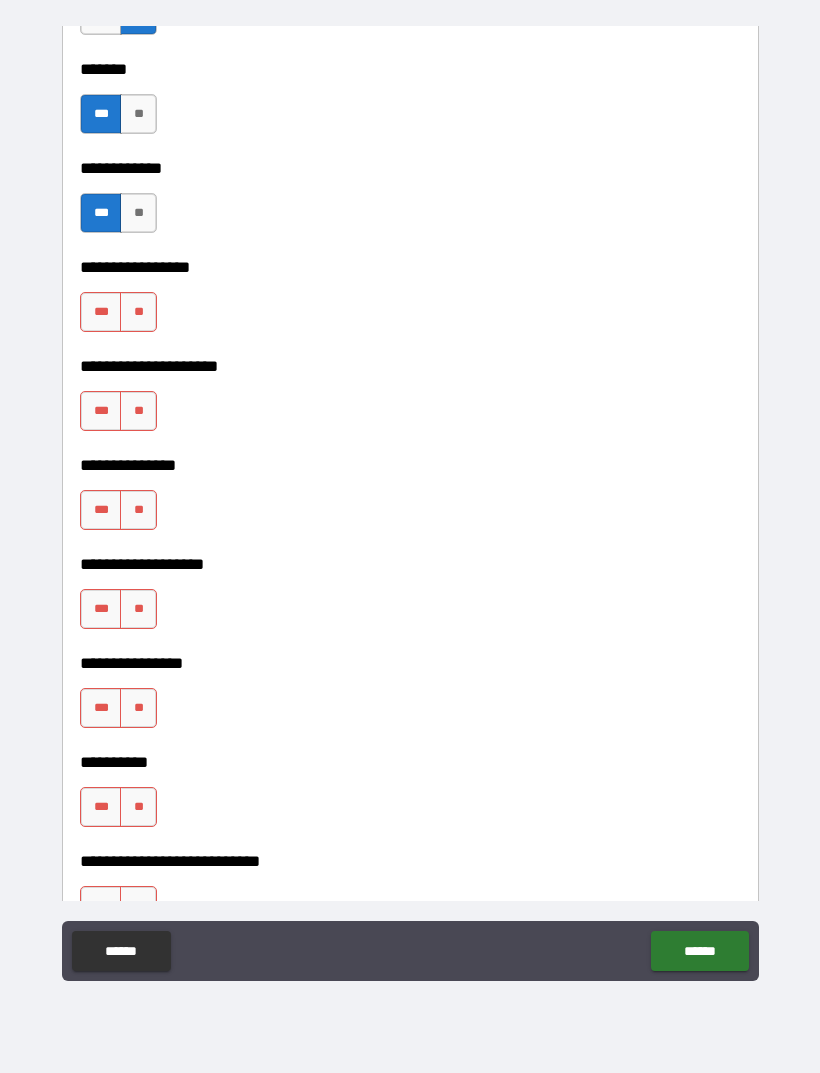 click on "**" at bounding box center (138, 312) 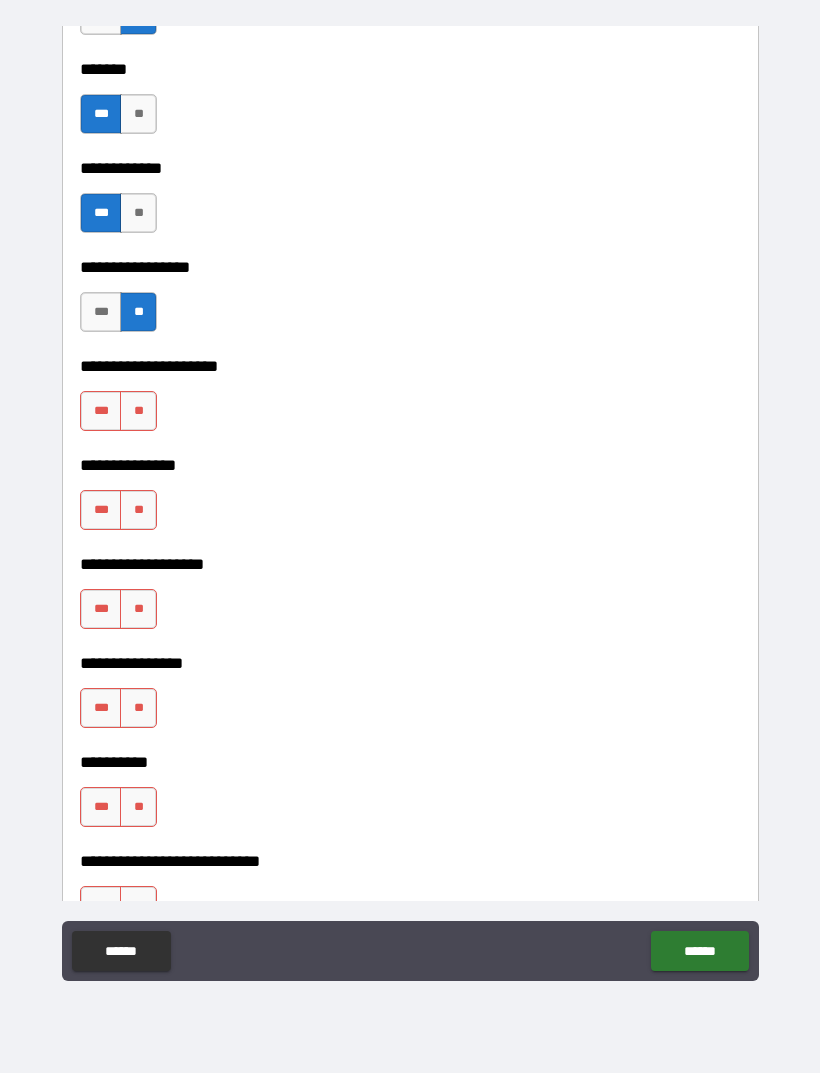 click on "**" at bounding box center [138, 411] 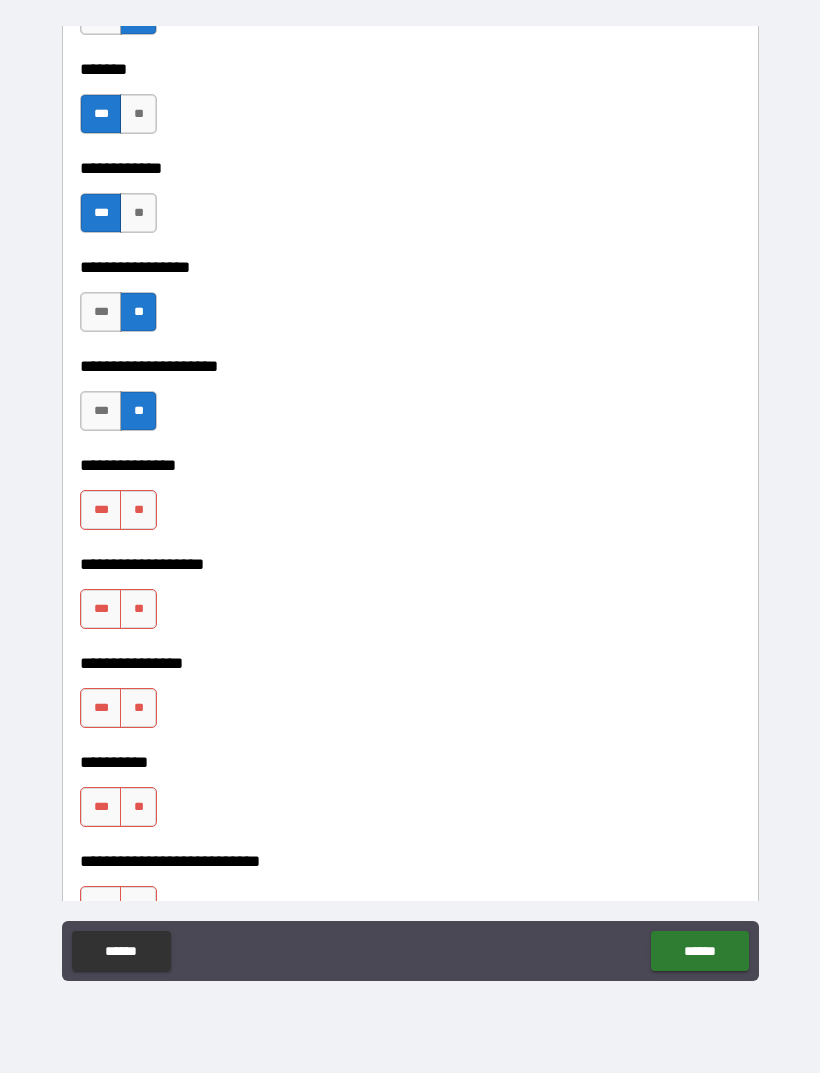 click on "**" at bounding box center [138, 510] 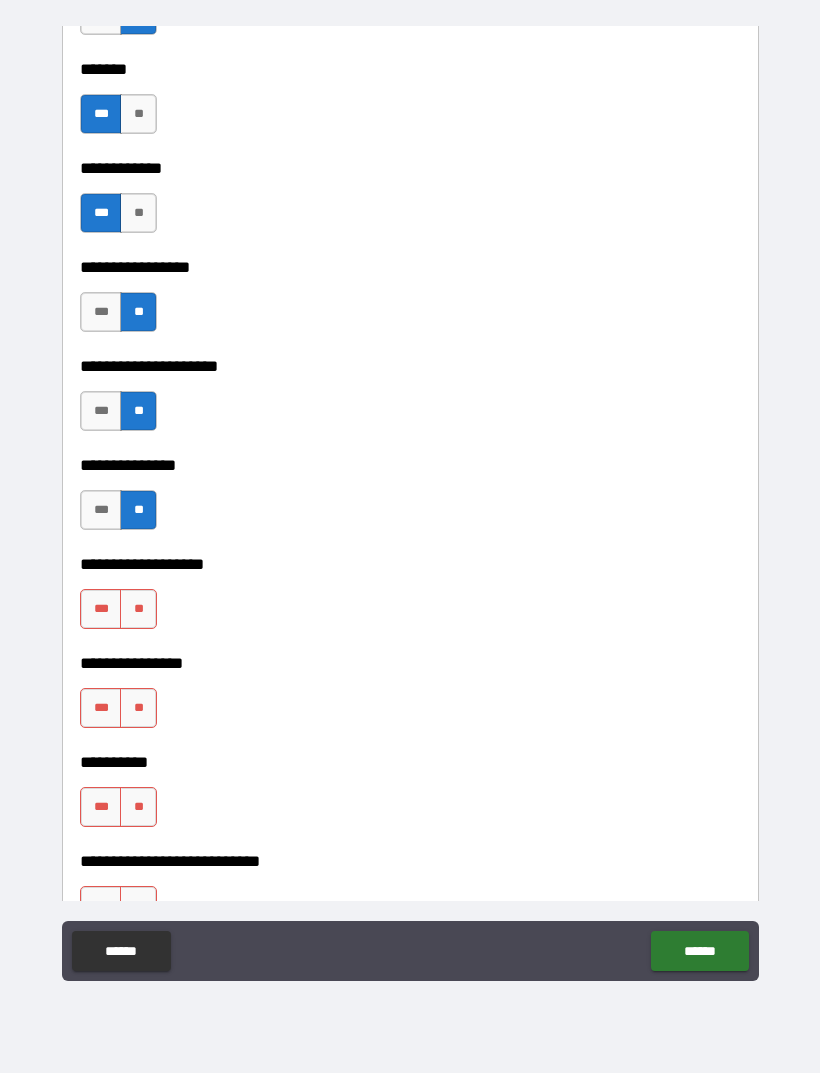 click on "**" at bounding box center (138, 609) 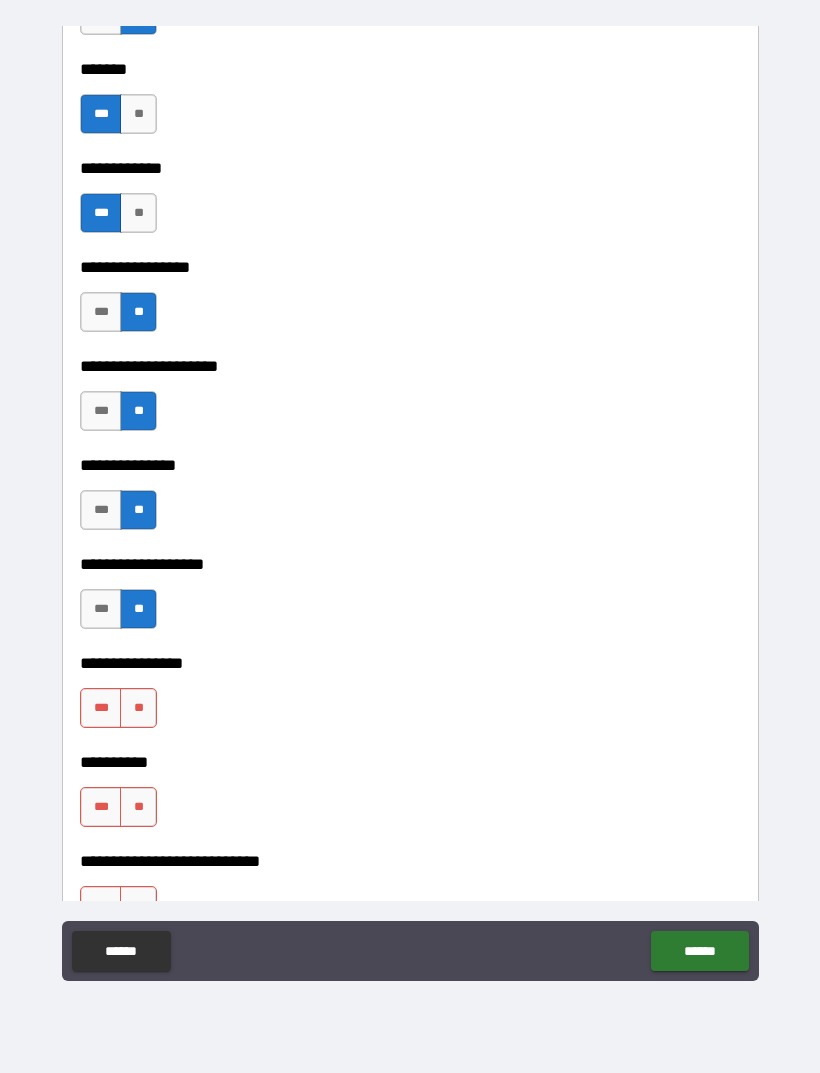 click on "**" at bounding box center (138, 708) 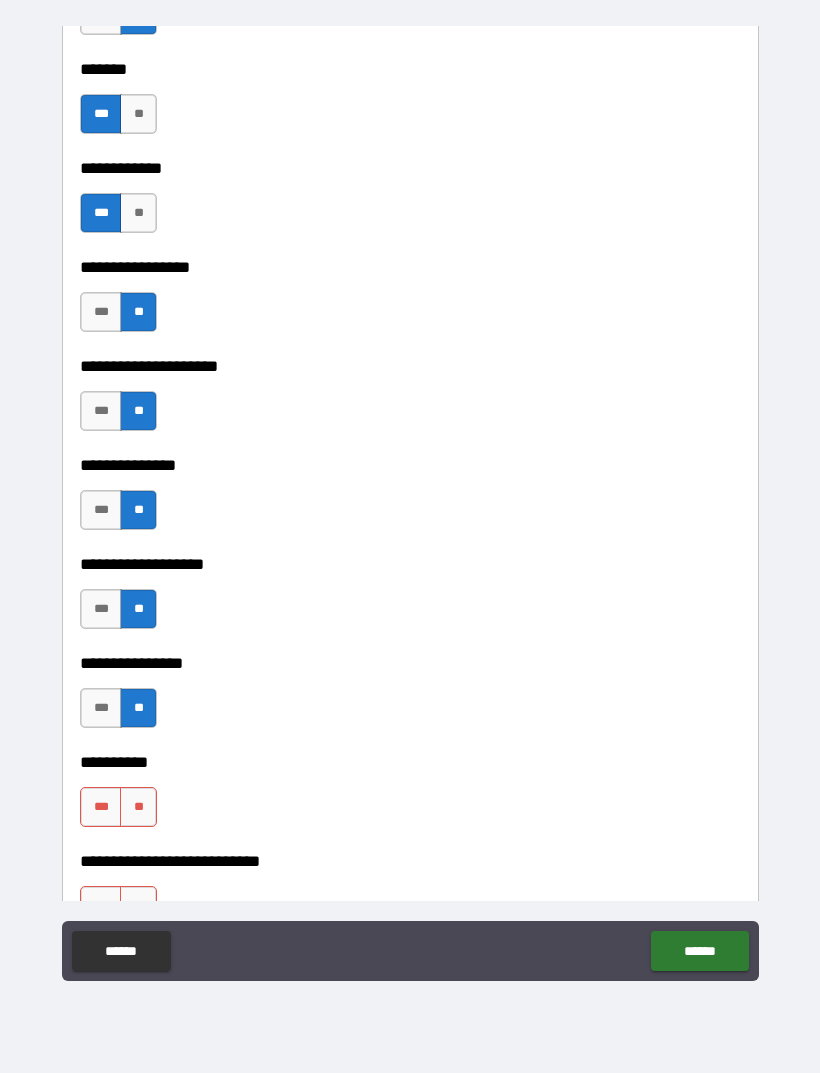 click on "**" at bounding box center (138, 807) 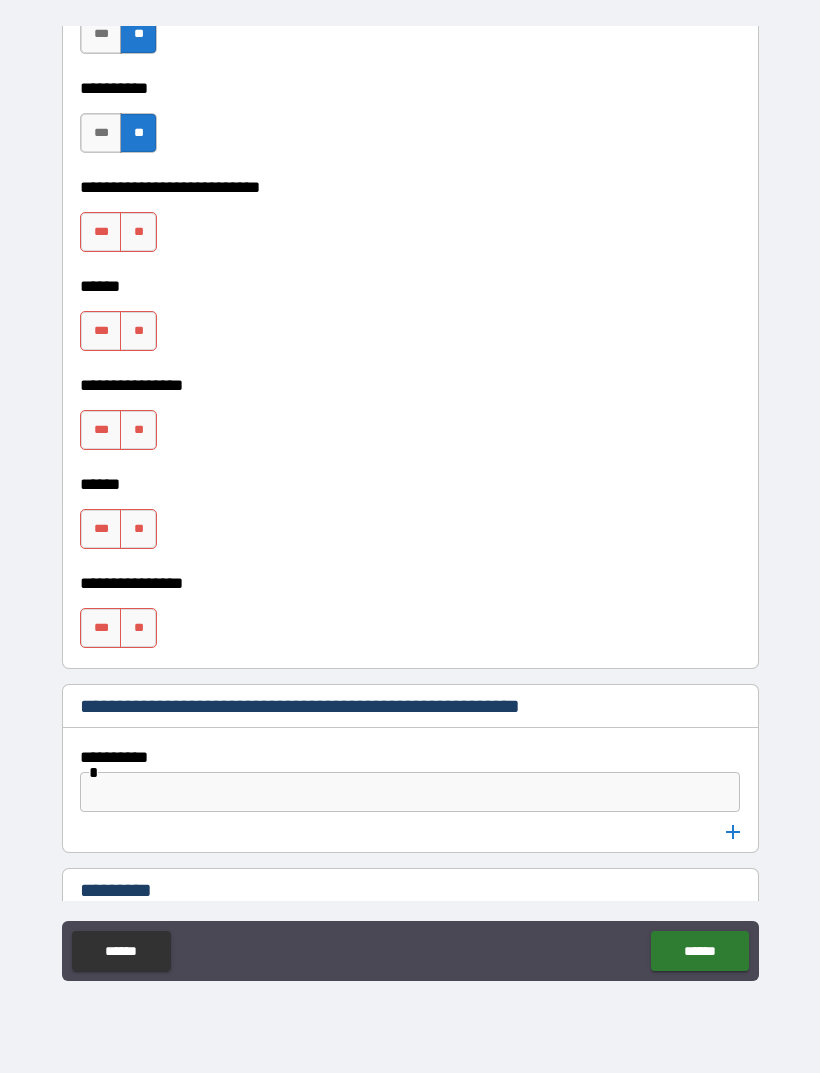 scroll, scrollTop: 6969, scrollLeft: 0, axis: vertical 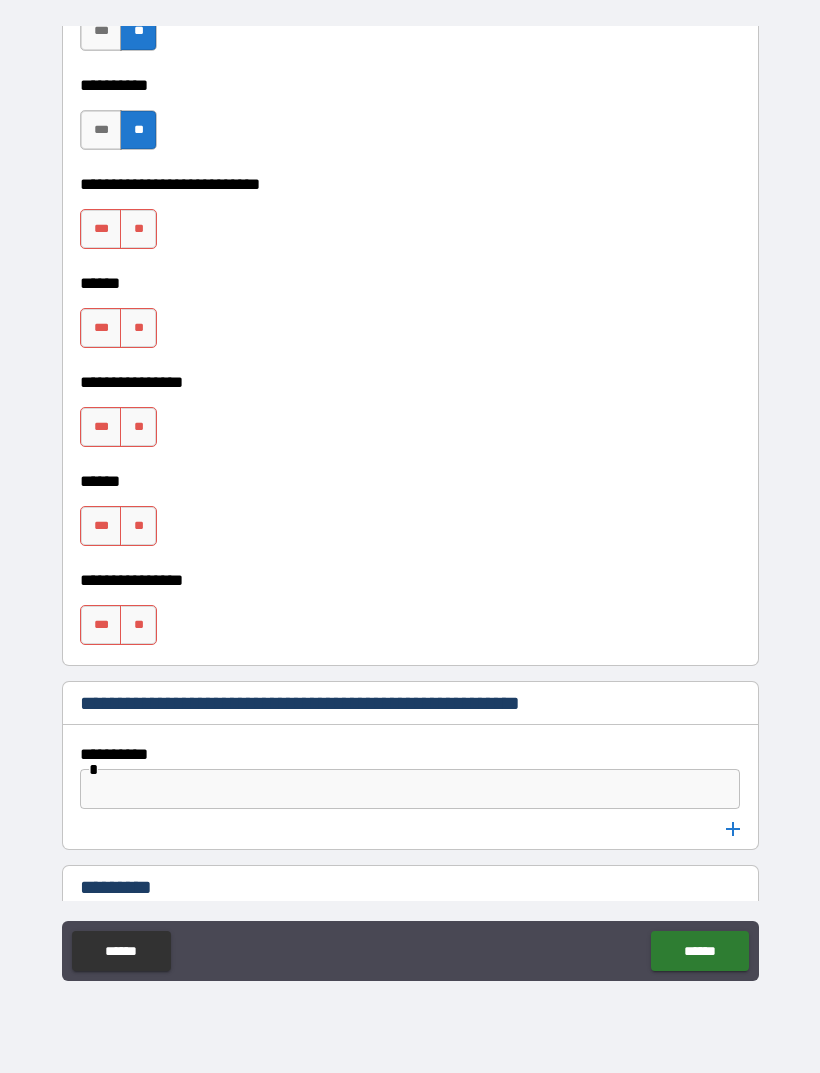click on "**" at bounding box center [138, 229] 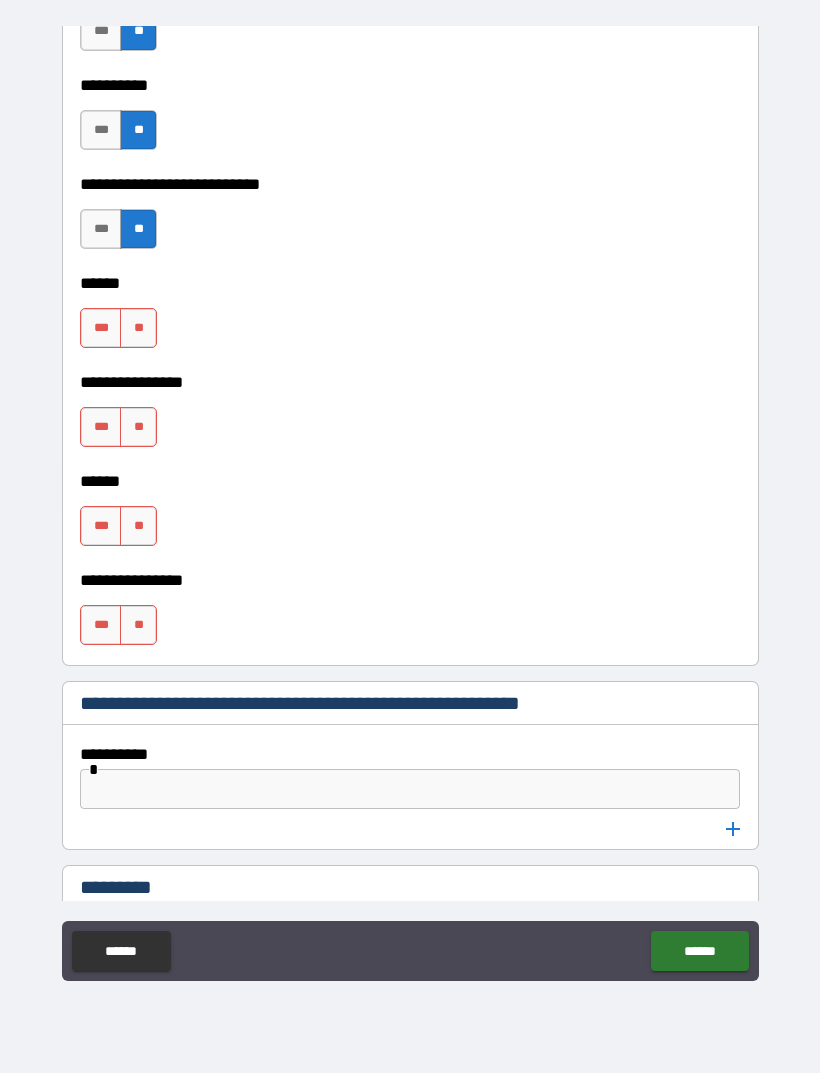 click on "**" at bounding box center [138, 328] 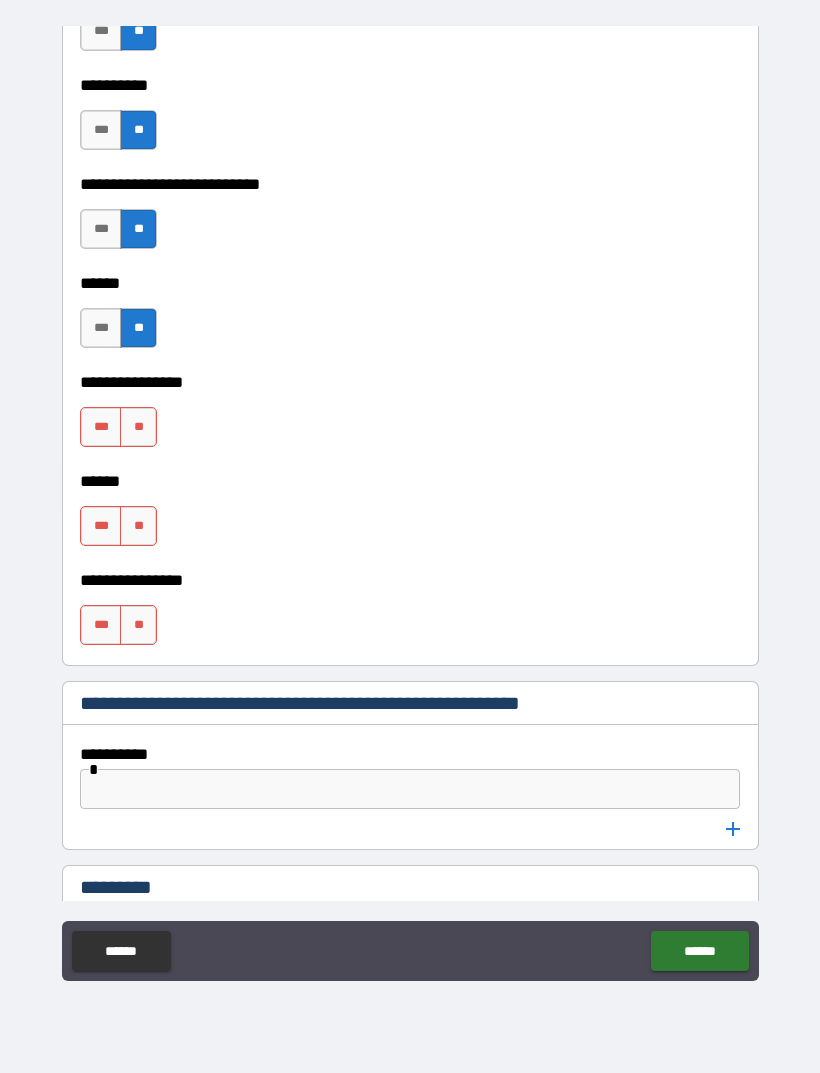click on "**" at bounding box center [138, 427] 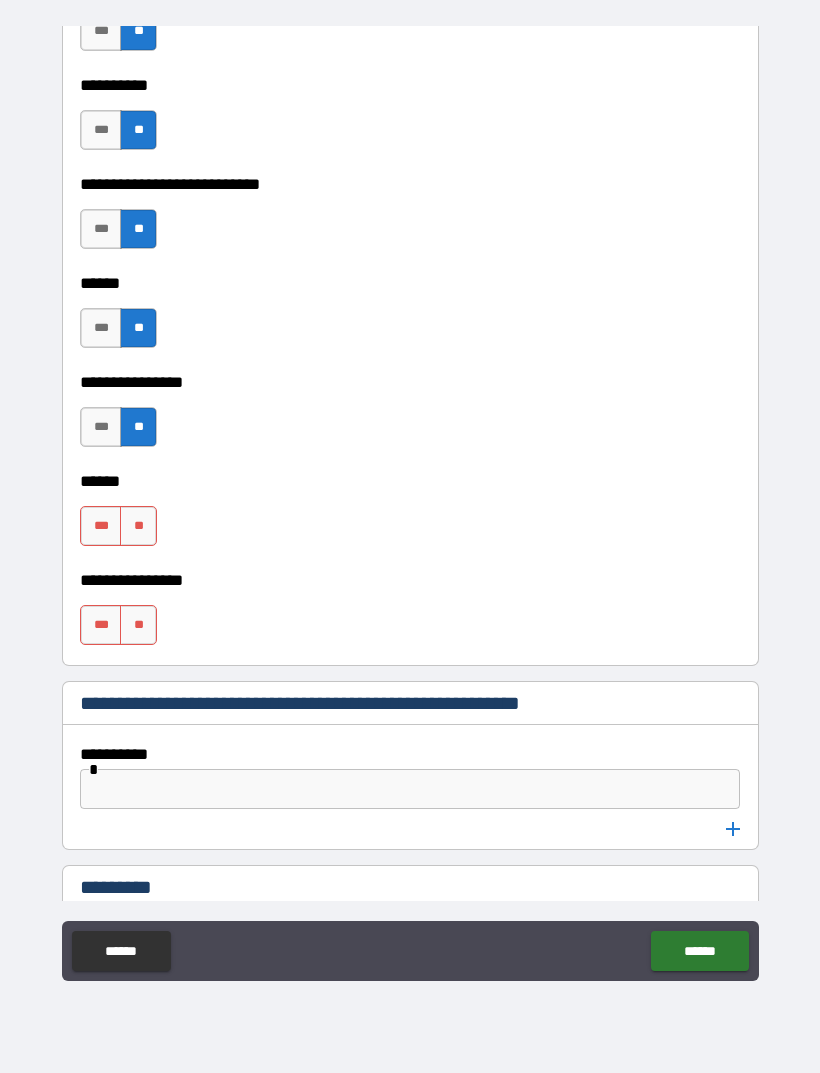 click on "**" at bounding box center (138, 526) 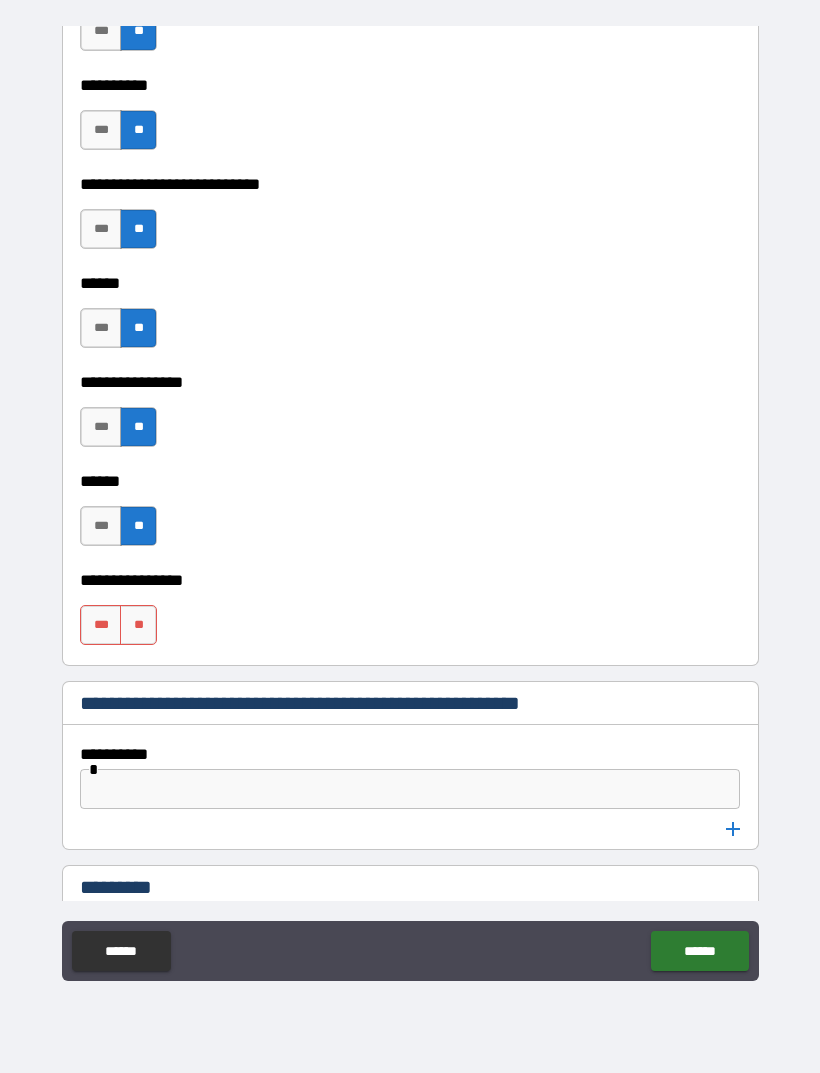 click on "**" at bounding box center [138, 625] 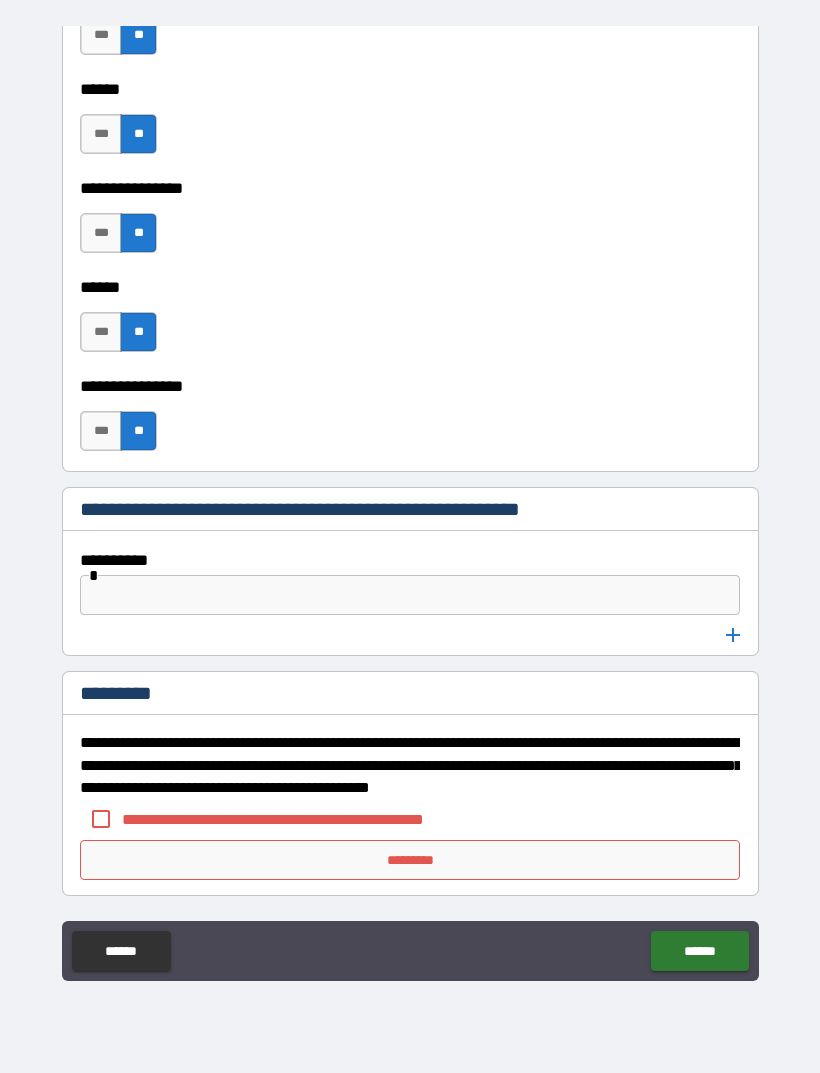 scroll, scrollTop: 7163, scrollLeft: 0, axis: vertical 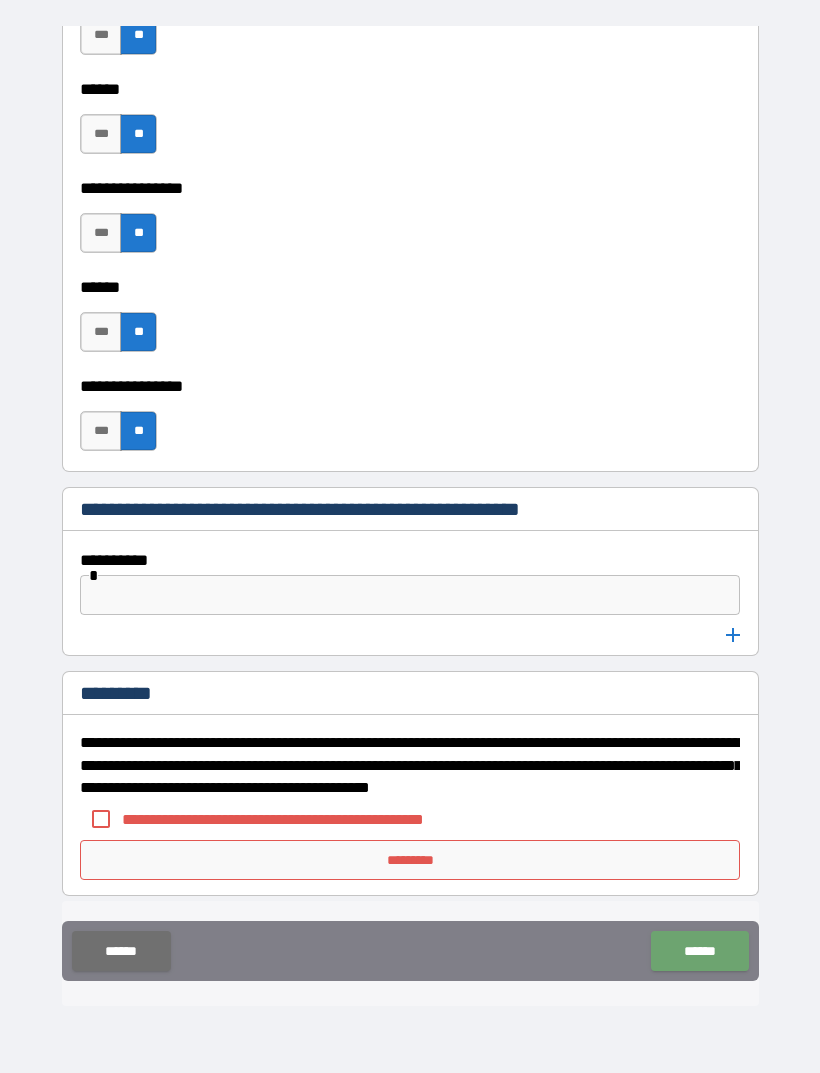 click on "******" at bounding box center (699, 951) 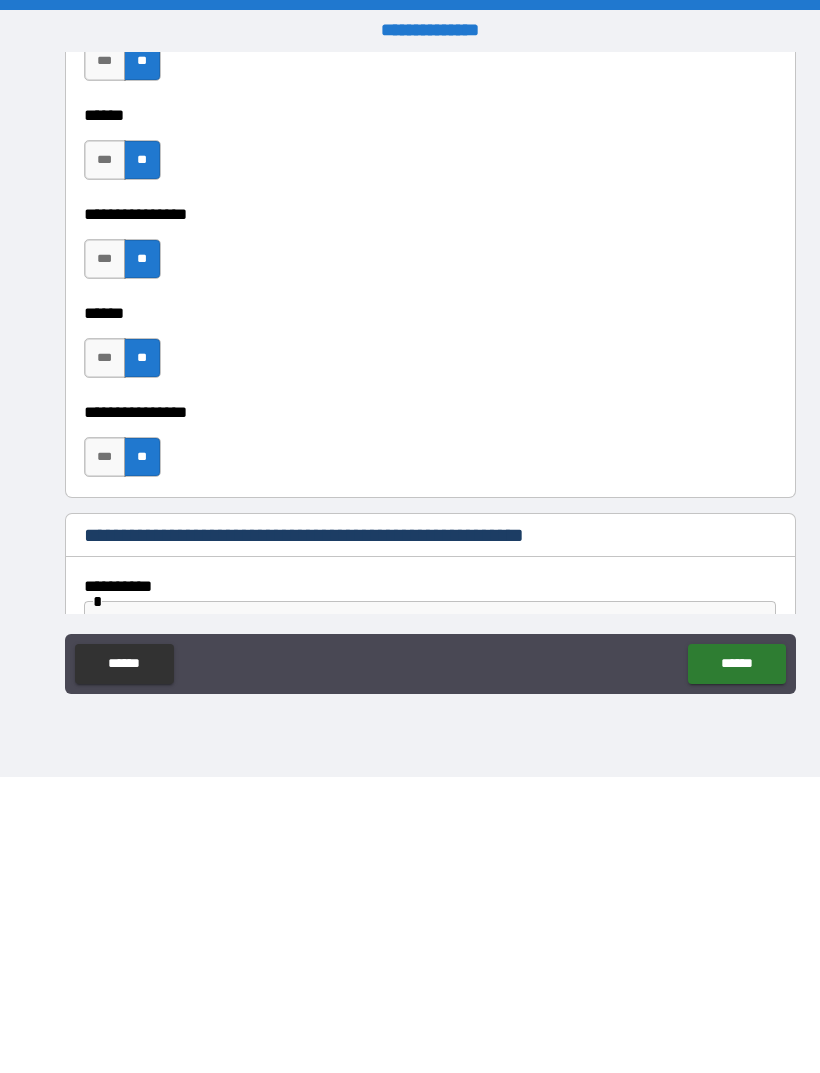 scroll, scrollTop: 7142, scrollLeft: 0, axis: vertical 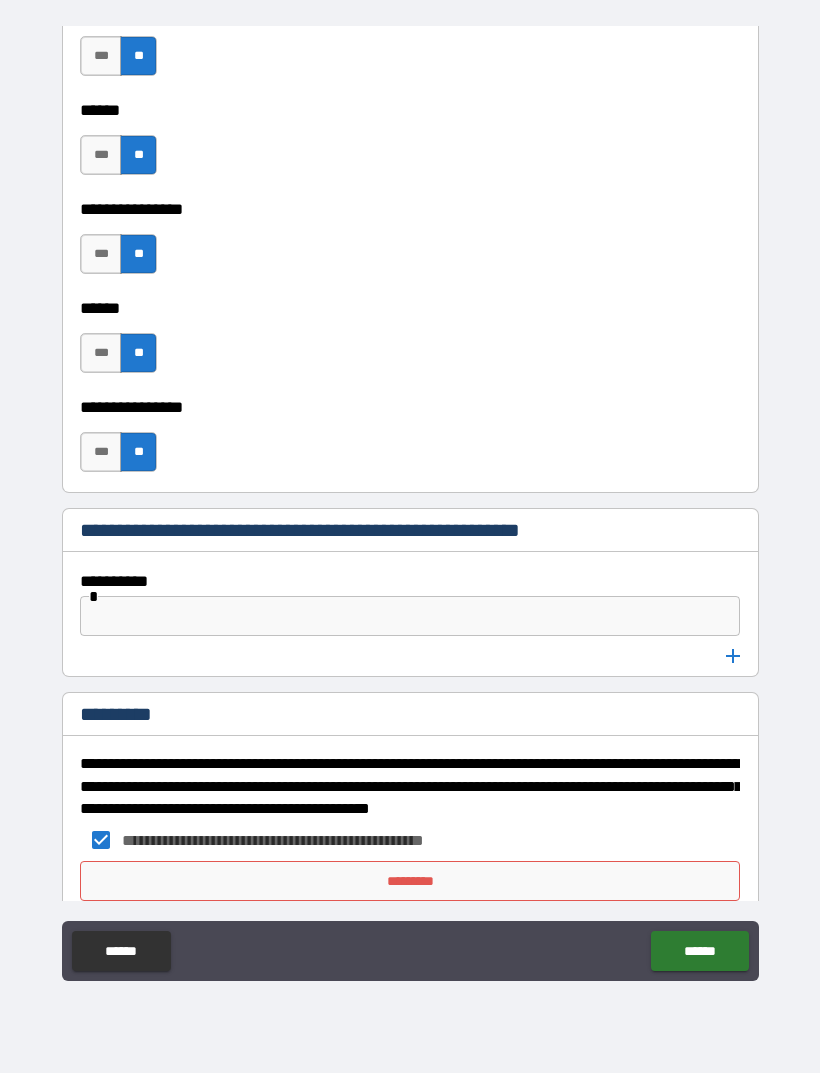 click on "*********" at bounding box center (410, 881) 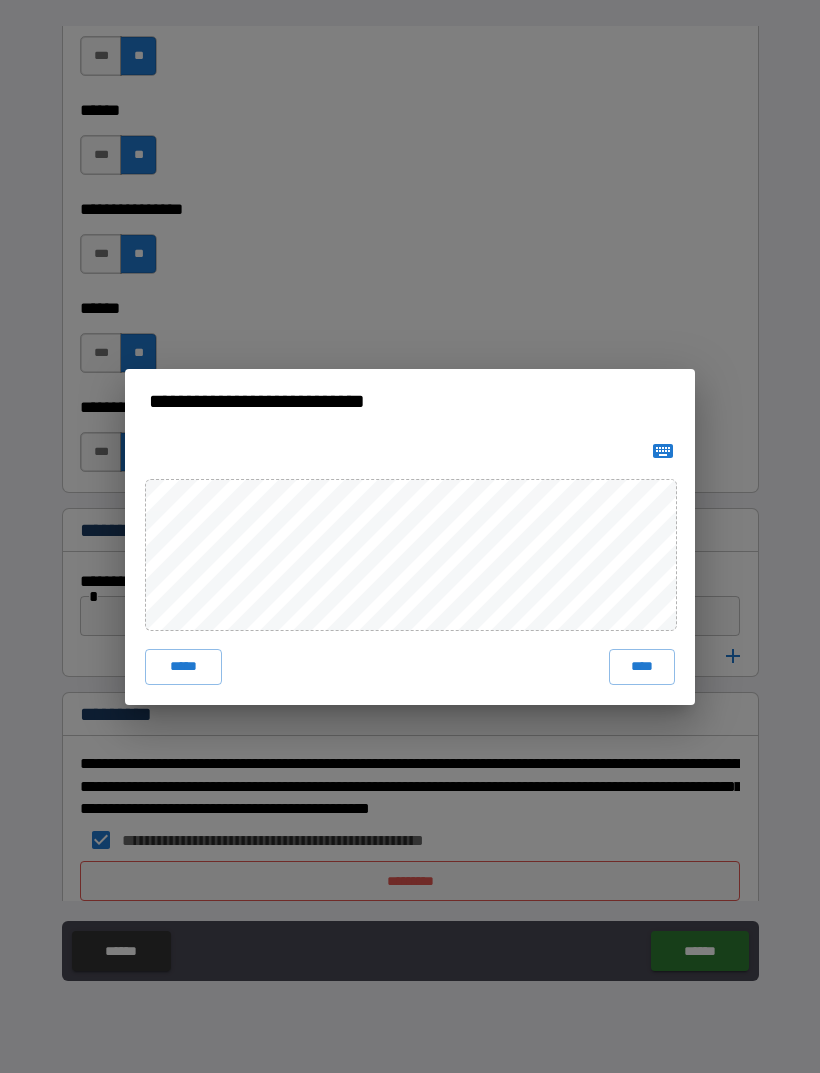 click on "****" at bounding box center [642, 667] 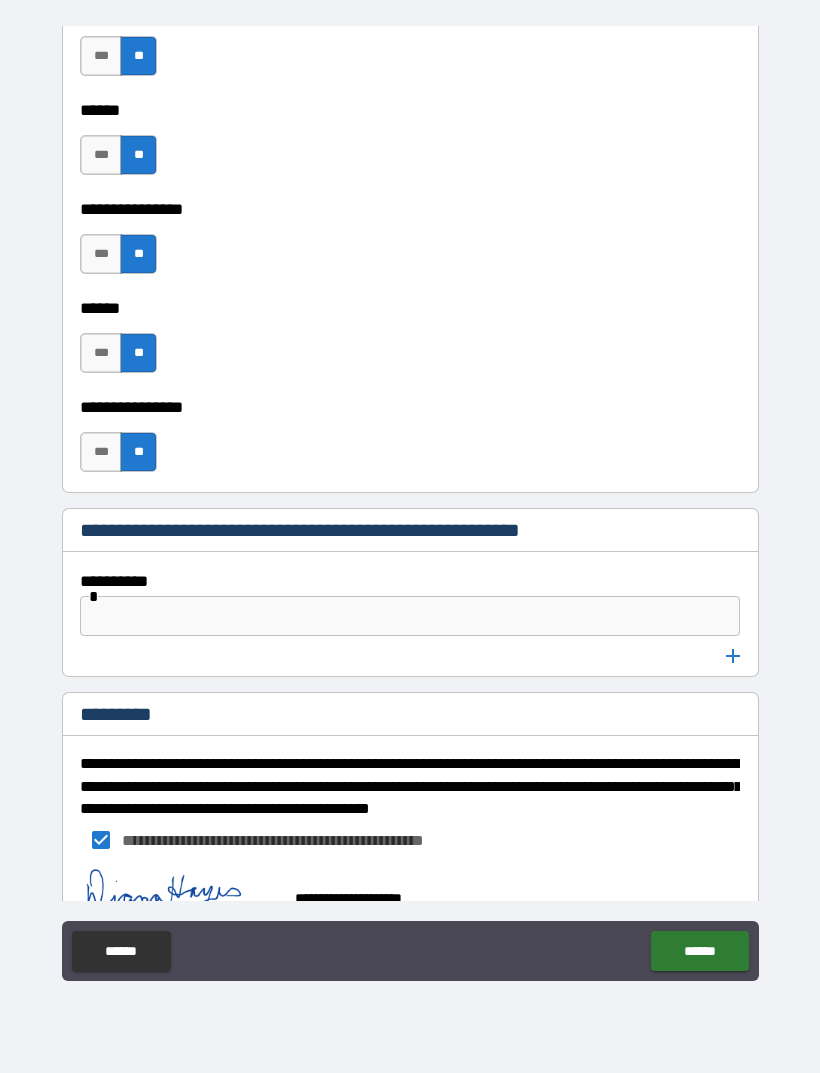 click on "******" at bounding box center [699, 951] 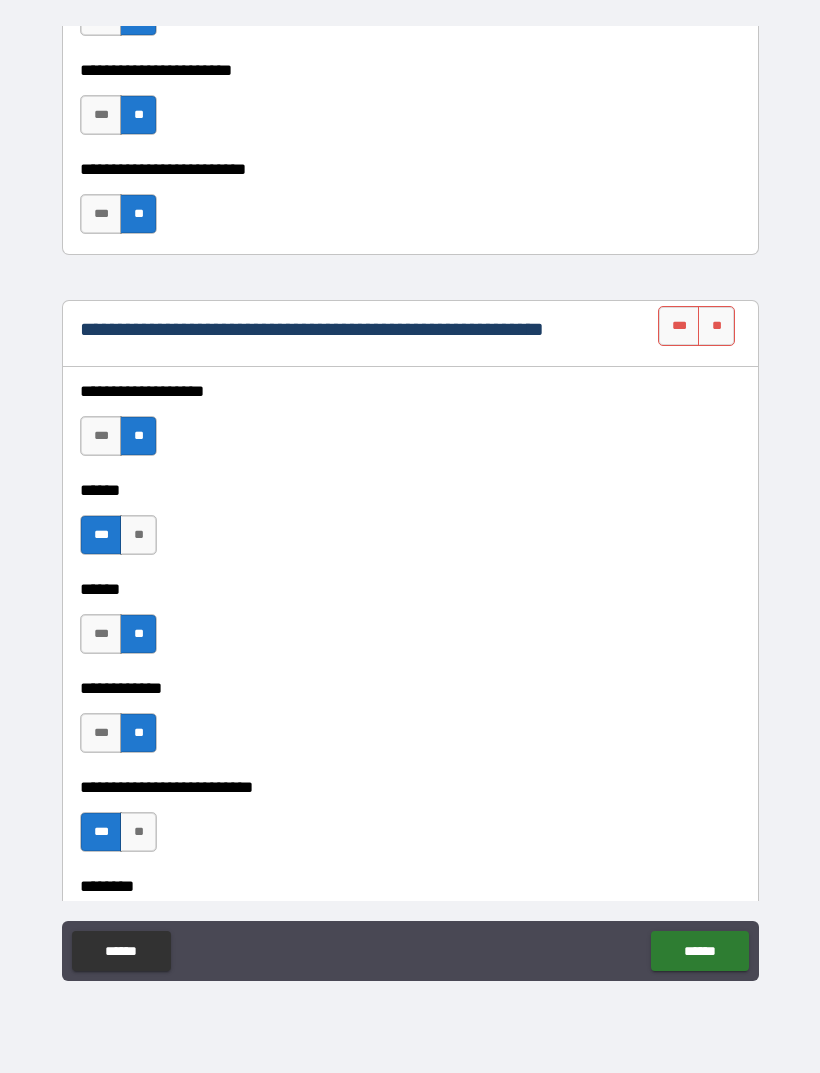 scroll, scrollTop: 3388, scrollLeft: 0, axis: vertical 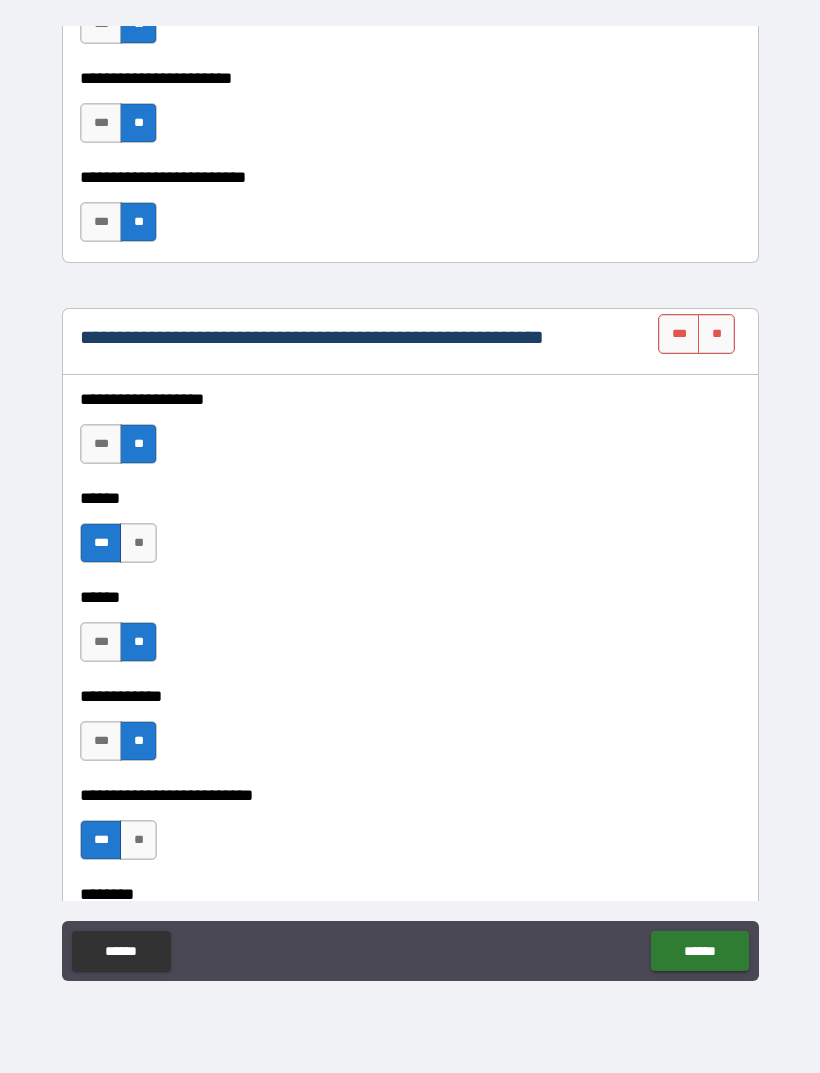 click on "***" at bounding box center (679, 334) 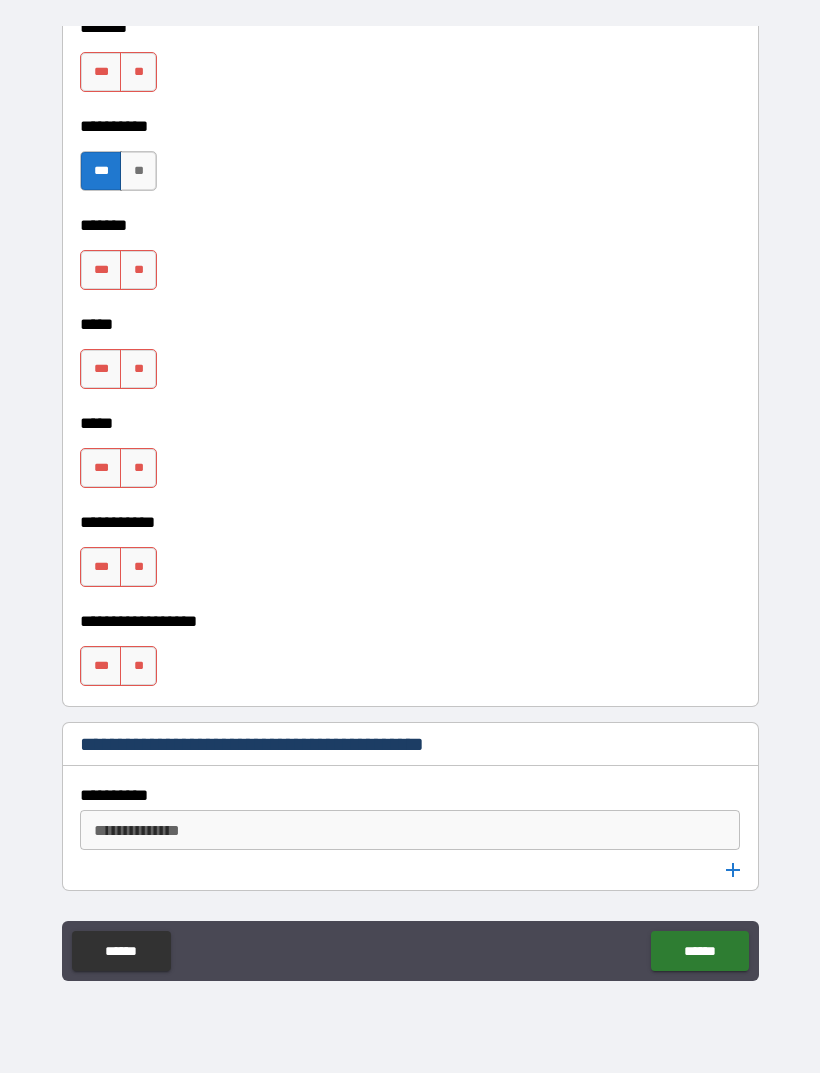 scroll, scrollTop: 1884, scrollLeft: 0, axis: vertical 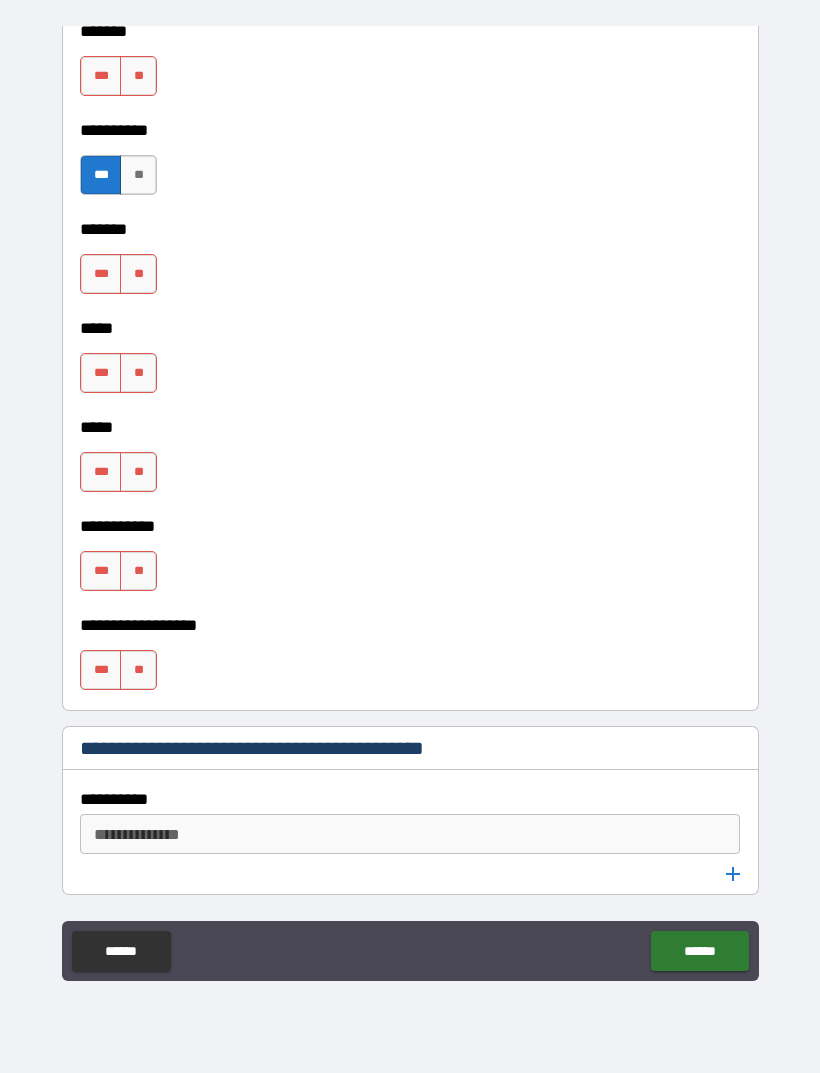 click on "**********" at bounding box center [410, 611] 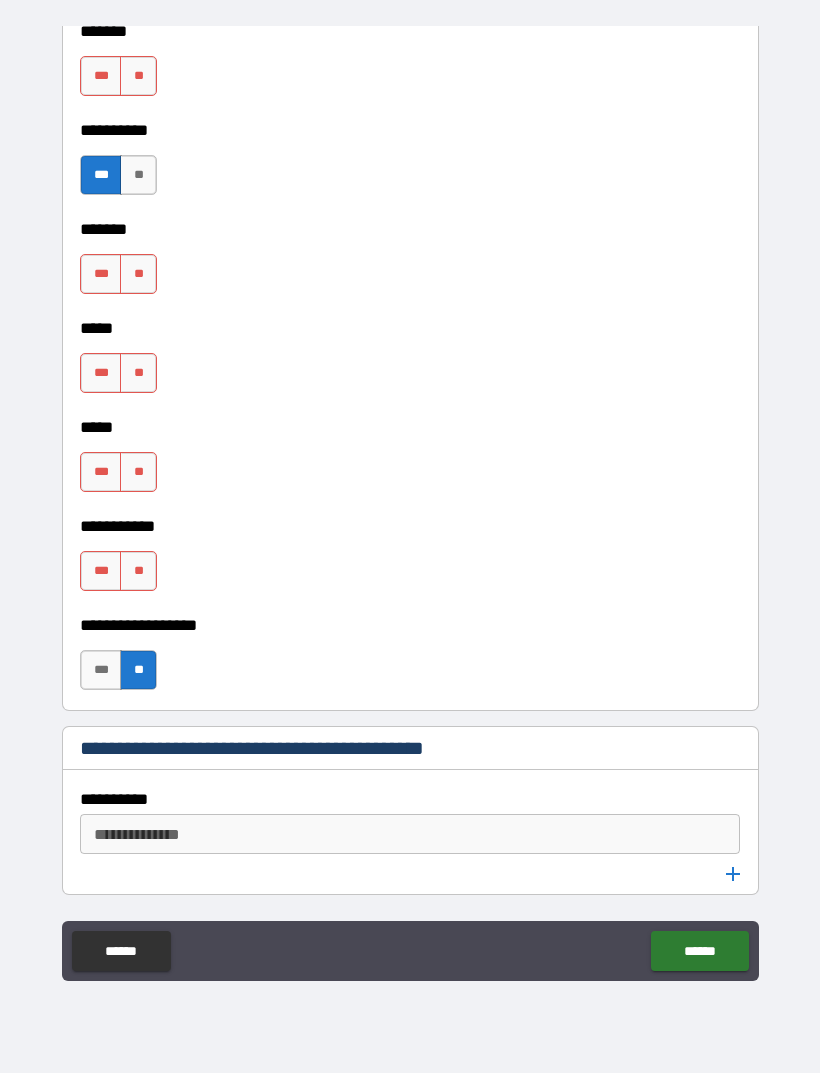 click on "**" at bounding box center [138, 571] 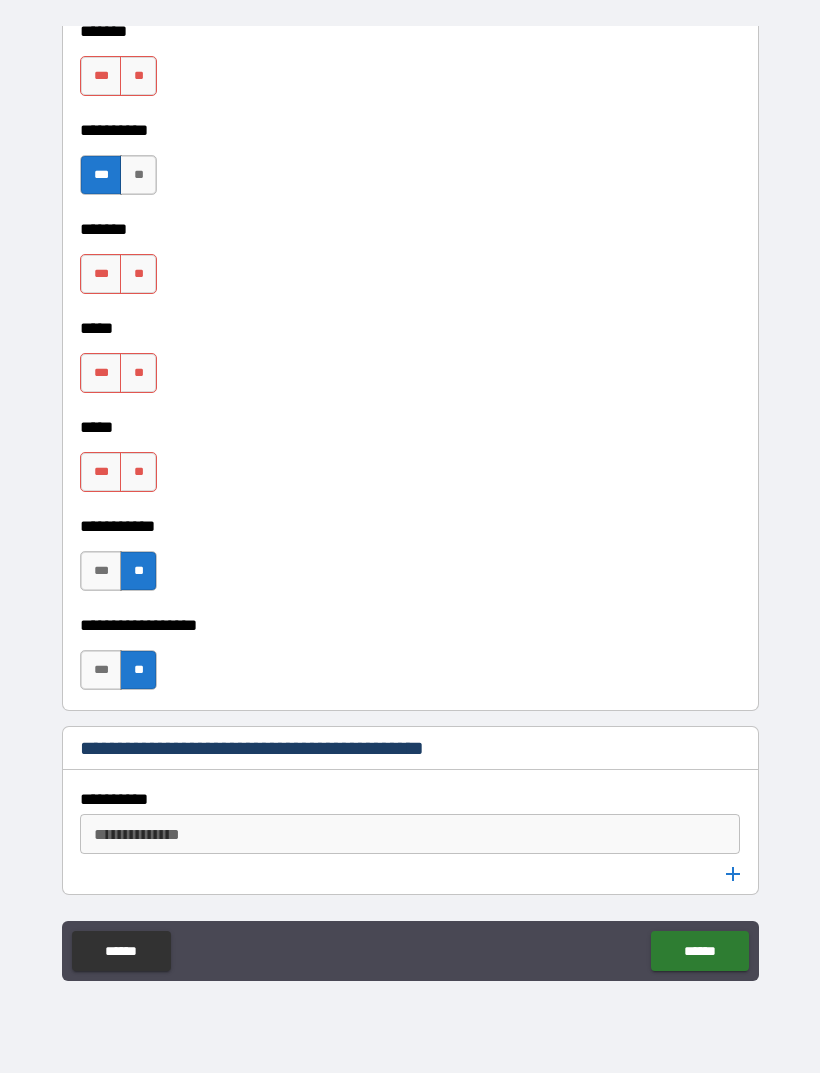 click on "**" at bounding box center (138, 472) 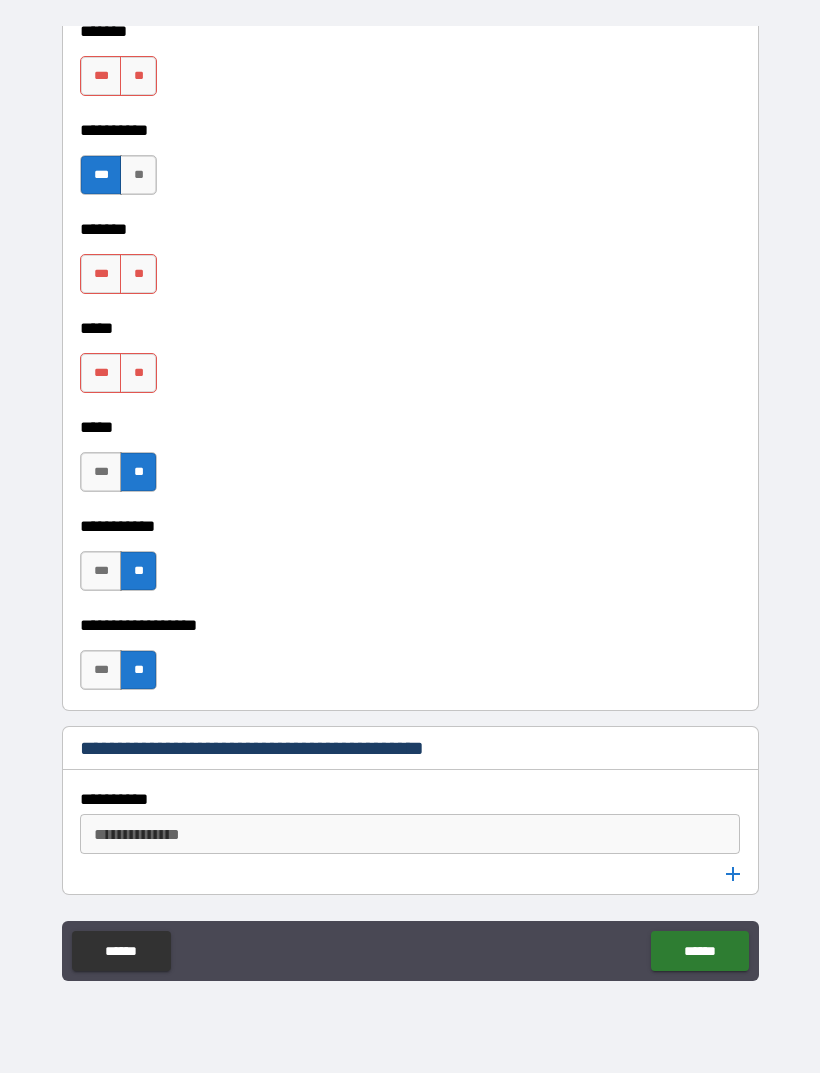 click on "**" at bounding box center (138, 373) 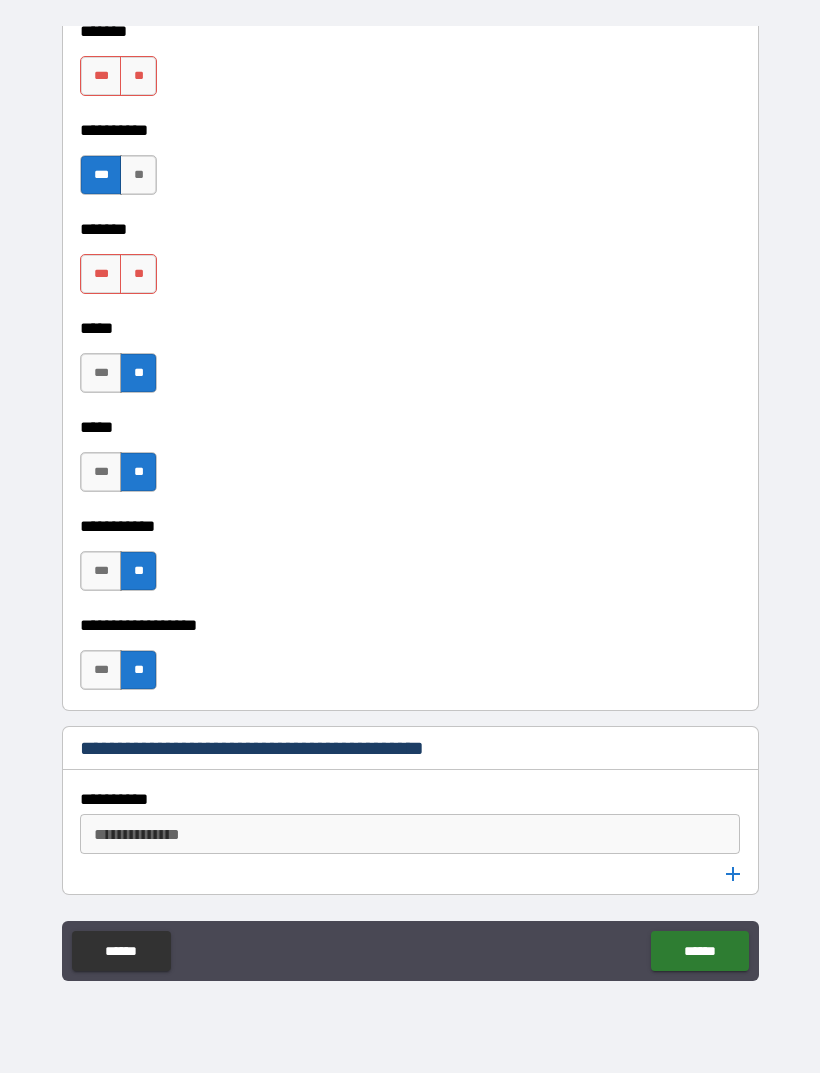click on "******* *** **" at bounding box center (410, 264) 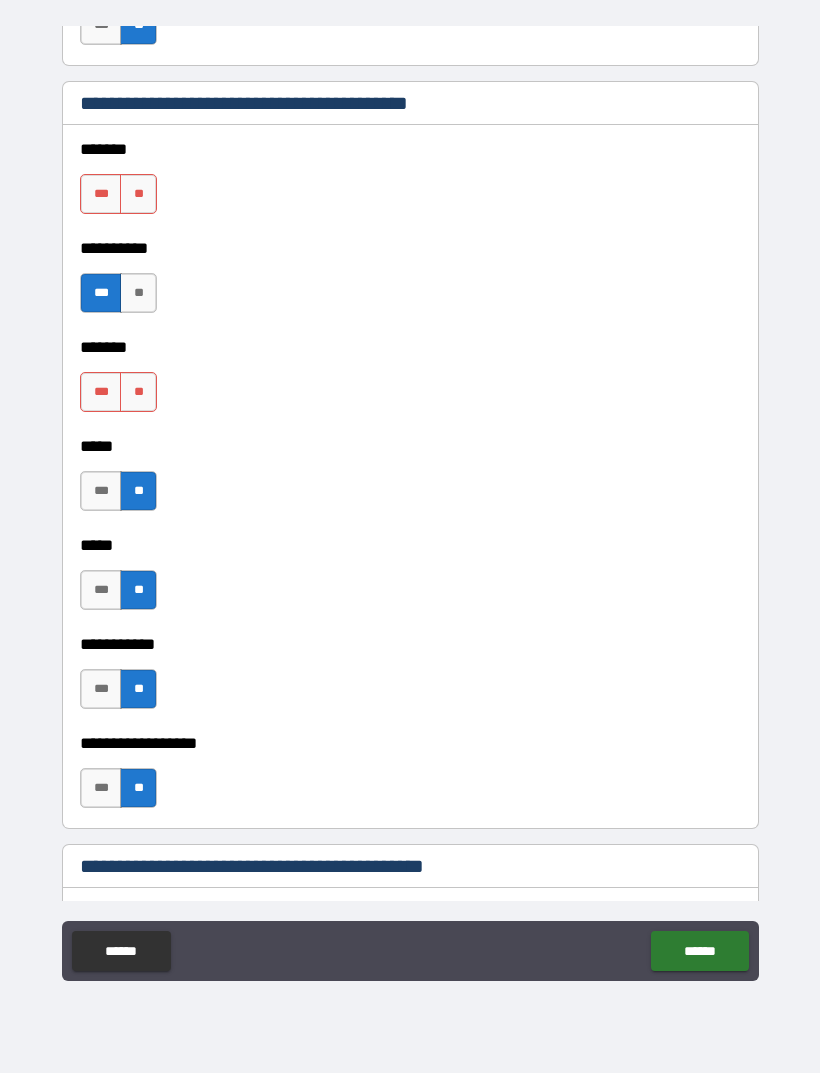 scroll, scrollTop: 1764, scrollLeft: 0, axis: vertical 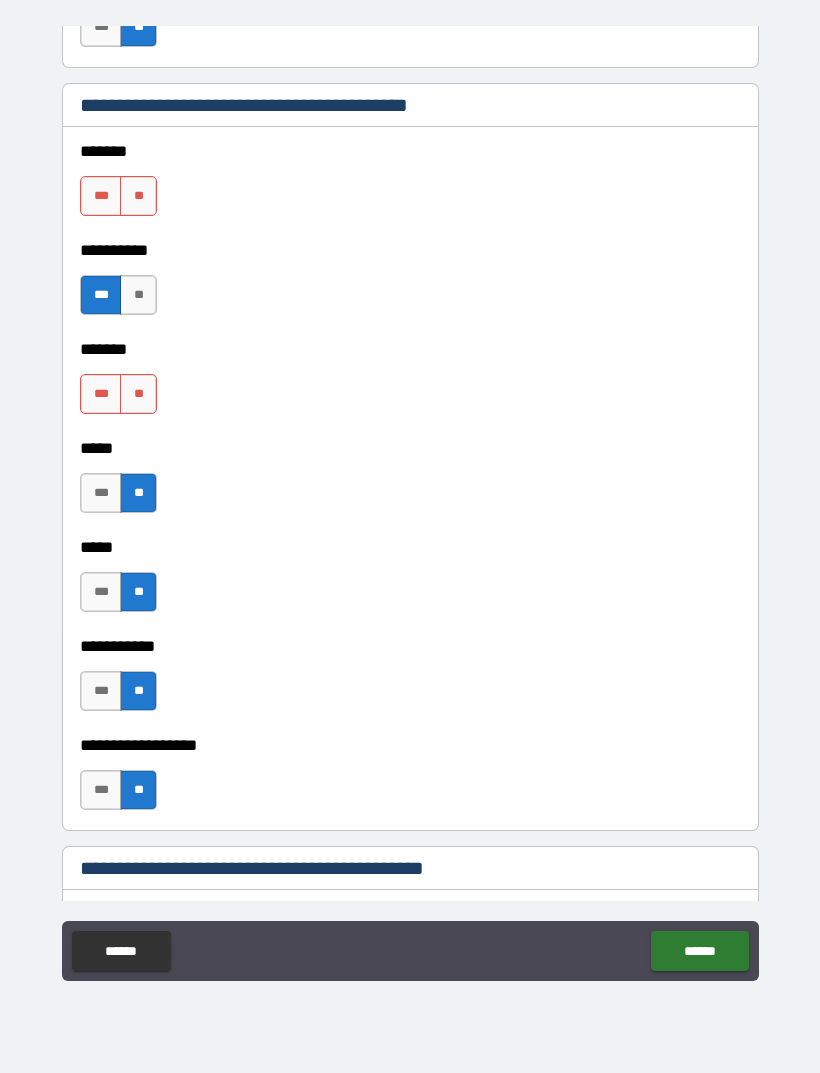 click on "**" at bounding box center (138, 394) 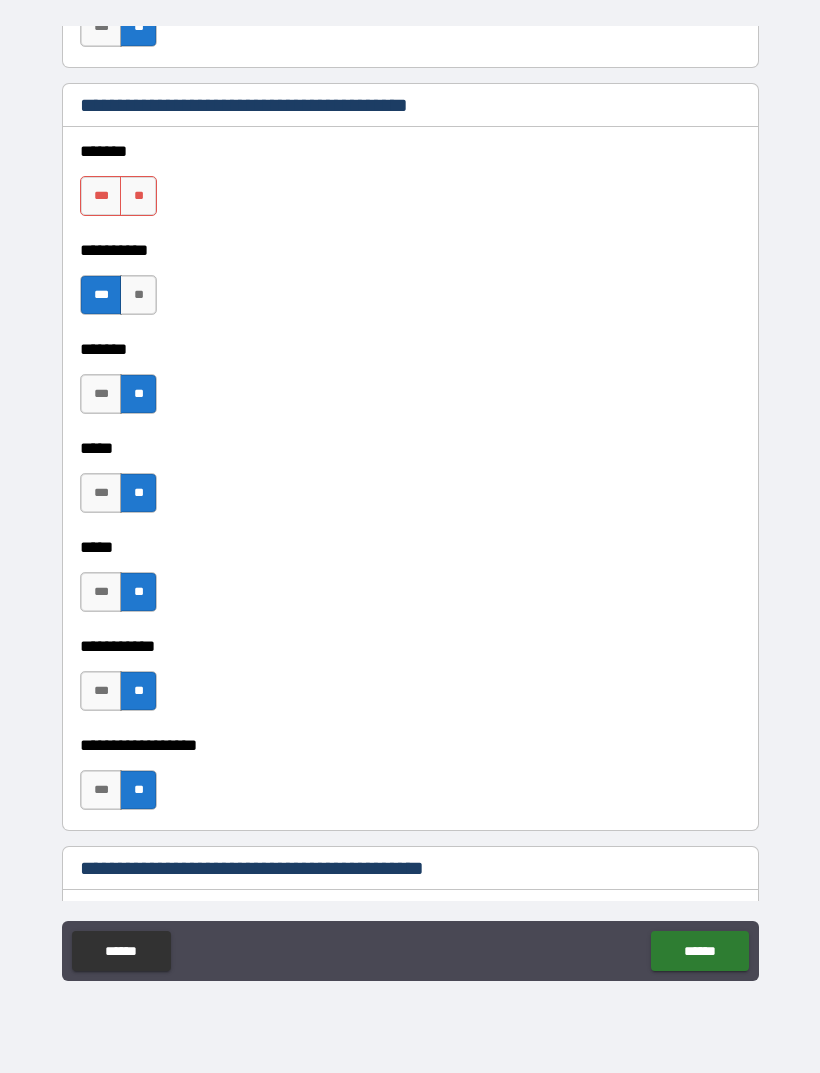click on "**" at bounding box center [138, 196] 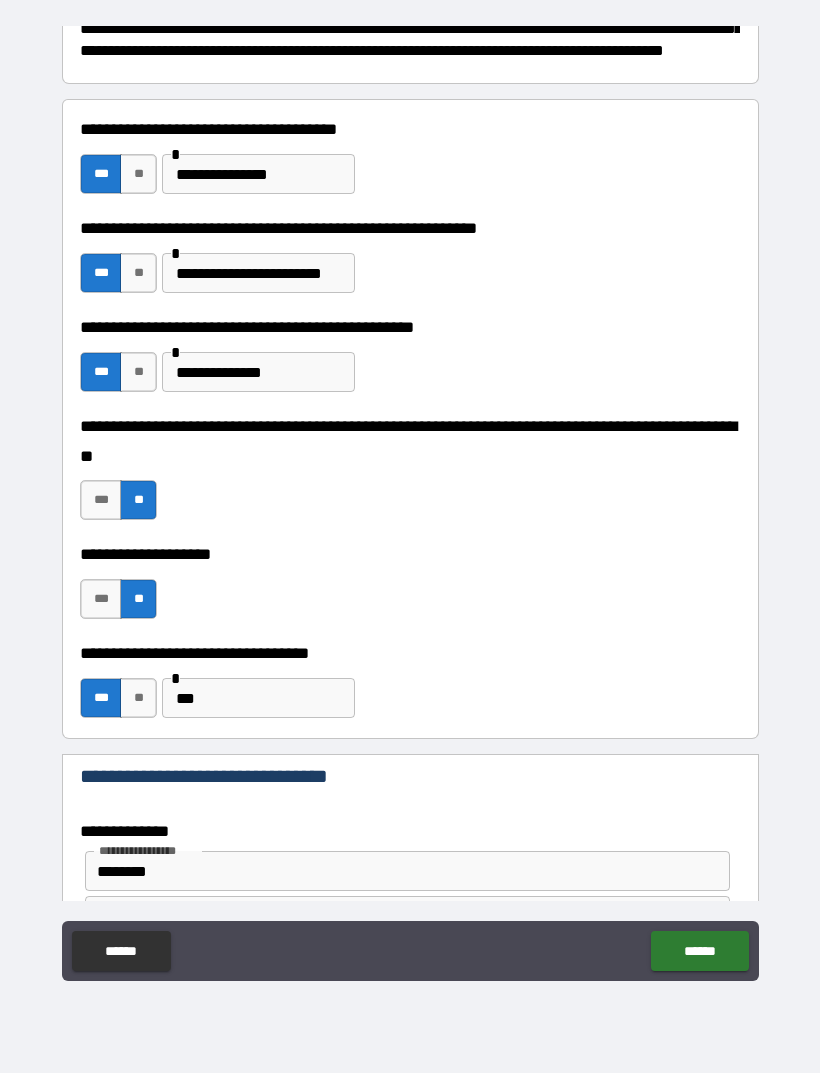 scroll, scrollTop: 307, scrollLeft: 0, axis: vertical 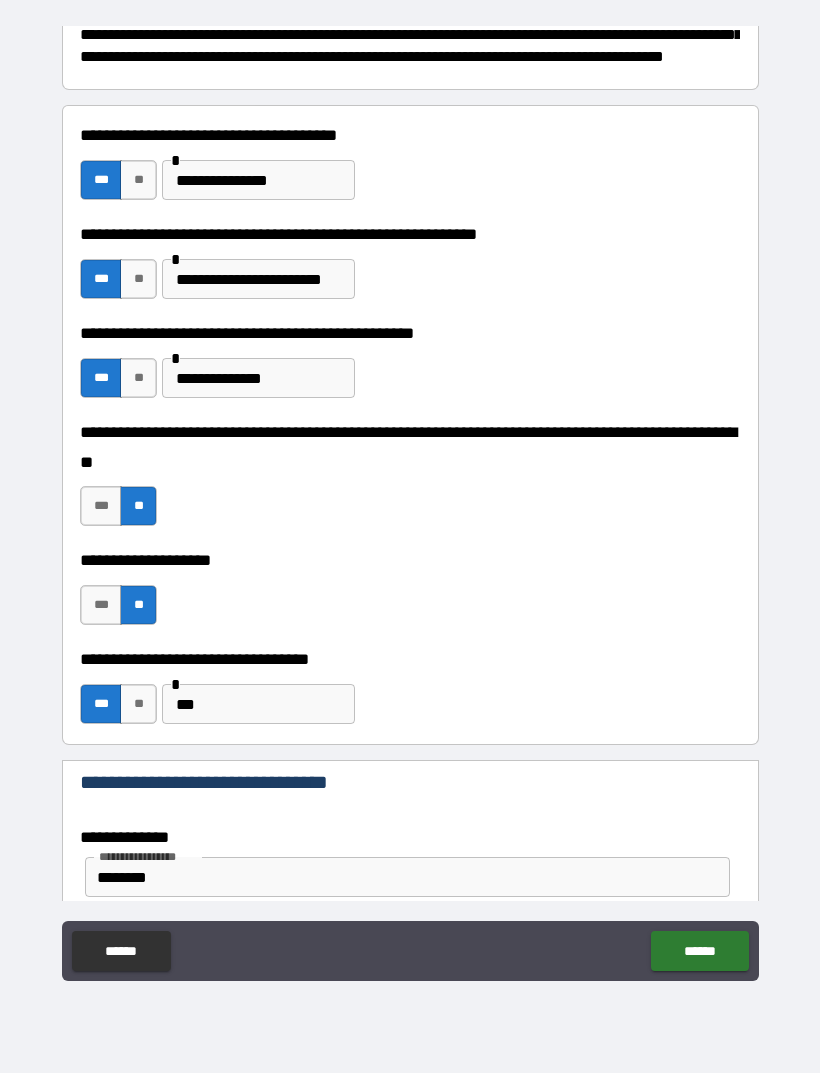 click on "******" at bounding box center (699, 951) 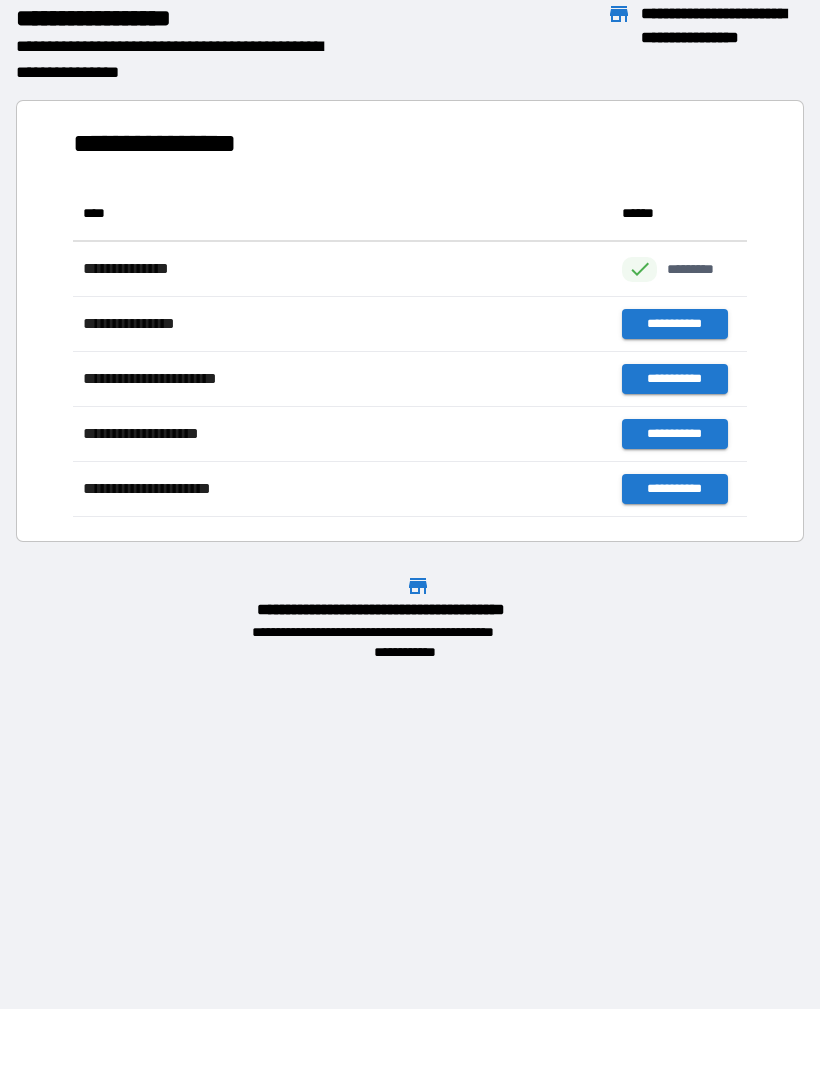 scroll, scrollTop: 1, scrollLeft: 1, axis: both 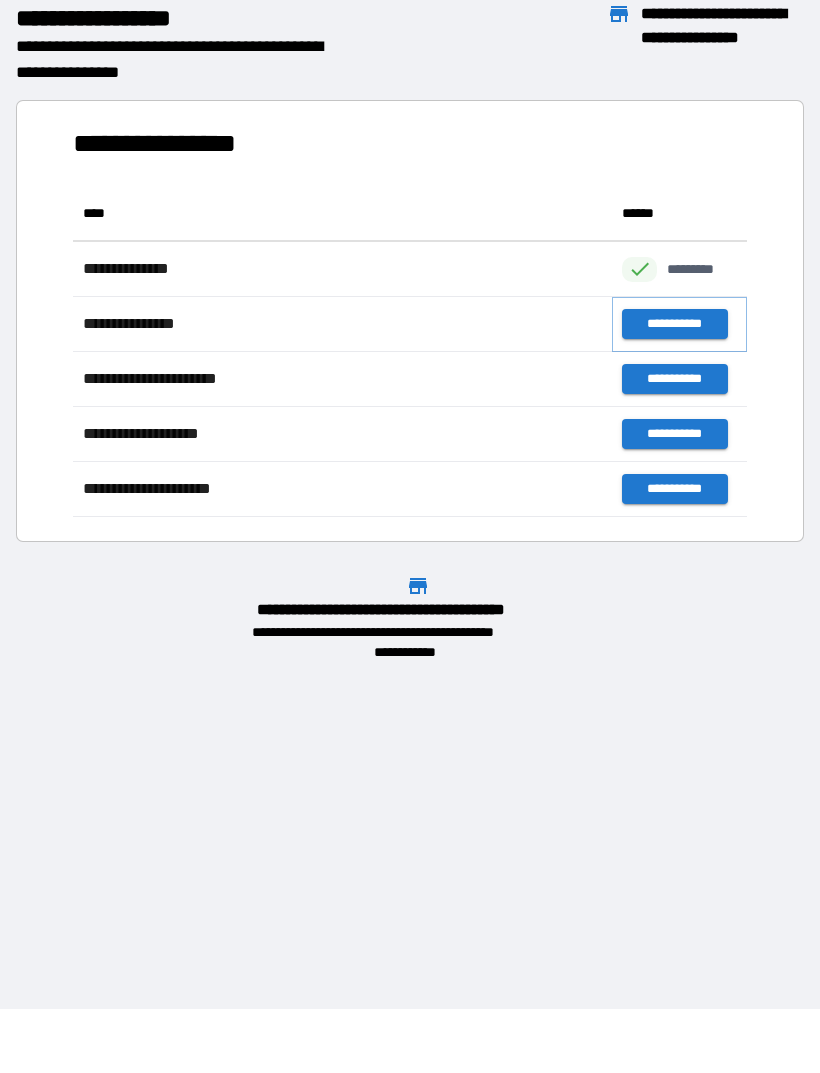 click on "**********" at bounding box center (674, 324) 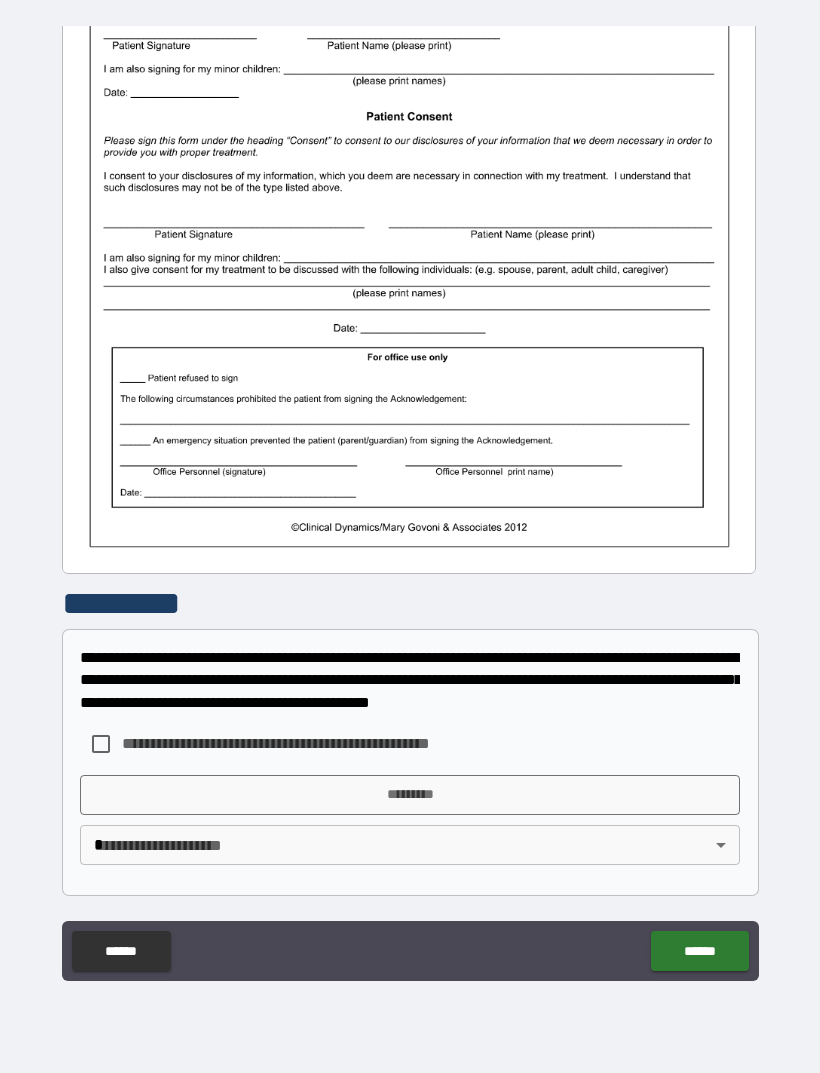scroll, scrollTop: 380, scrollLeft: 0, axis: vertical 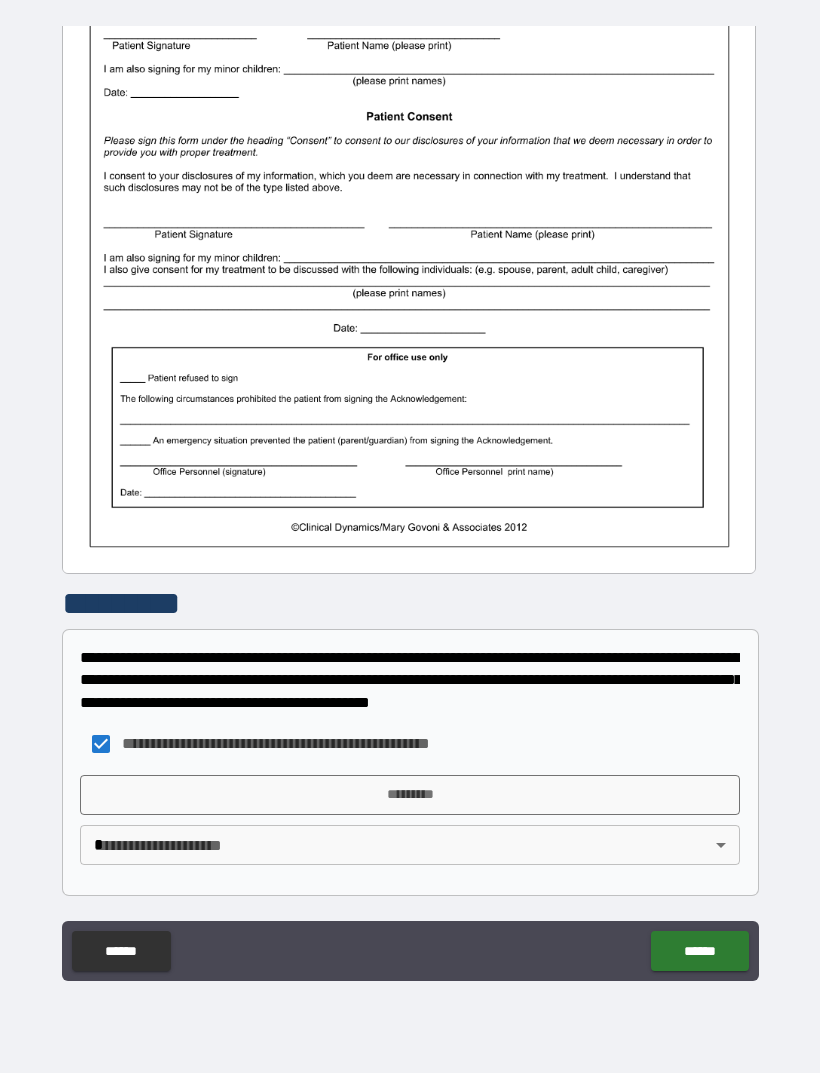 click on "**********" at bounding box center [410, 504] 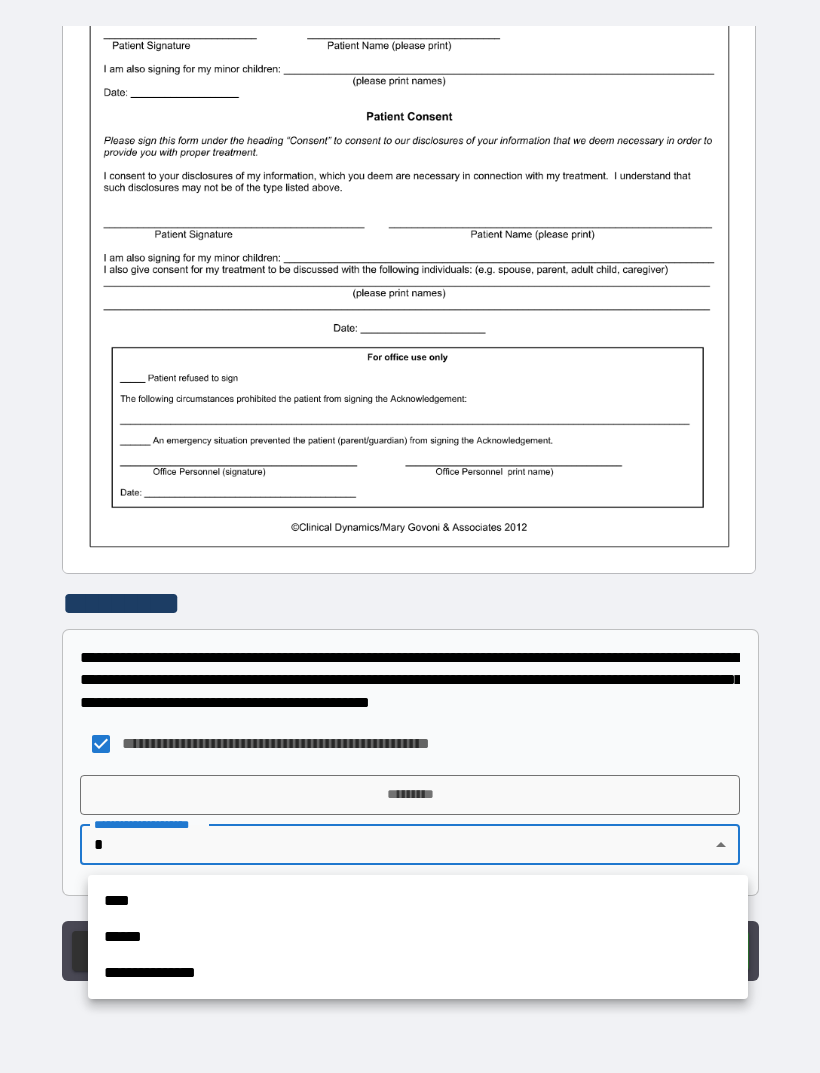 click on "****" at bounding box center (418, 901) 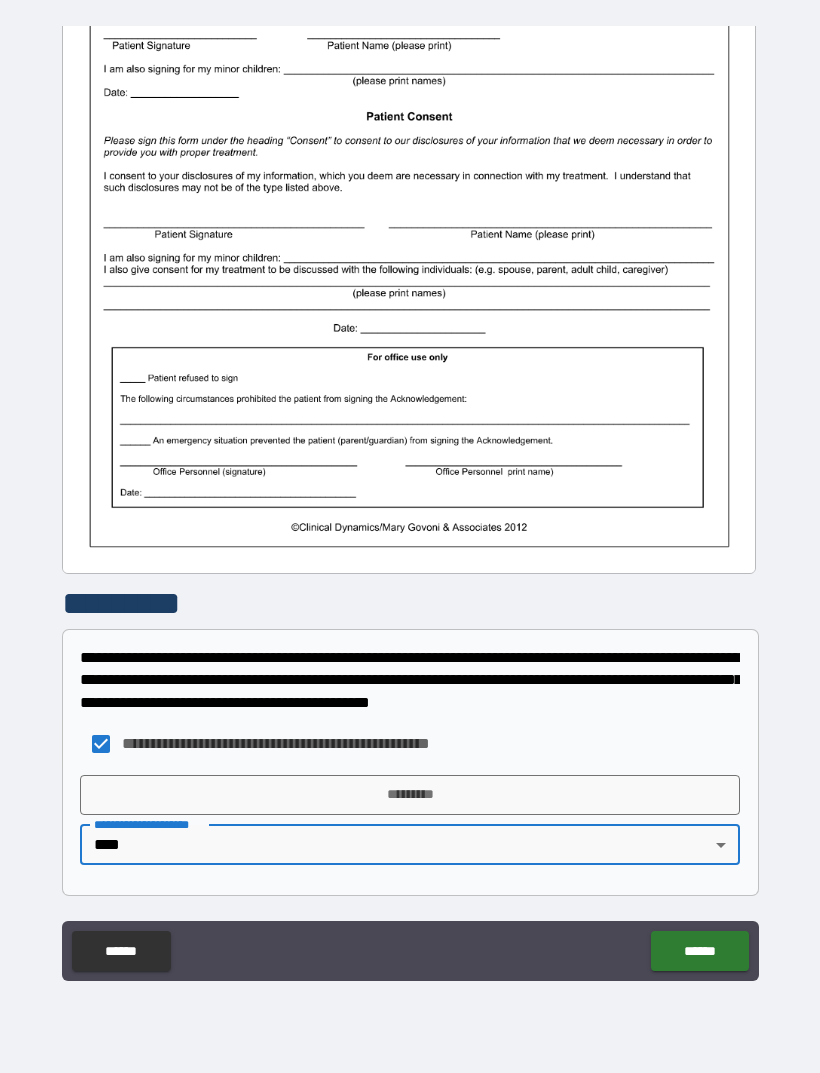 click on "*********" at bounding box center [410, 795] 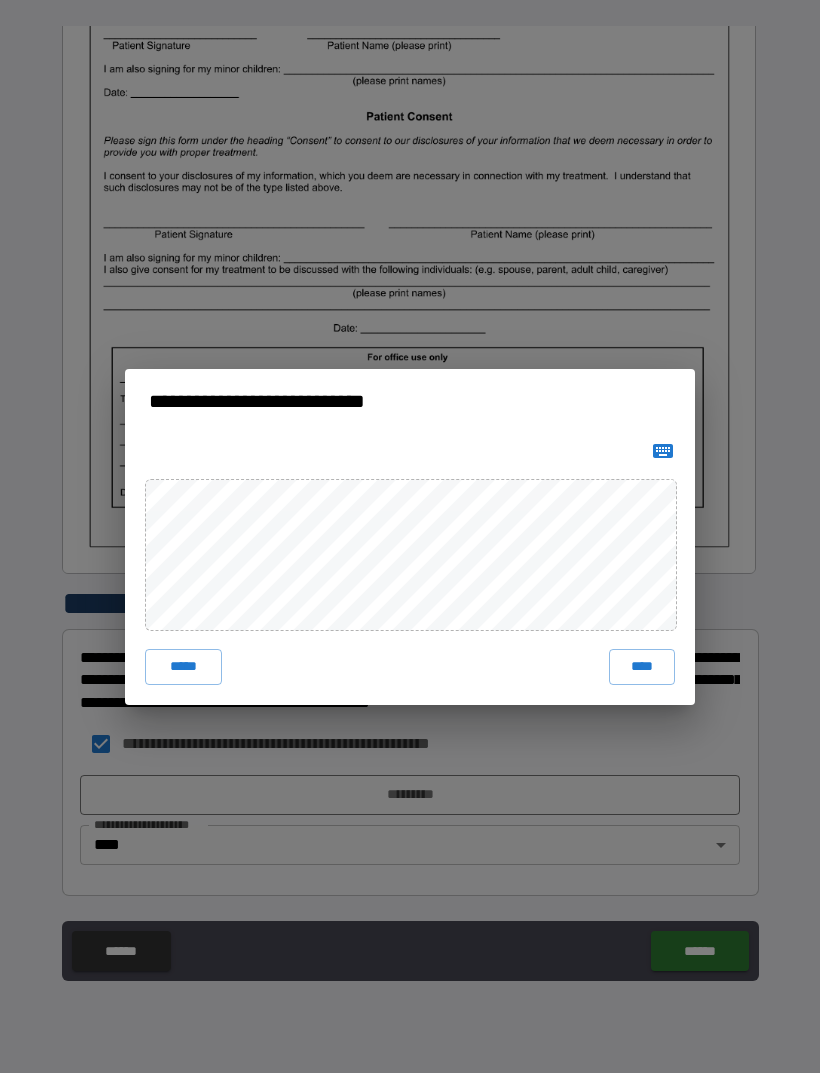 scroll, scrollTop: 63, scrollLeft: 0, axis: vertical 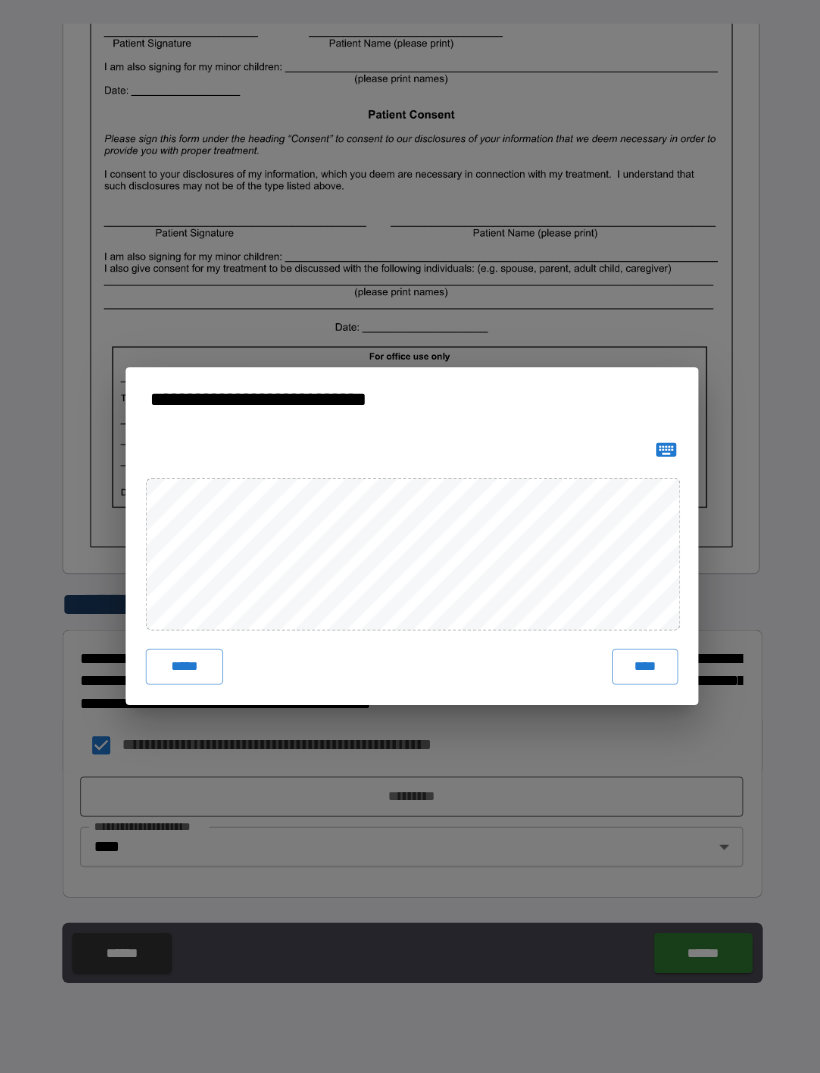 click on "****" at bounding box center [642, 667] 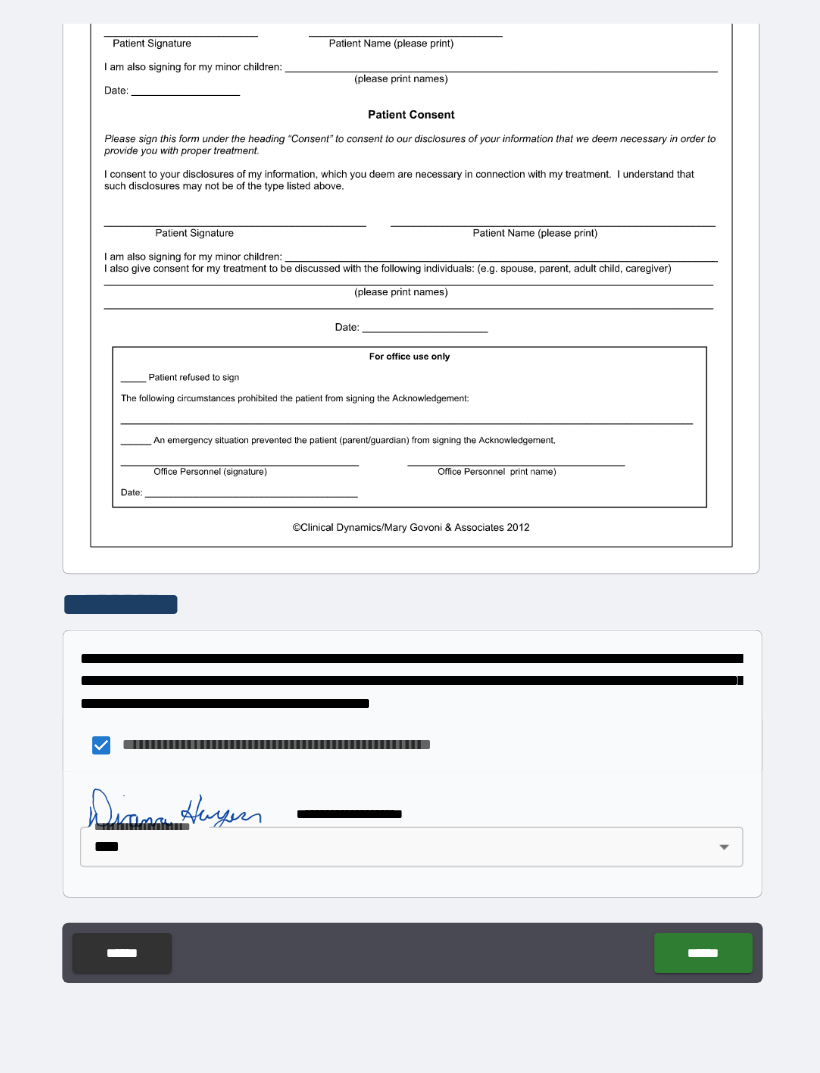 scroll, scrollTop: 370, scrollLeft: 0, axis: vertical 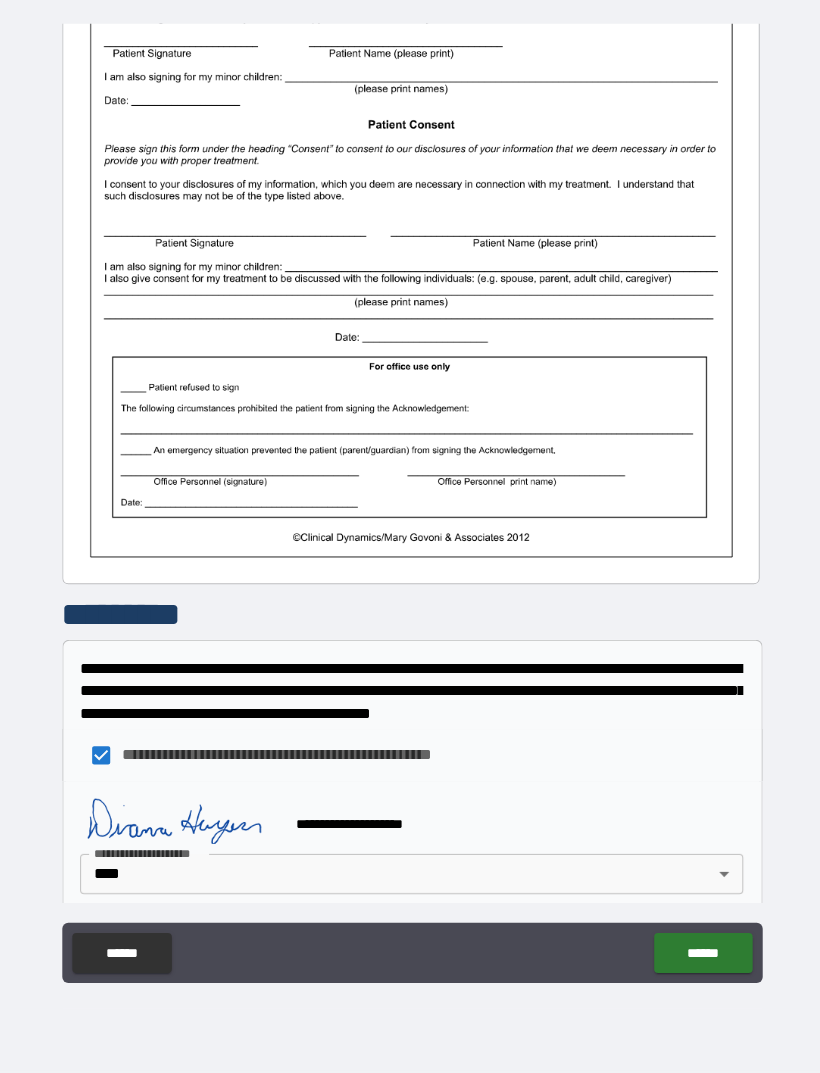 click on "******" at bounding box center (699, 952) 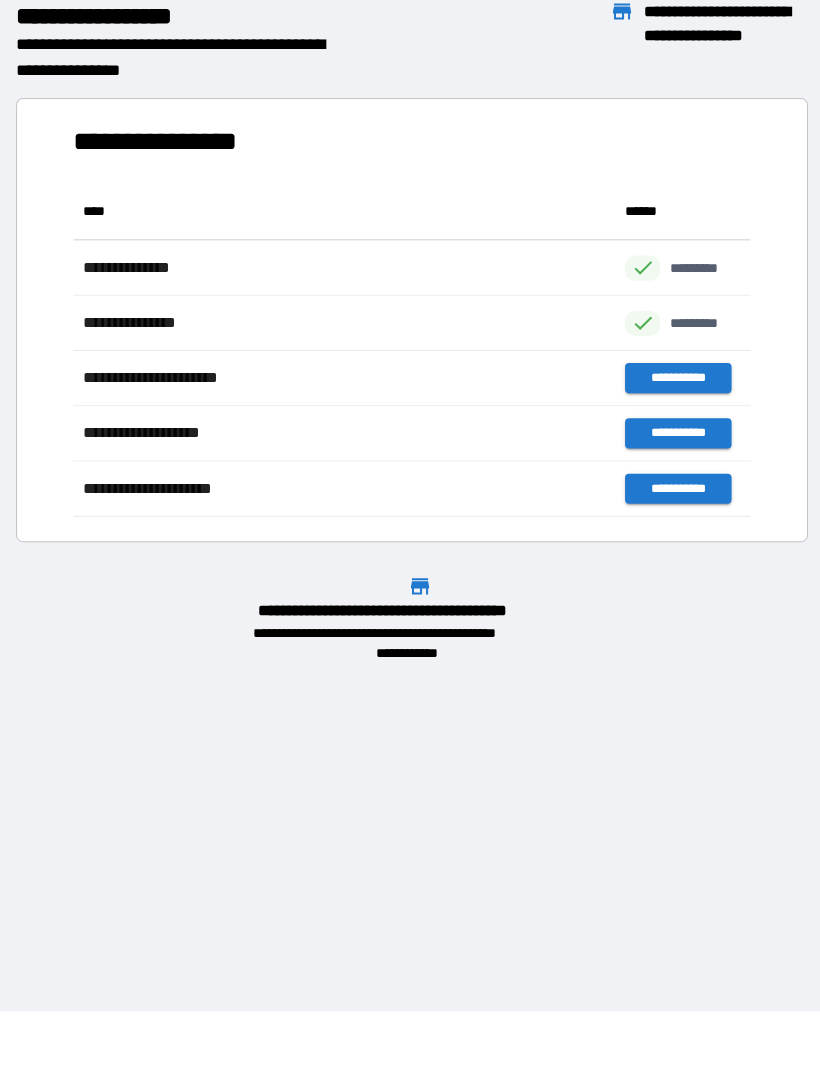 scroll, scrollTop: 1, scrollLeft: 1, axis: both 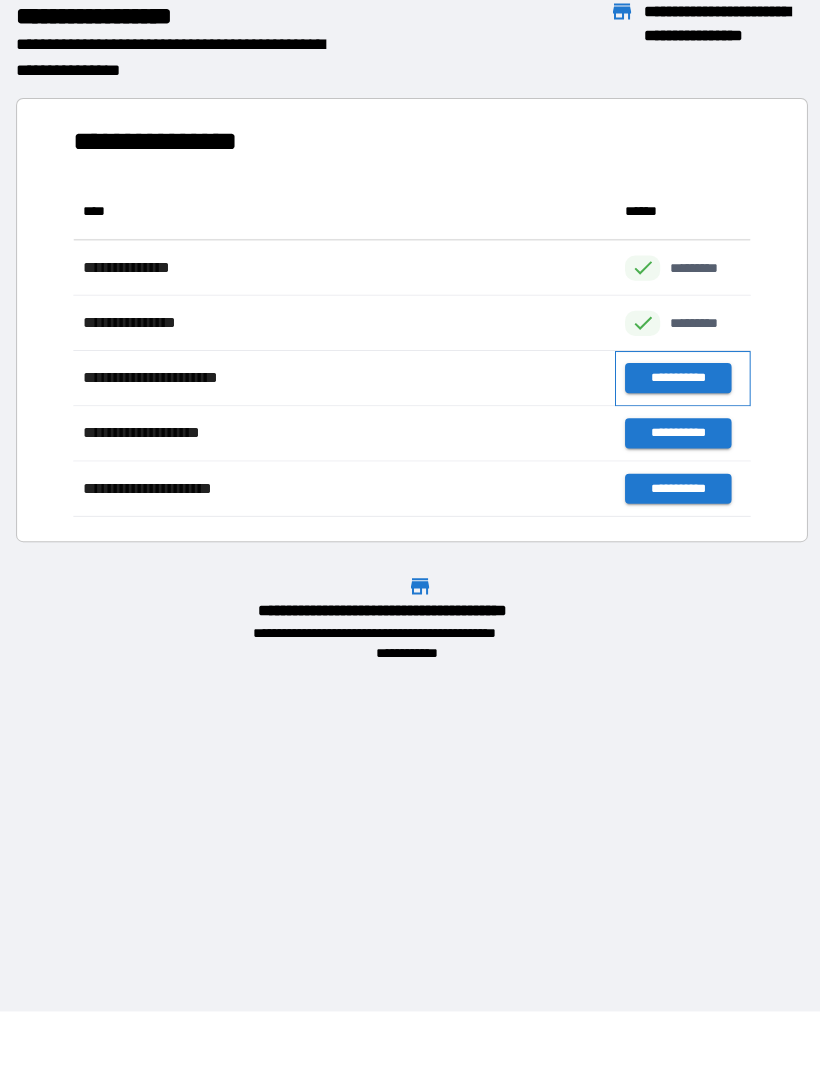 click on "**********" at bounding box center [679, 380] 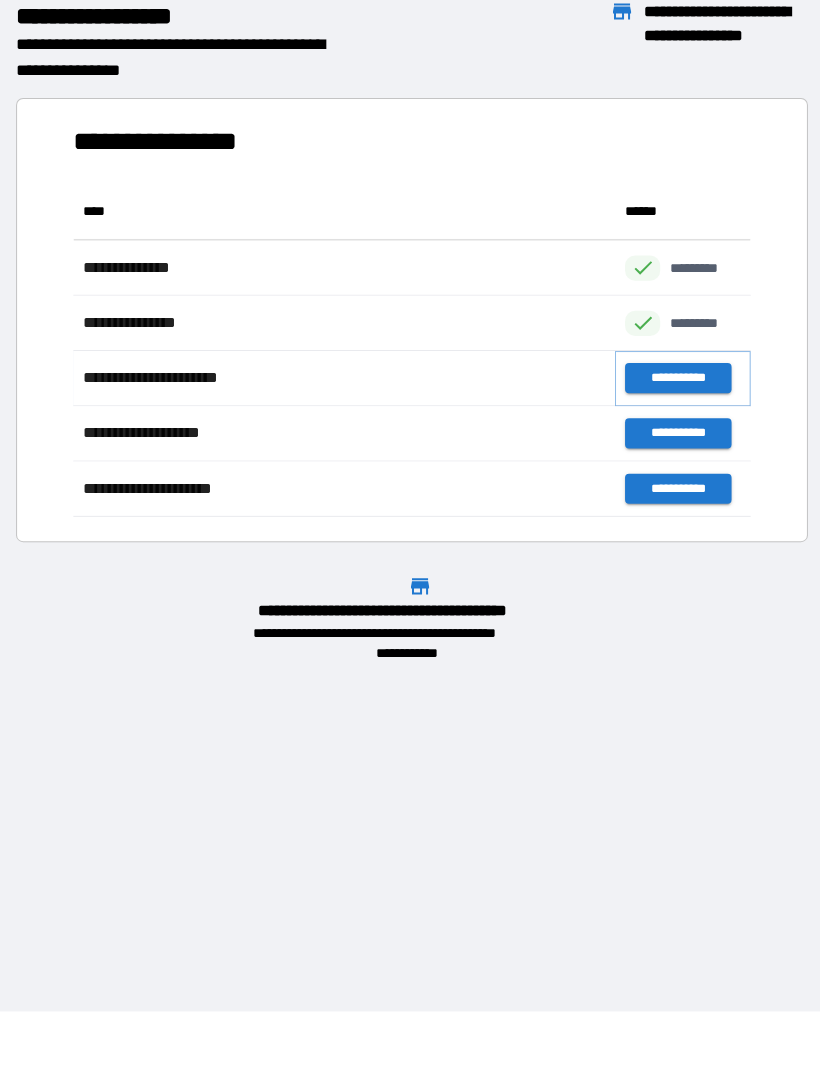 click on "**********" at bounding box center [674, 380] 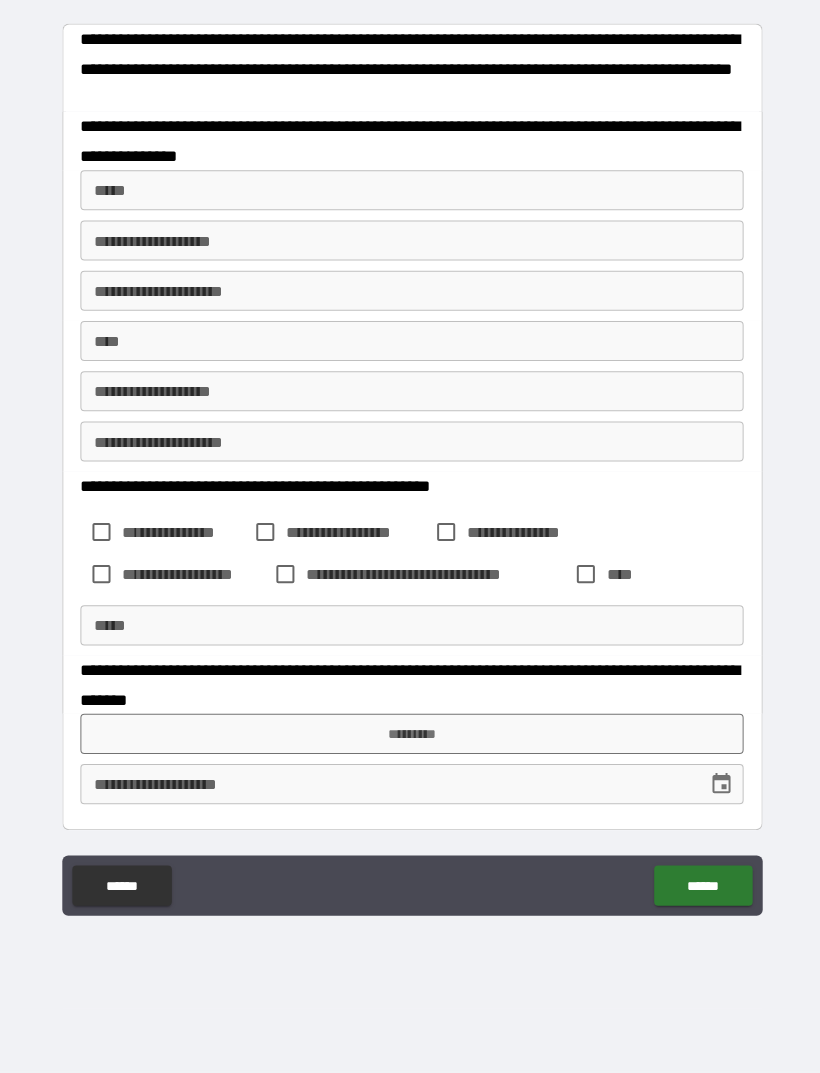 click on "*****" at bounding box center [410, 193] 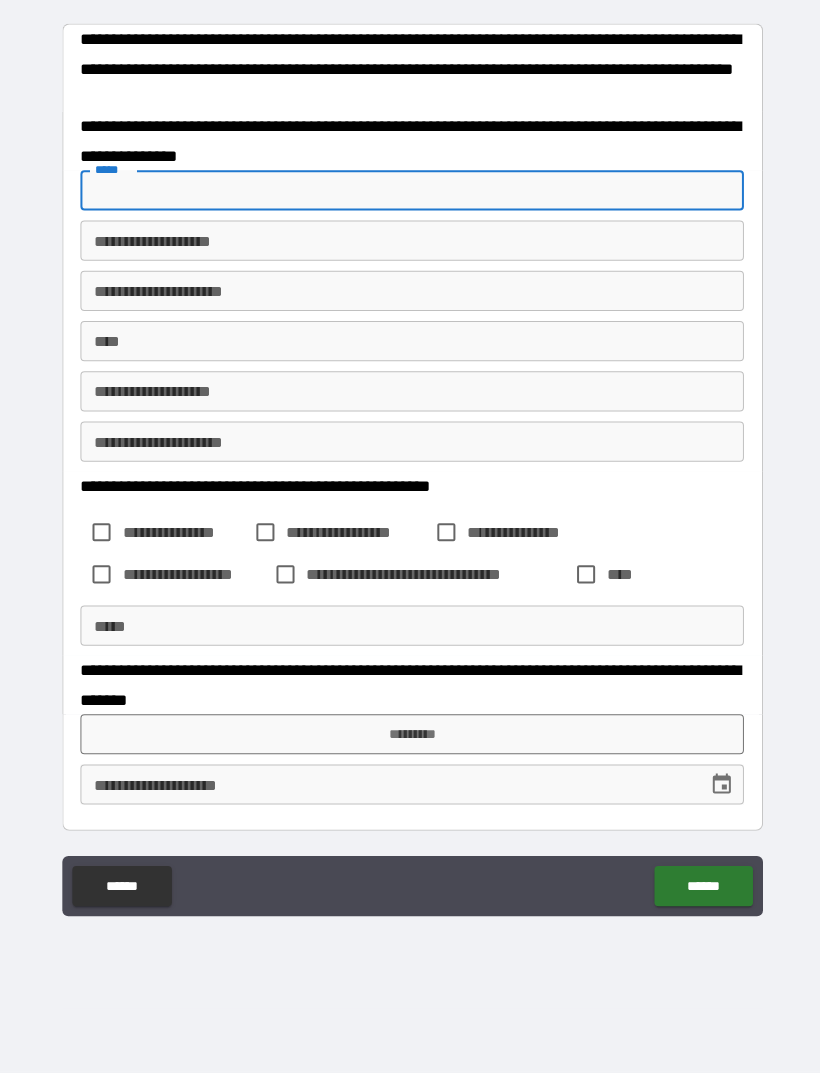 click on "**********" at bounding box center (410, 243) 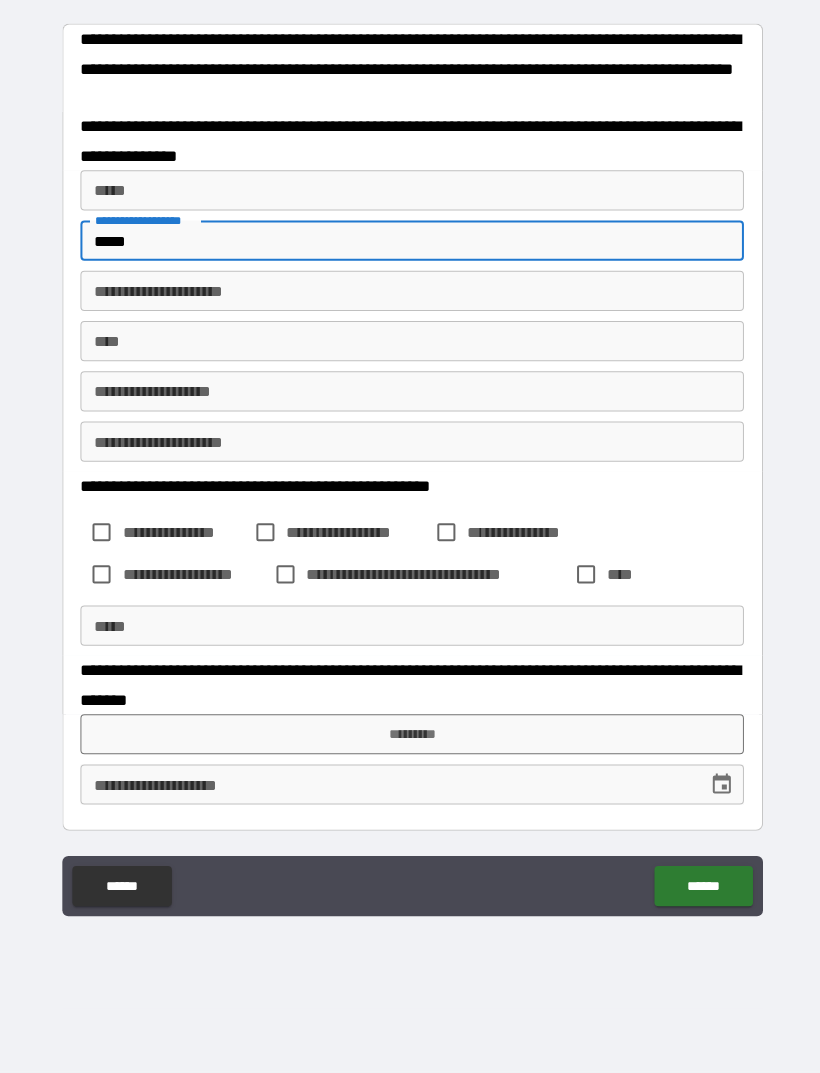 type on "*****" 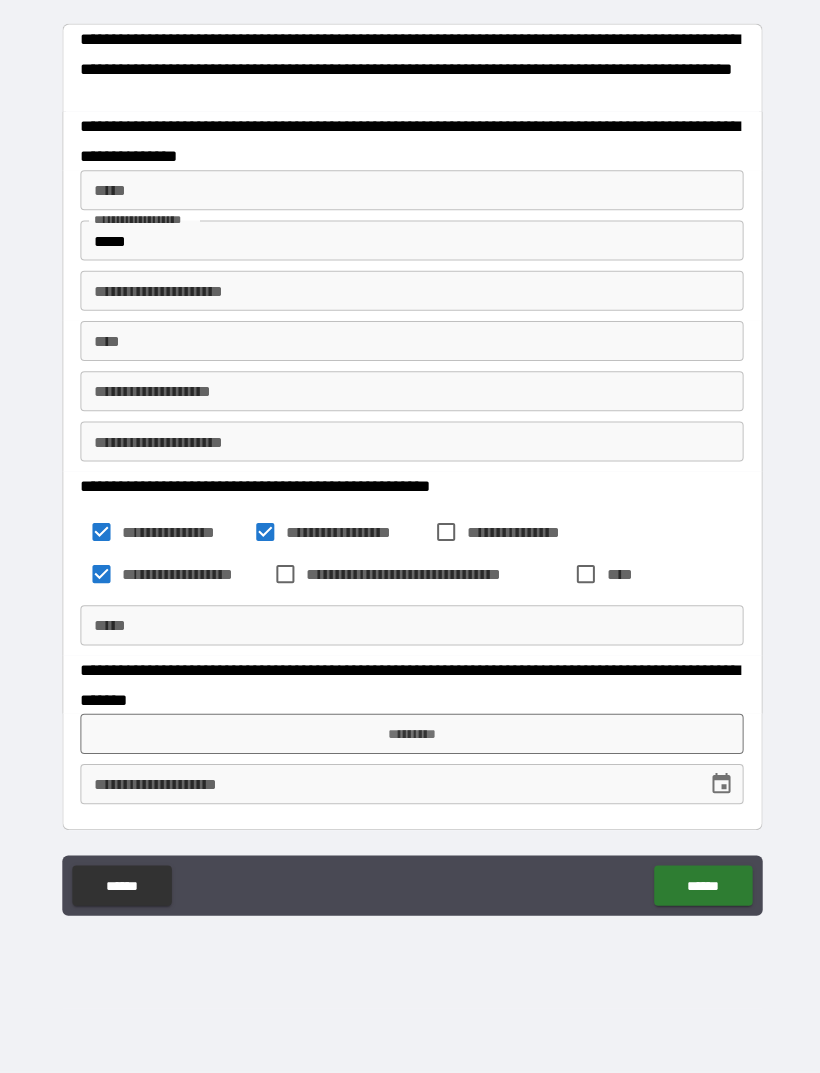 click on "**********" at bounding box center [433, 575] 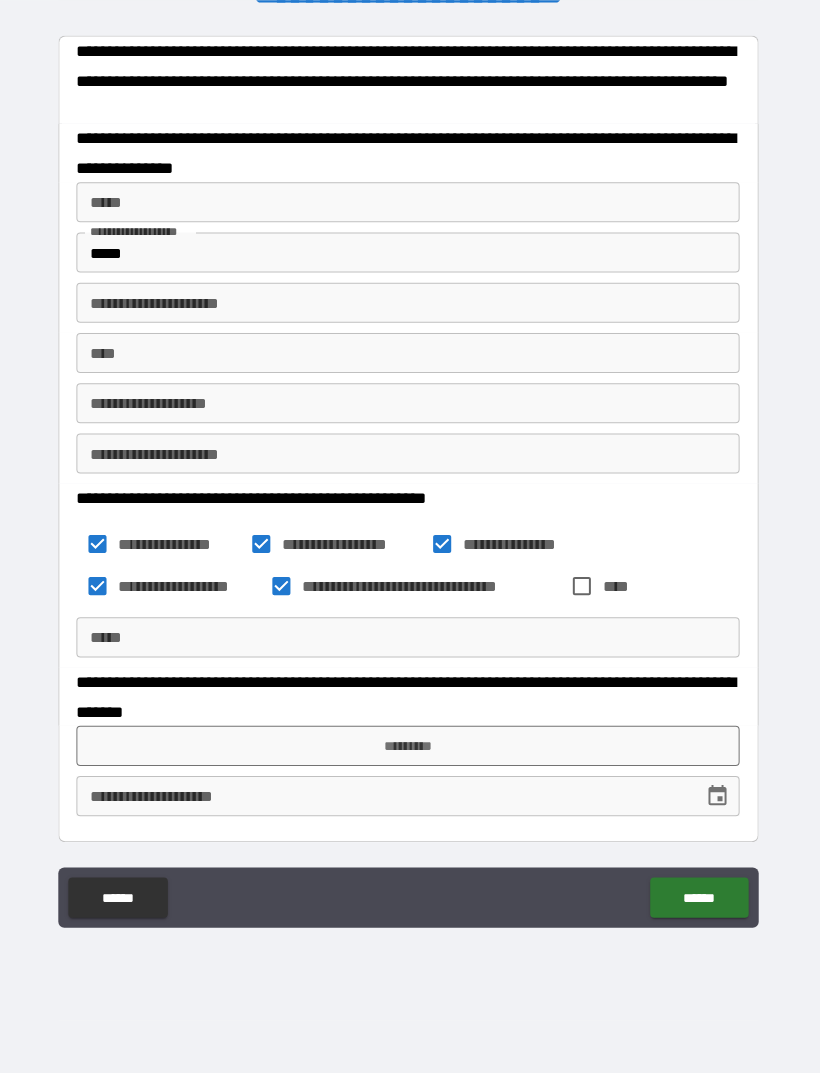 scroll, scrollTop: 0, scrollLeft: 0, axis: both 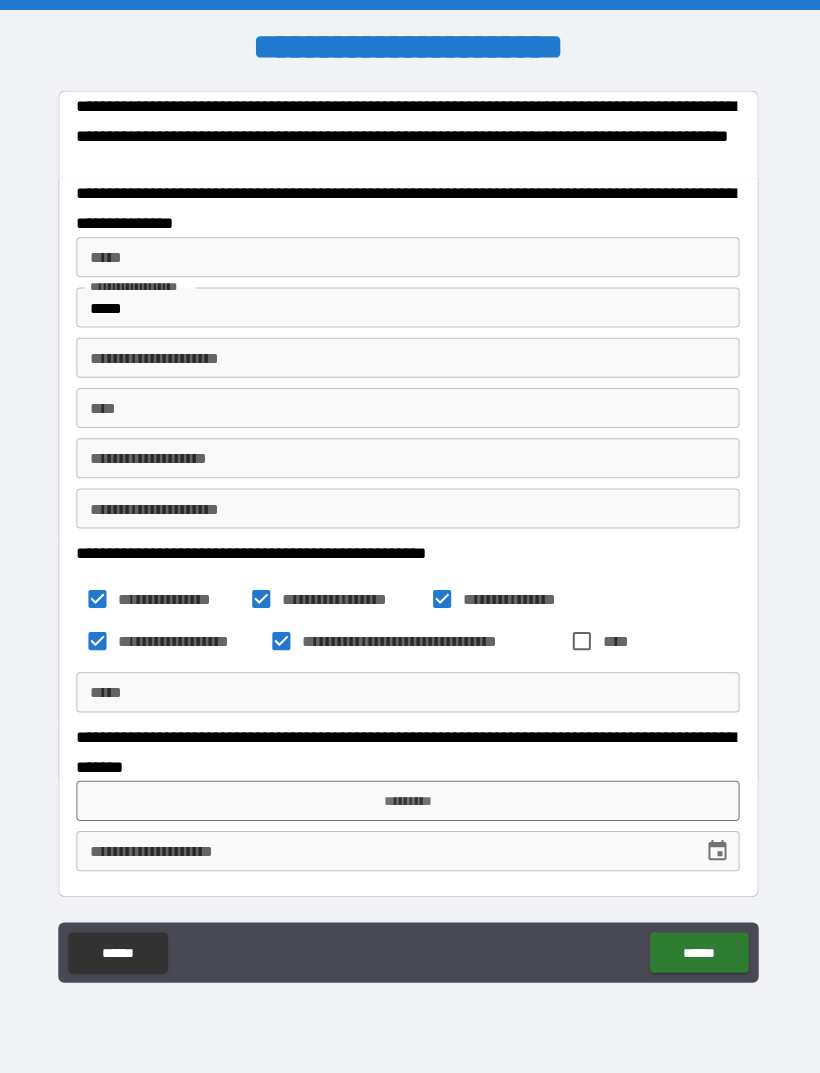 click on "*****" at bounding box center [410, 256] 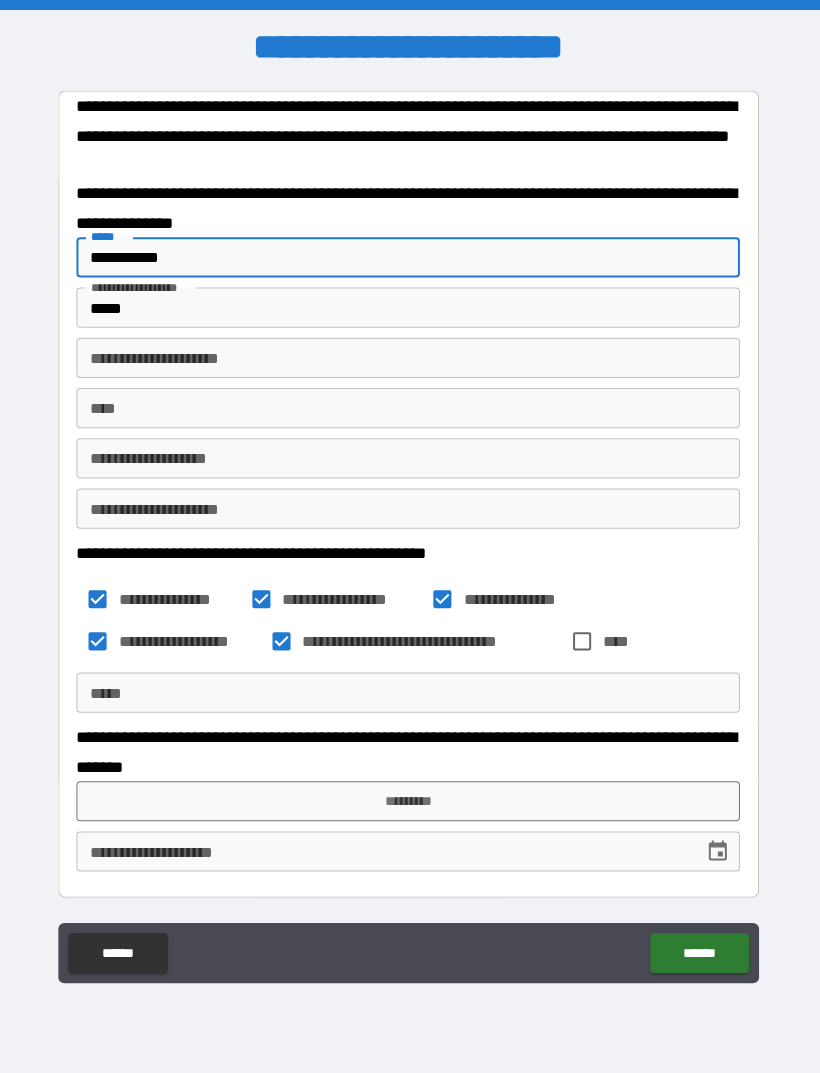 type on "**********" 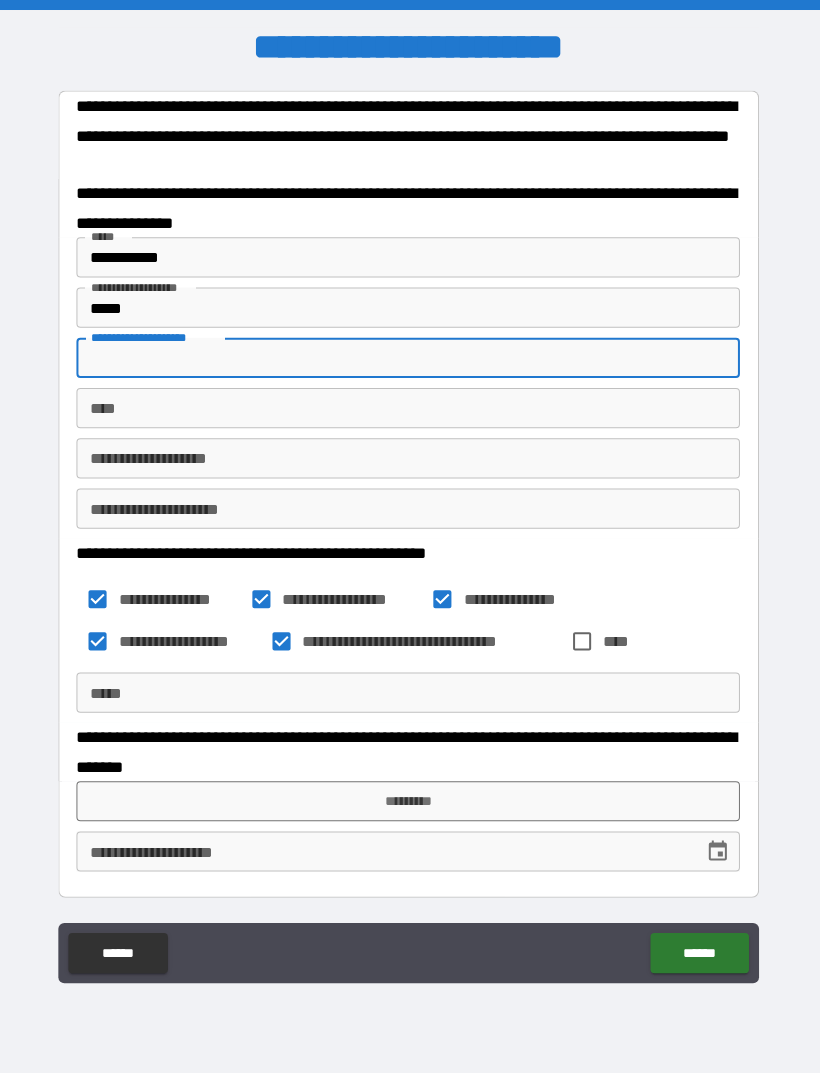 click on "**********" at bounding box center (410, 456) 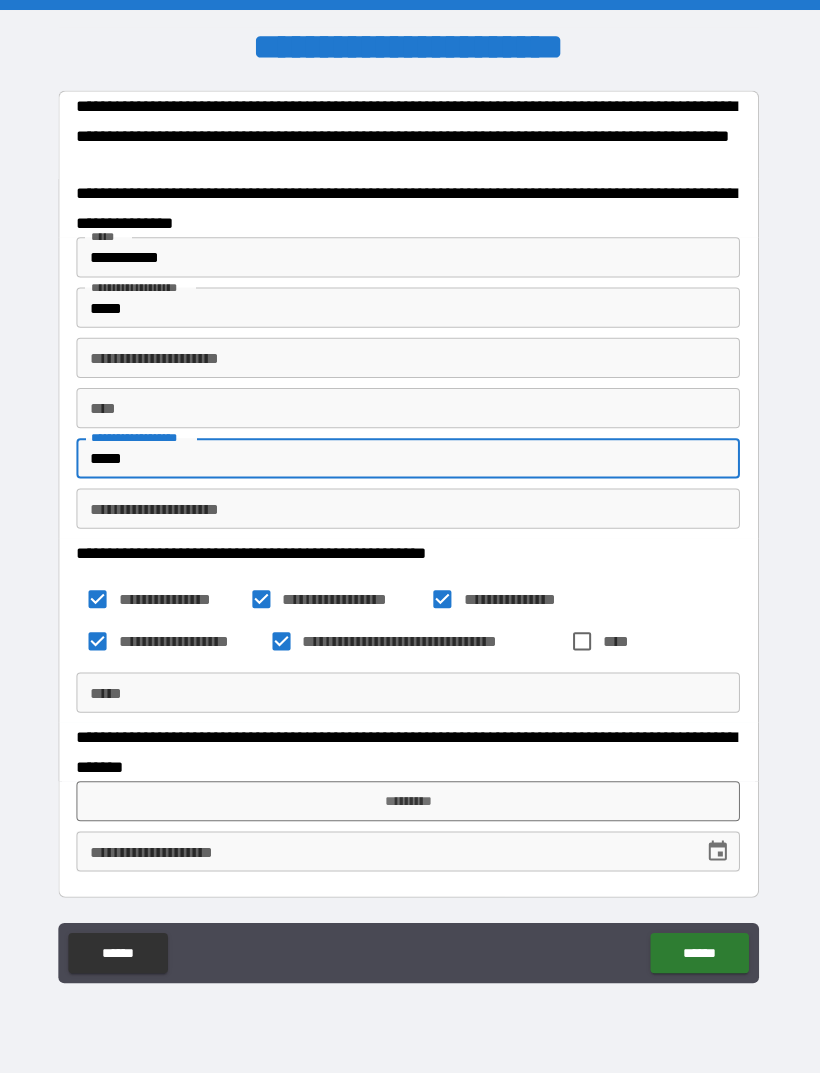 type on "*****" 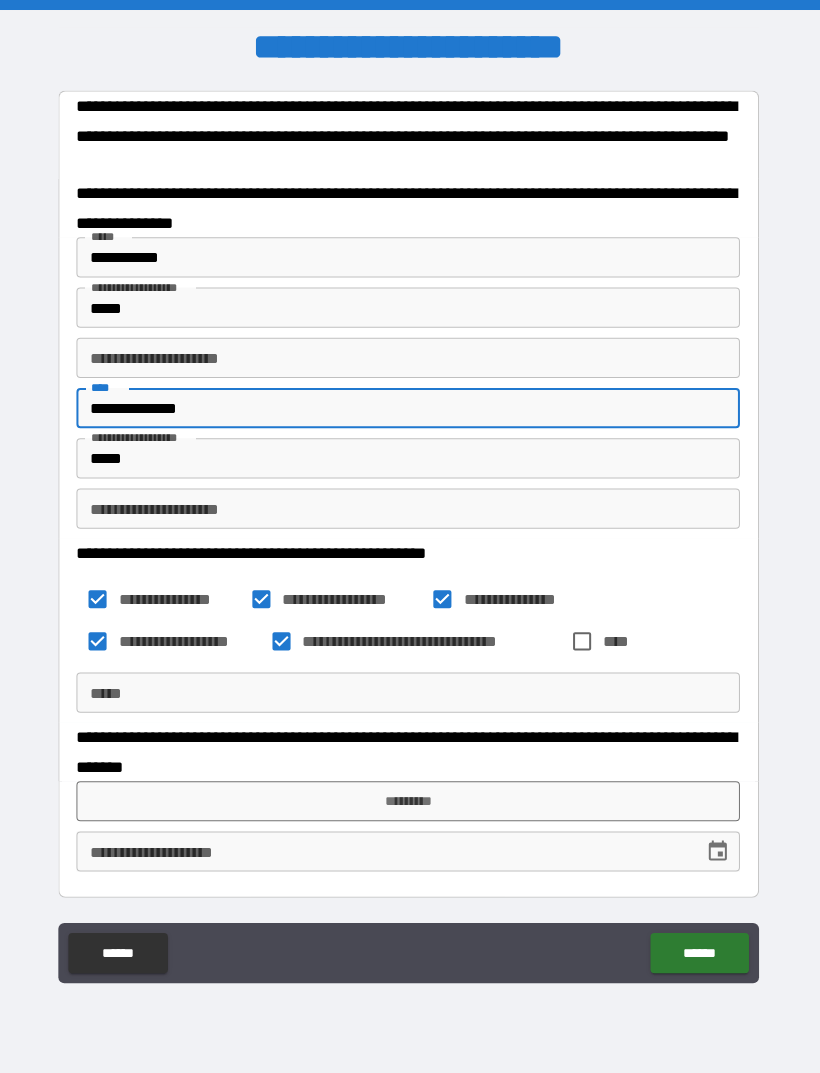 type on "**********" 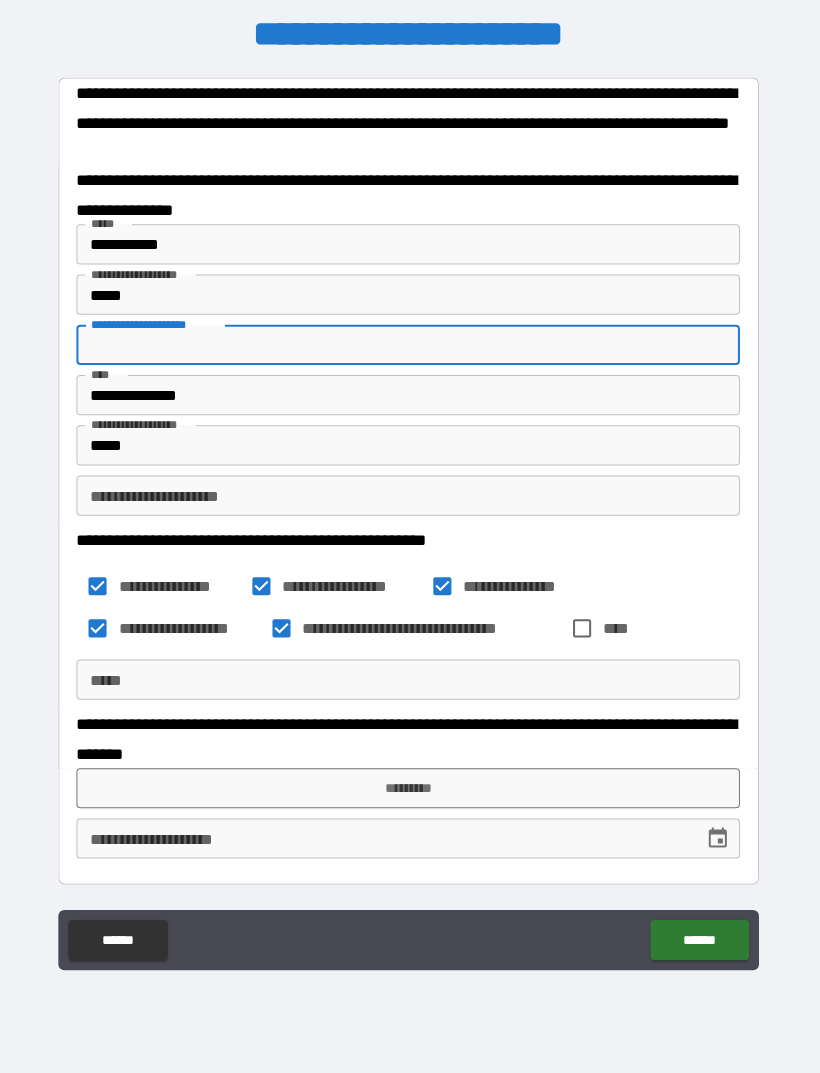 scroll, scrollTop: 0, scrollLeft: 0, axis: both 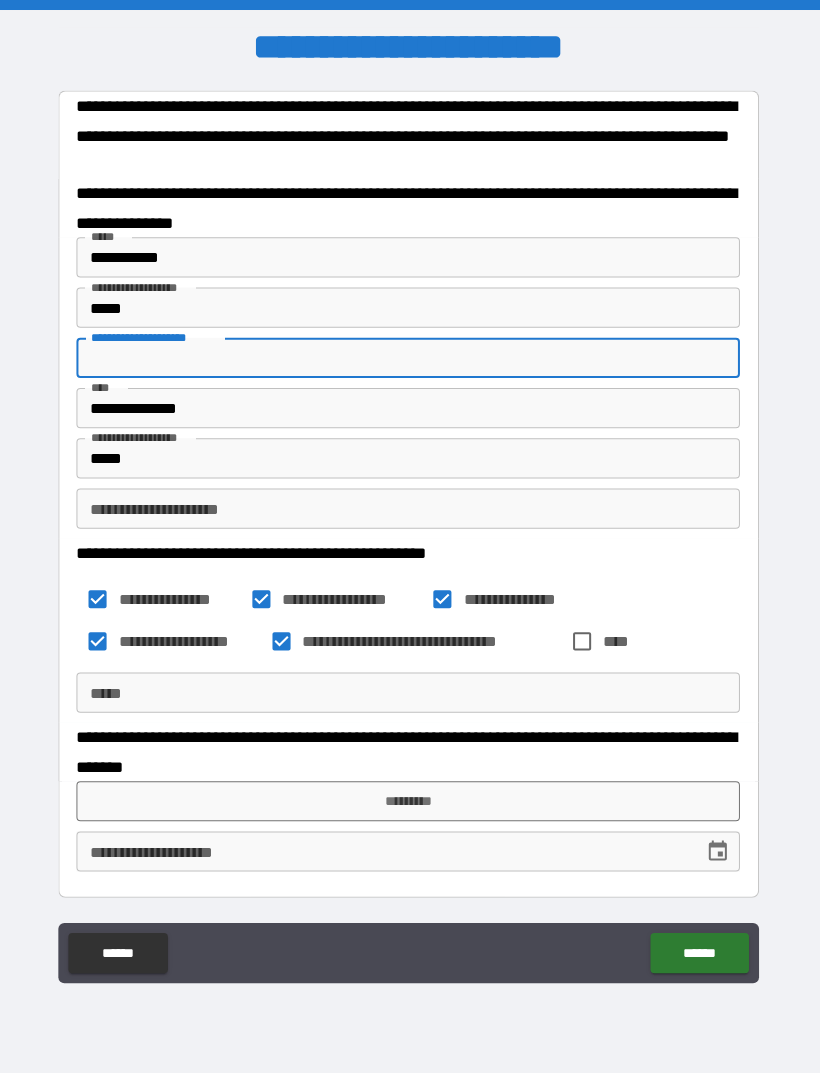 click on "**********" at bounding box center (410, 356) 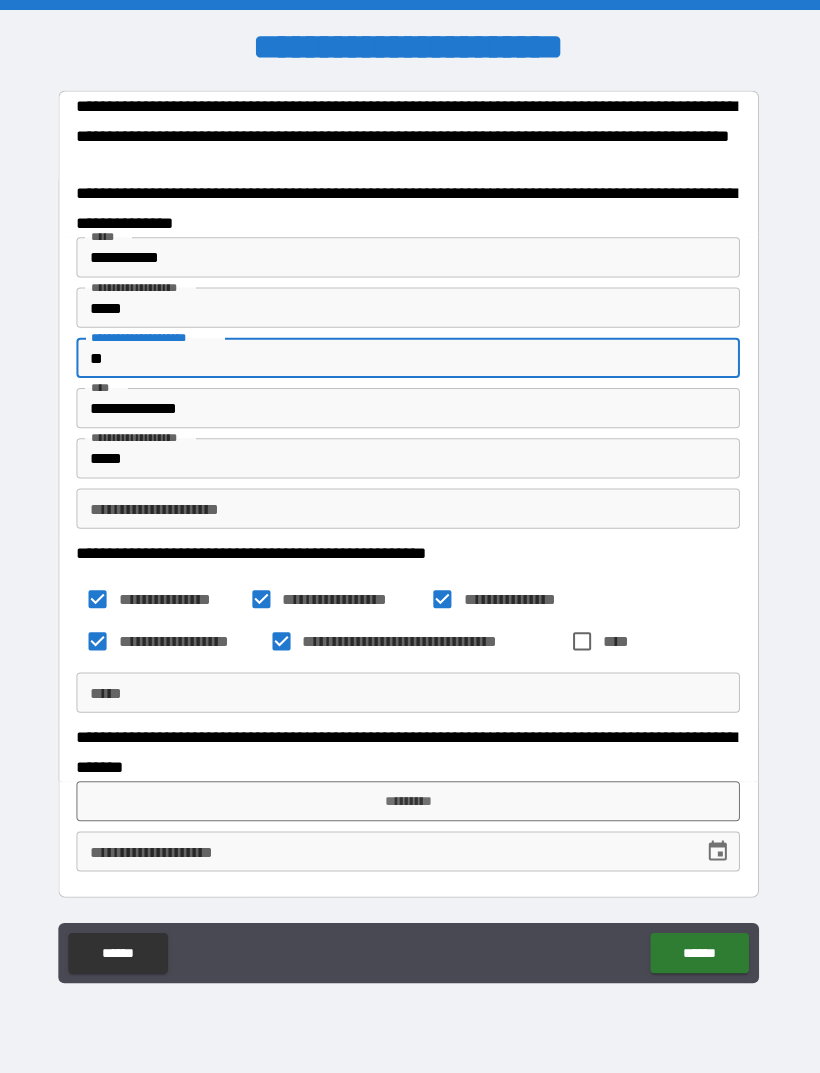 type on "*" 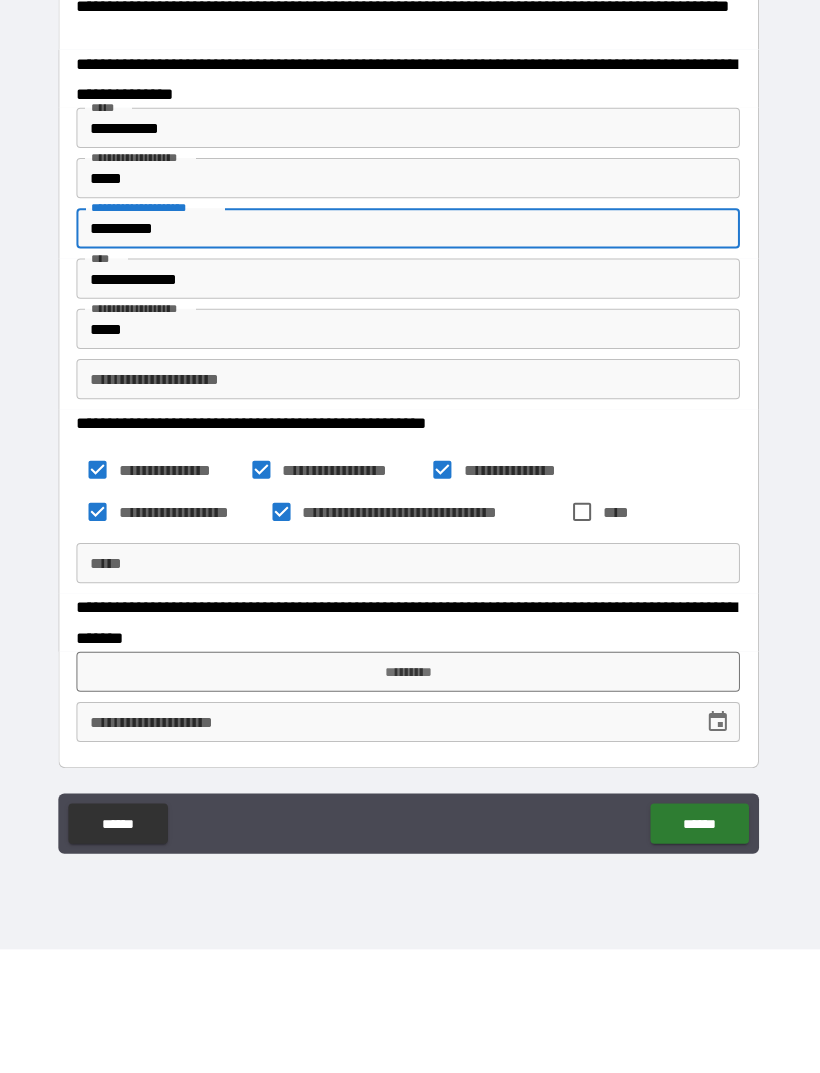 type on "**********" 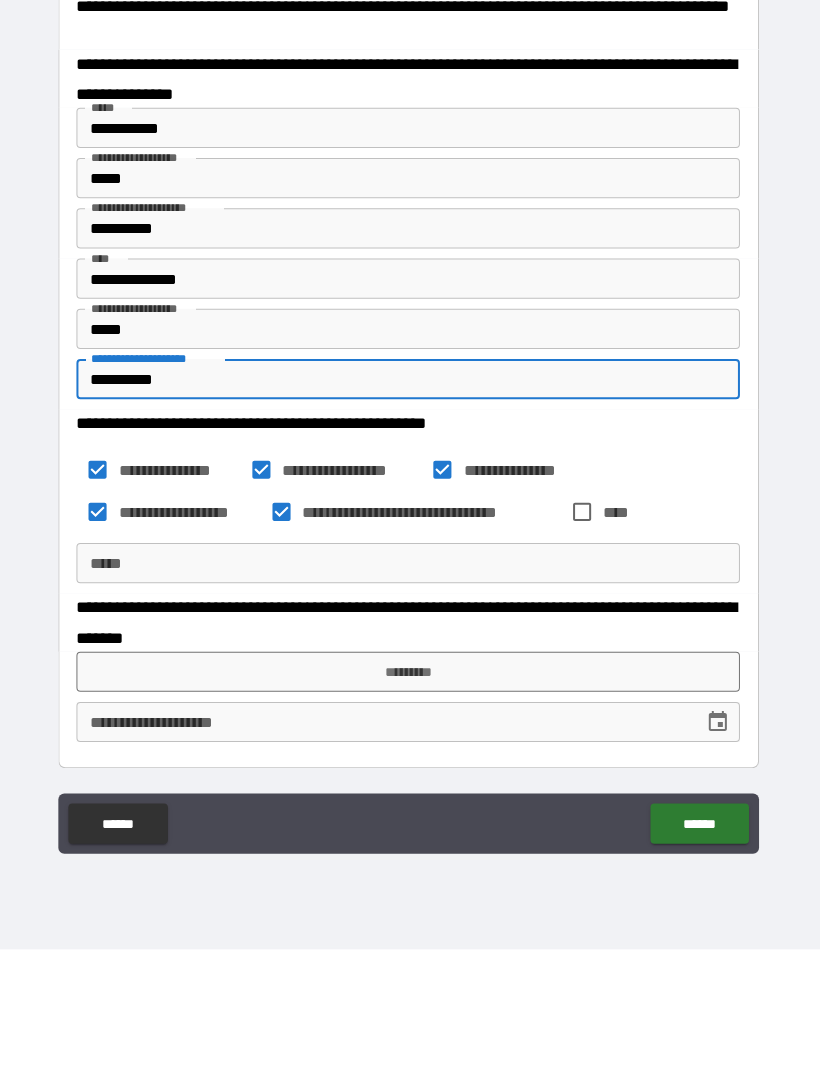 type on "**********" 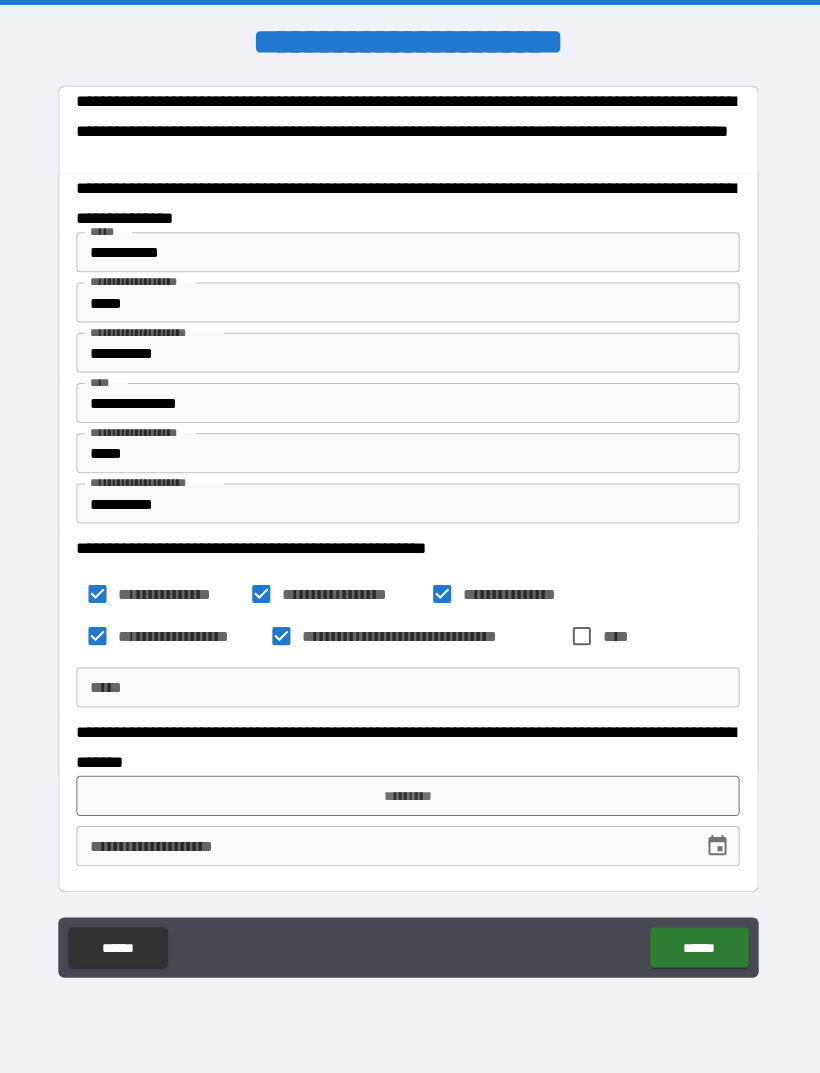click on "*********" at bounding box center (410, 792) 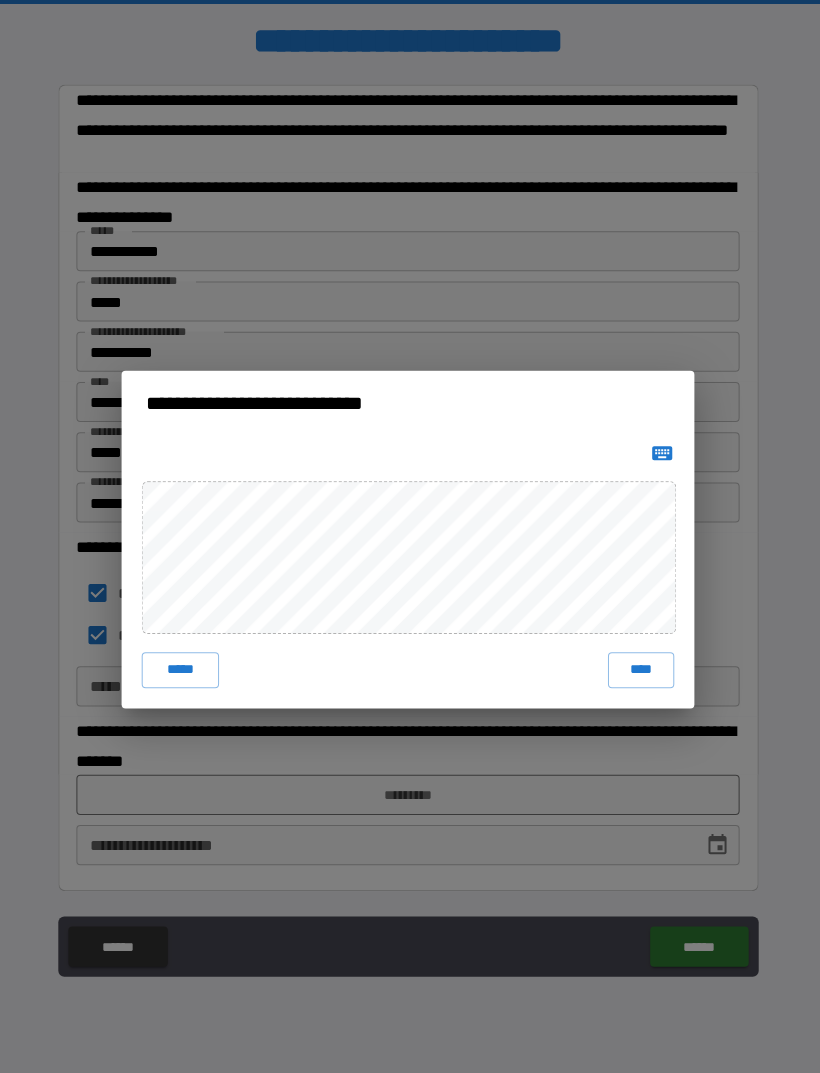 click on "**********" at bounding box center [410, 536] 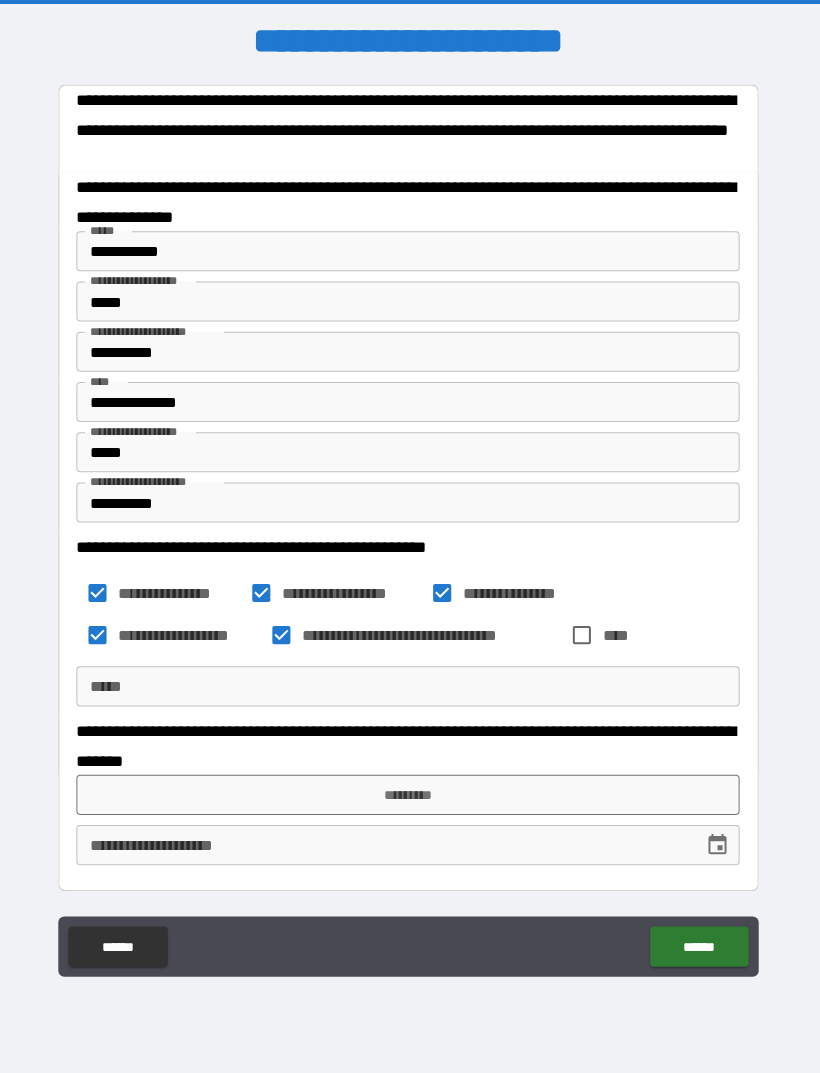 click on "*****" at bounding box center [410, 683] 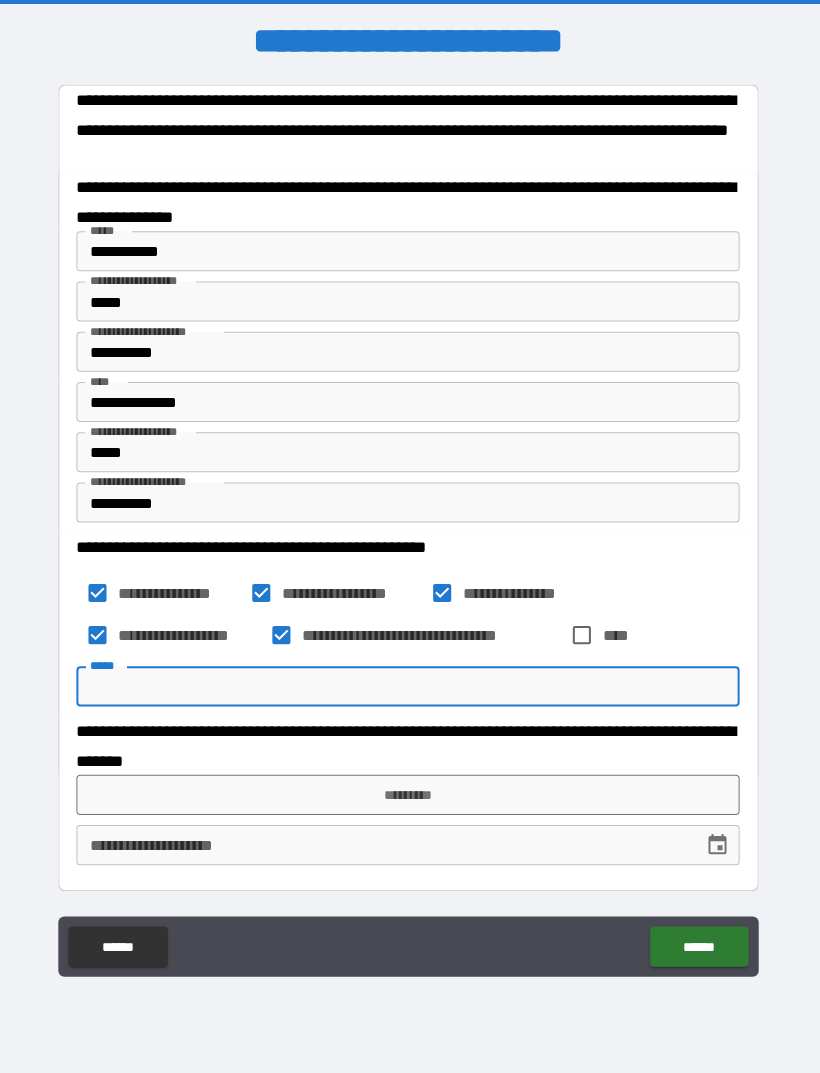 scroll, scrollTop: 5, scrollLeft: 0, axis: vertical 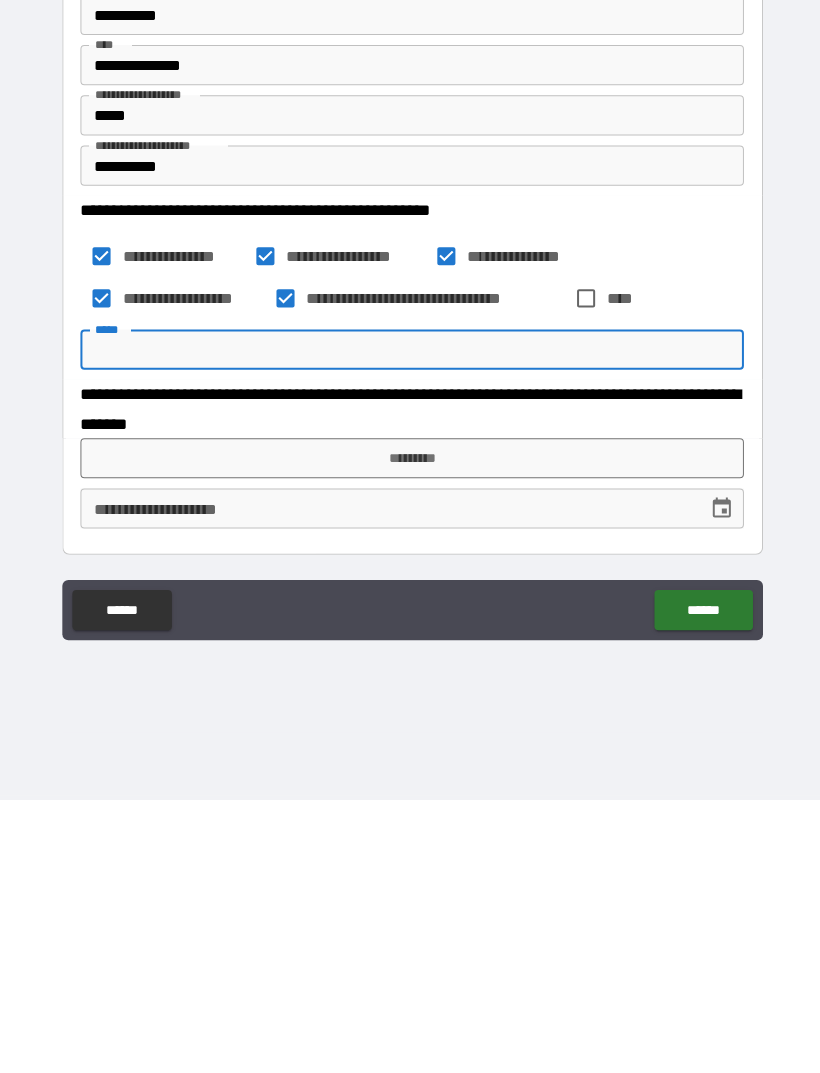 click on "*********" at bounding box center (410, 733) 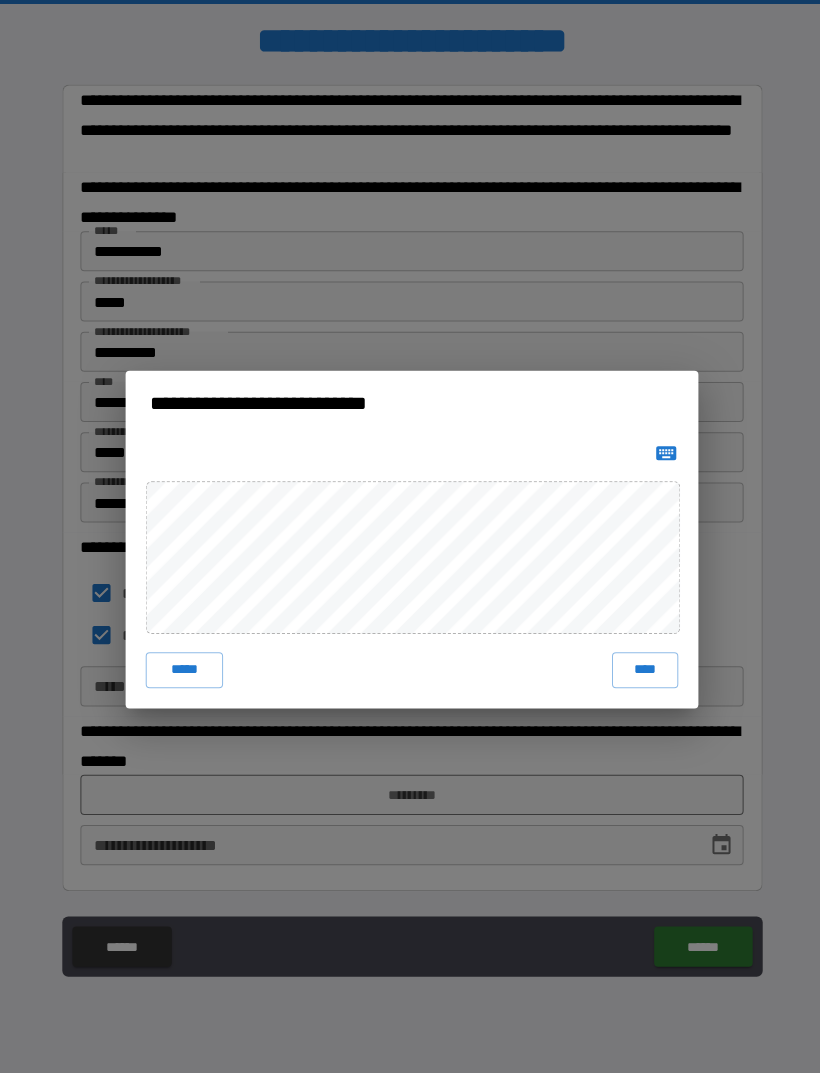click on "****" at bounding box center (642, 667) 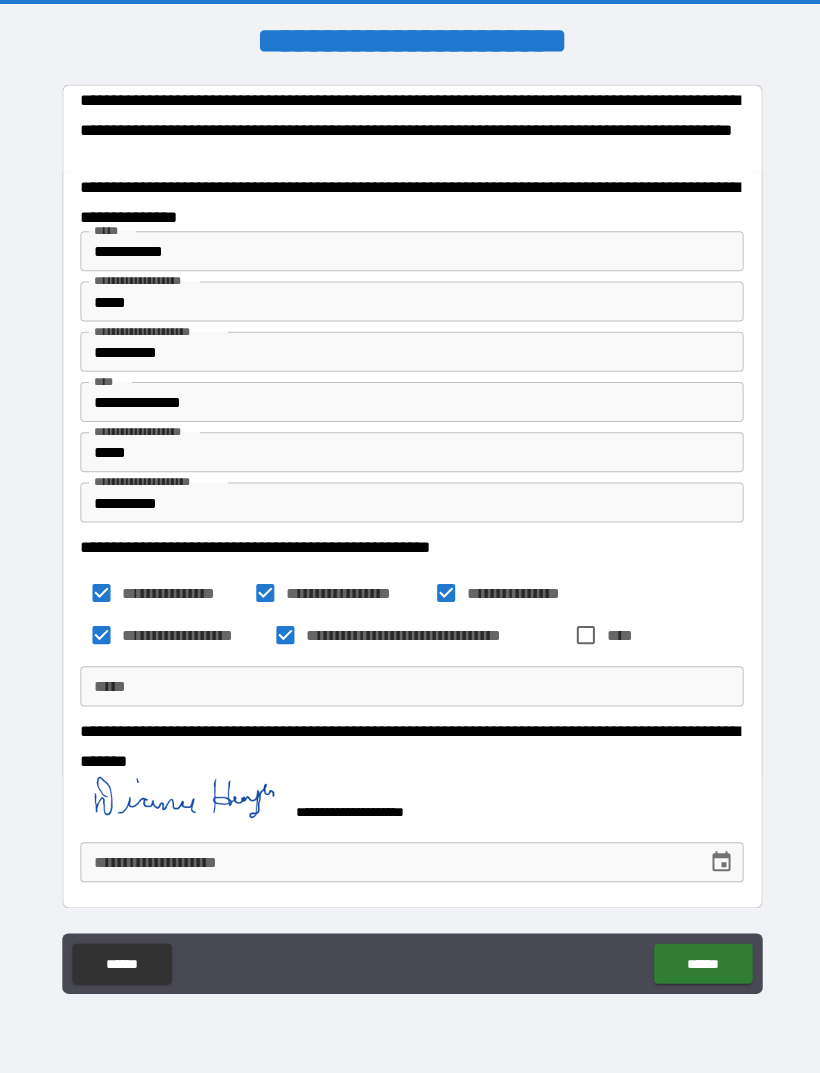 click on "******" at bounding box center (699, 959) 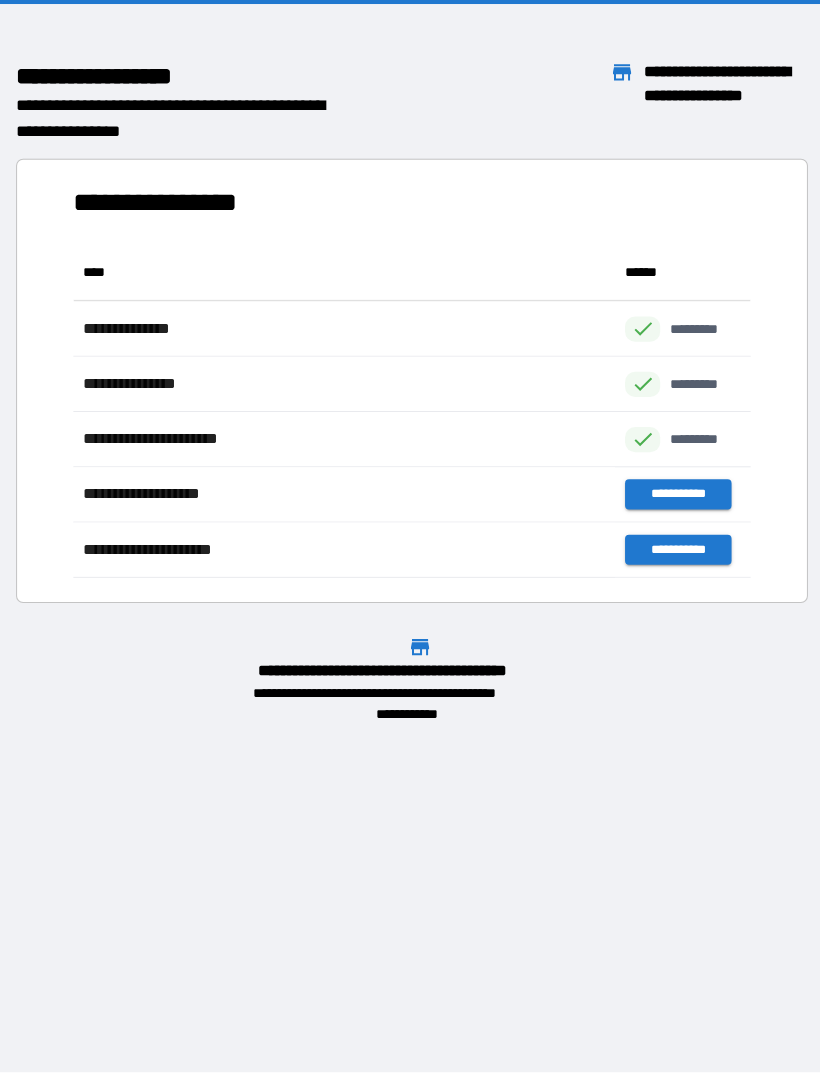 scroll, scrollTop: 1, scrollLeft: 1, axis: both 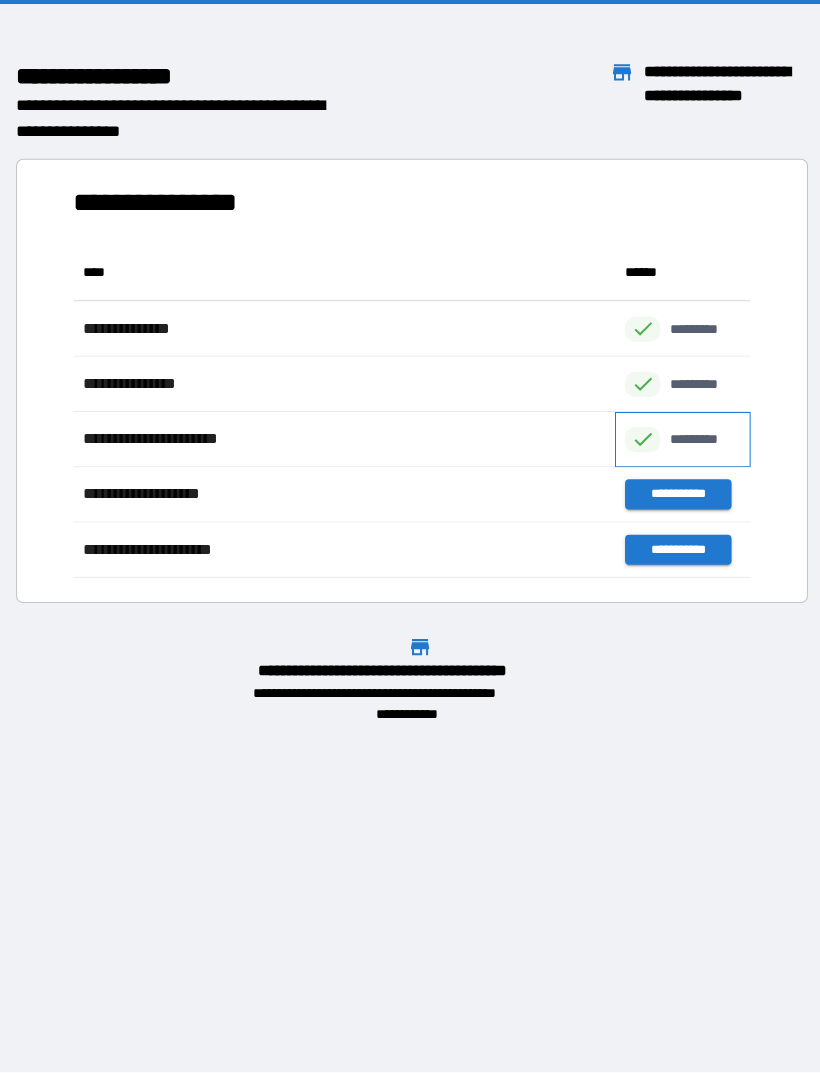click on "*********" at bounding box center (679, 437) 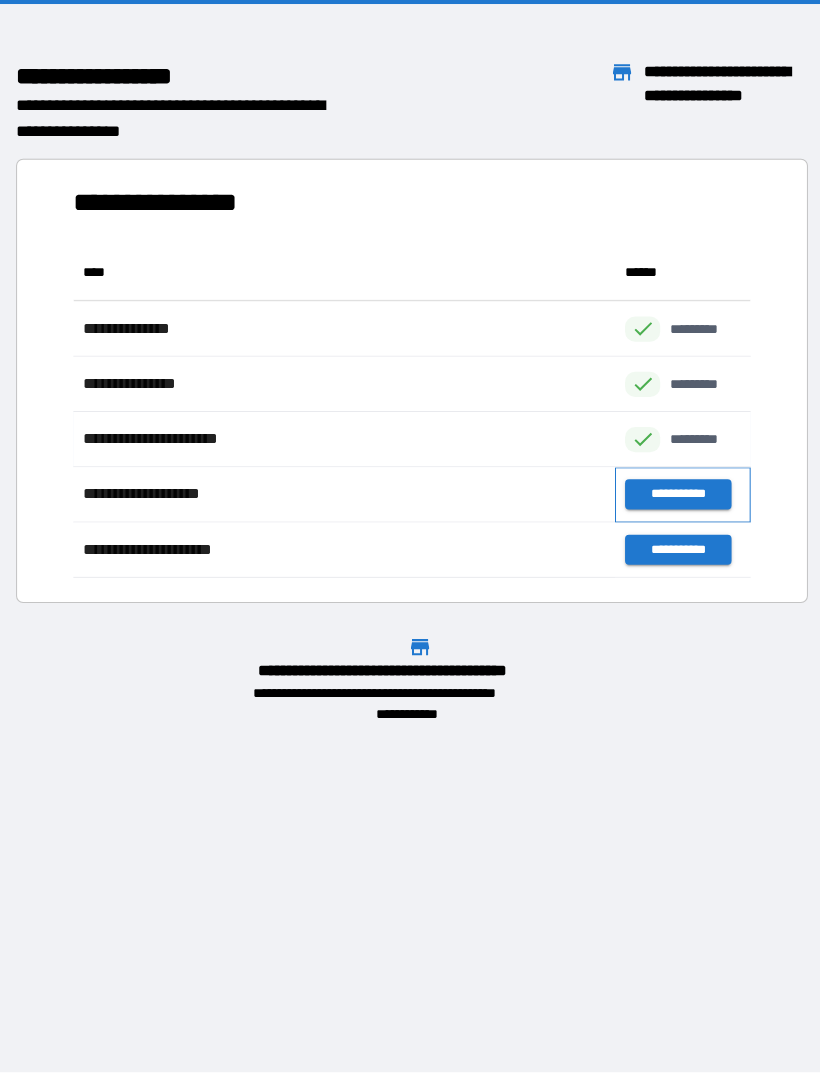 click on "**********" at bounding box center (679, 492) 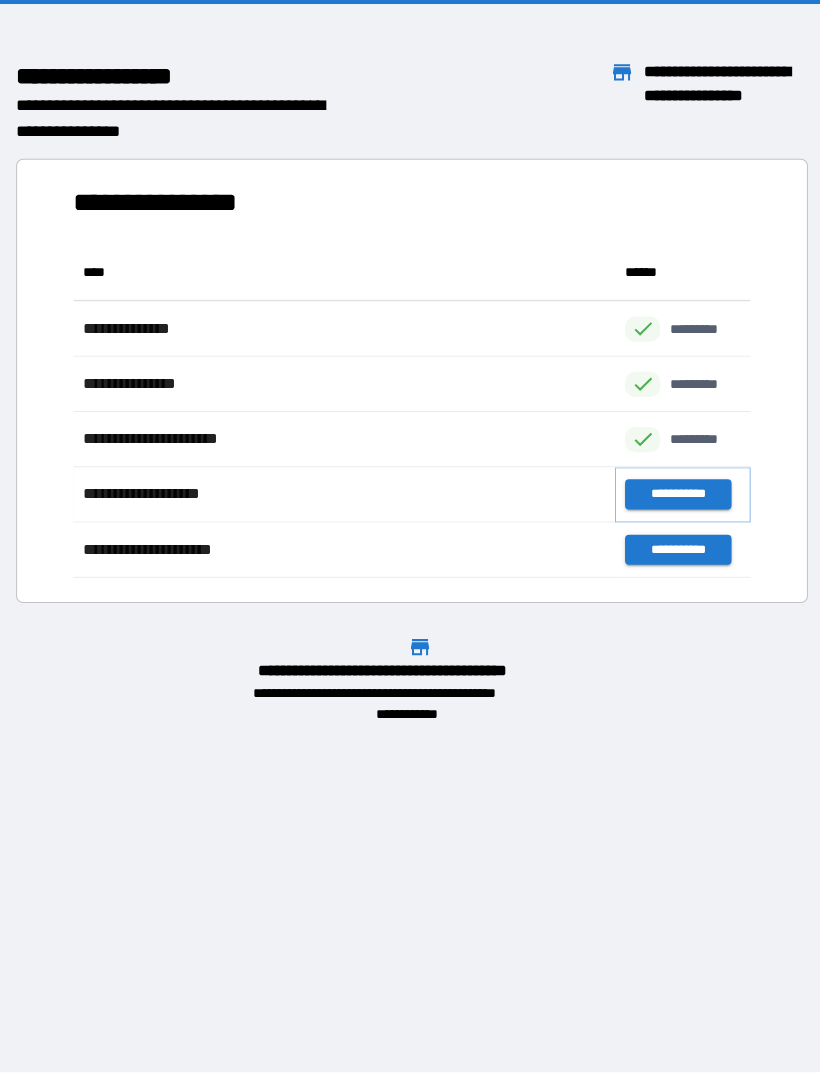 click on "**********" at bounding box center (674, 492) 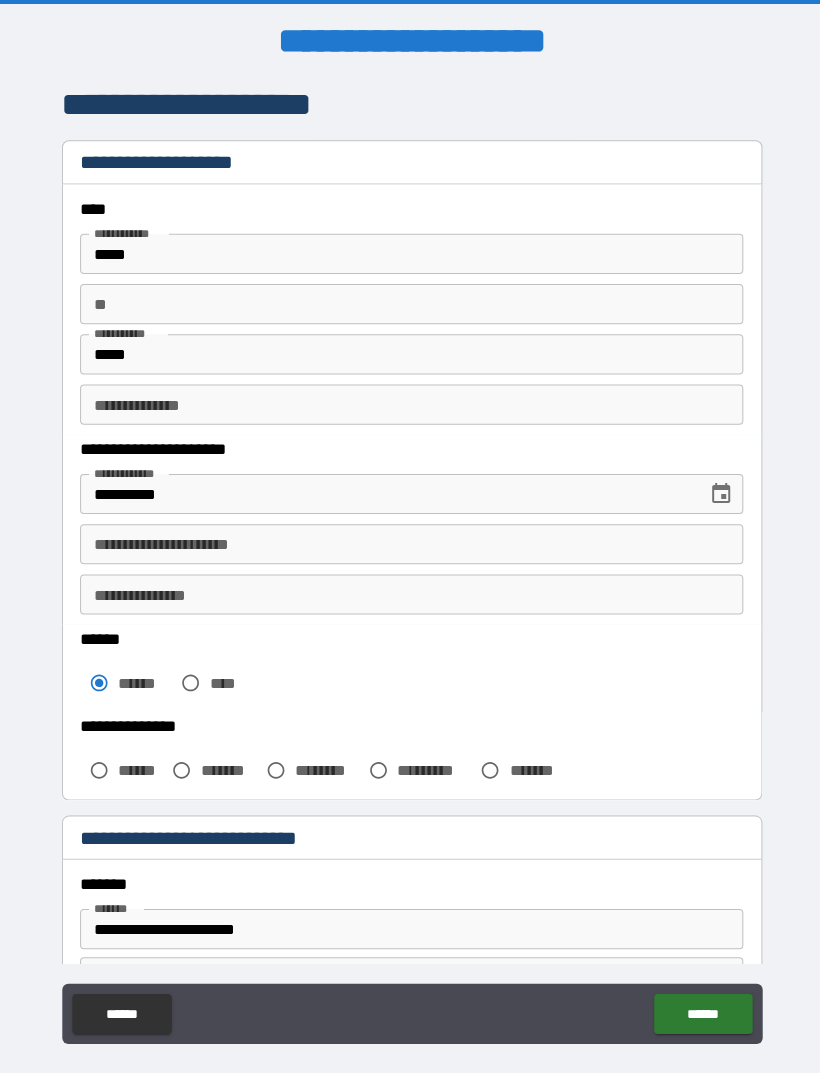 scroll, scrollTop: 5, scrollLeft: 0, axis: vertical 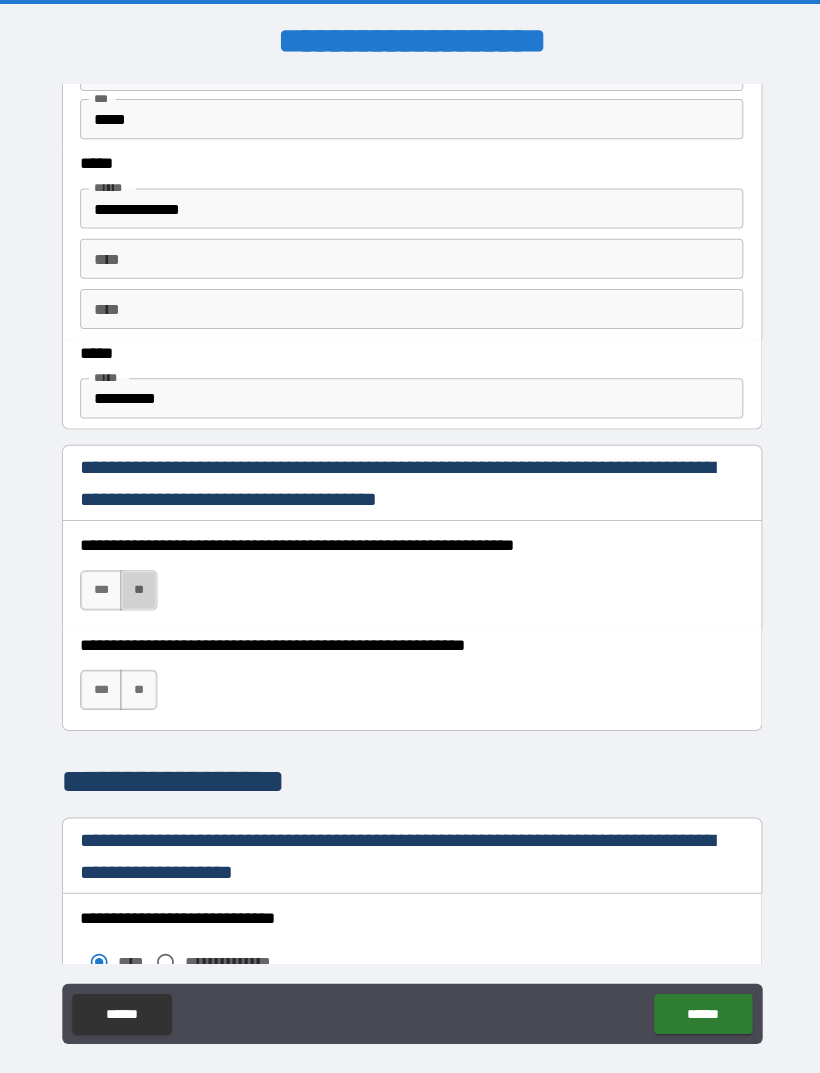 click on "**" at bounding box center [138, 587] 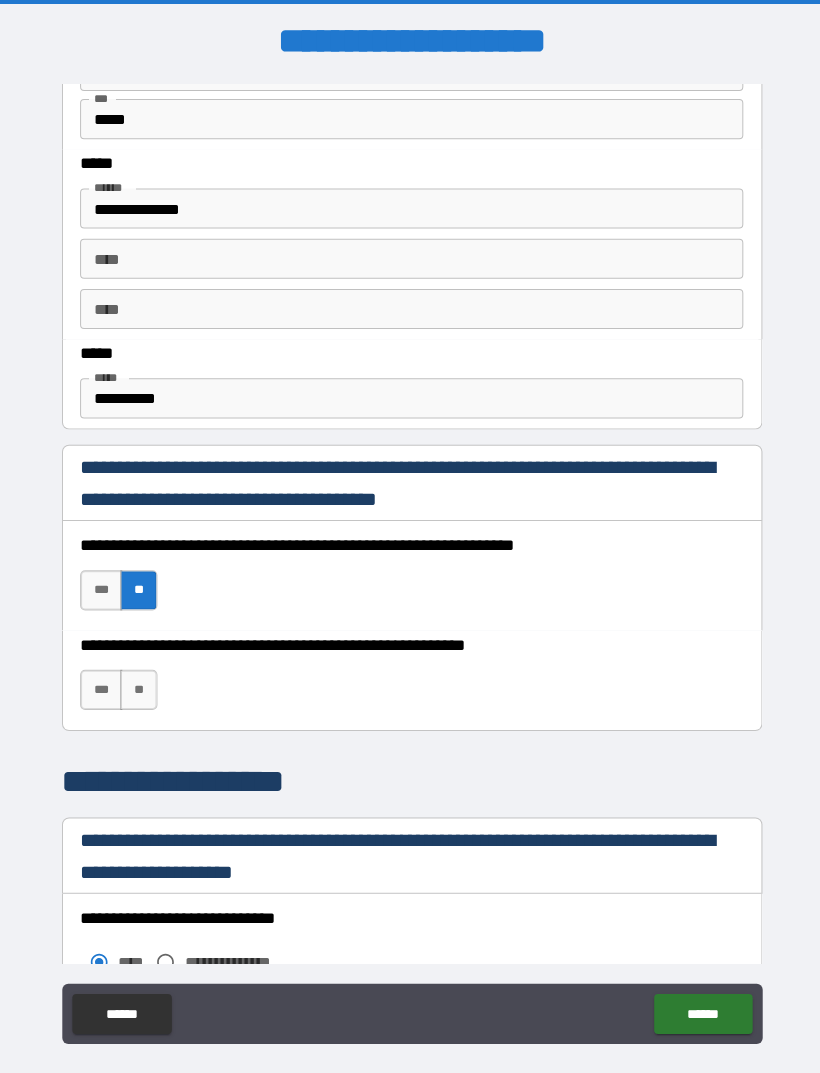 click on "***" at bounding box center [101, 587] 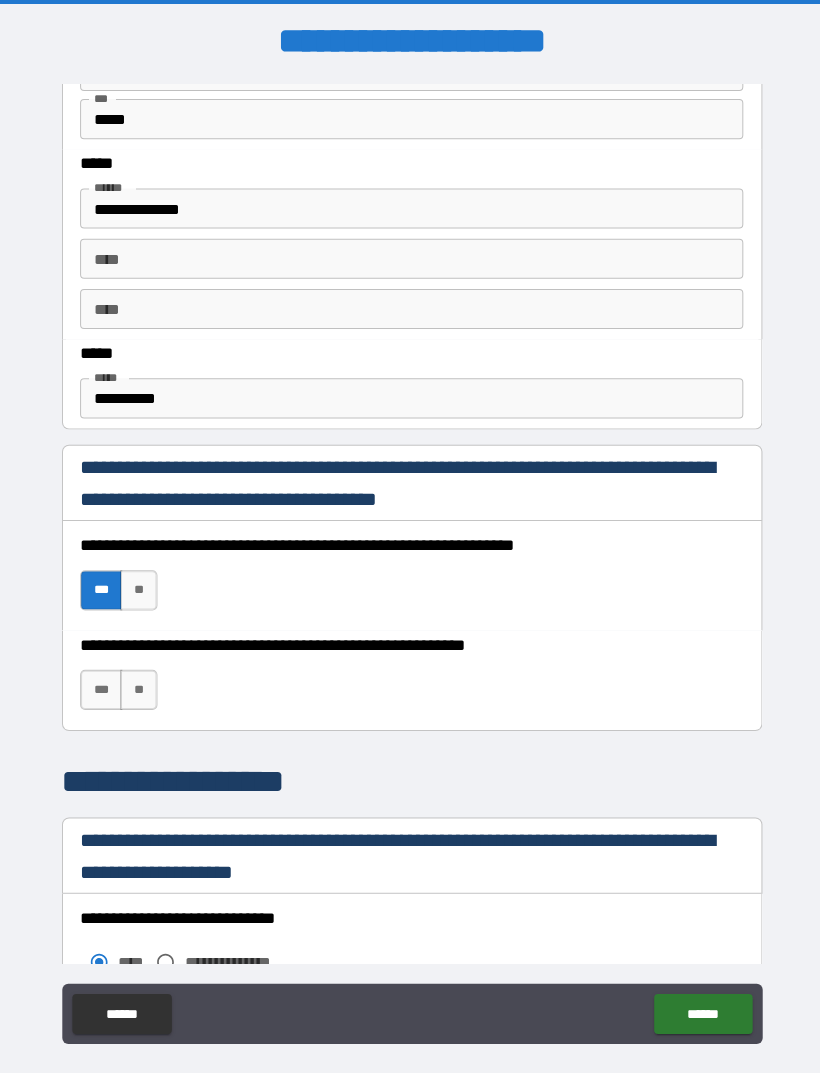 click on "***" at bounding box center (101, 686) 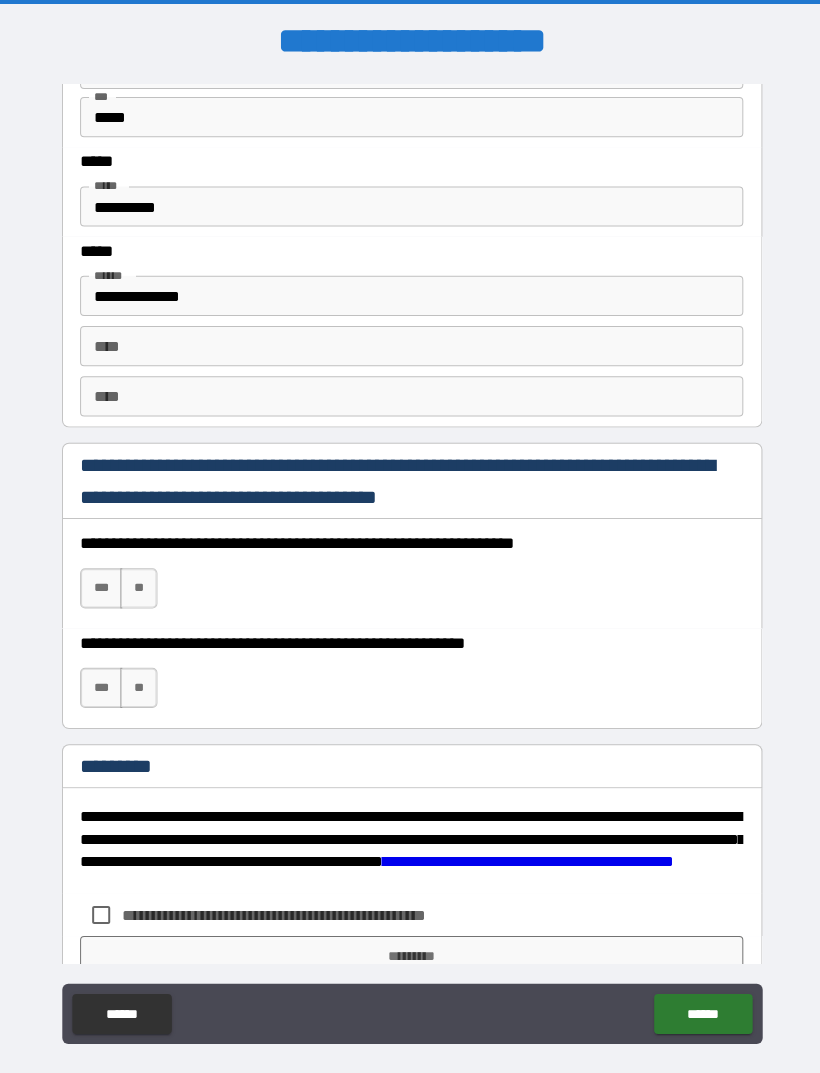 scroll, scrollTop: 2643, scrollLeft: 0, axis: vertical 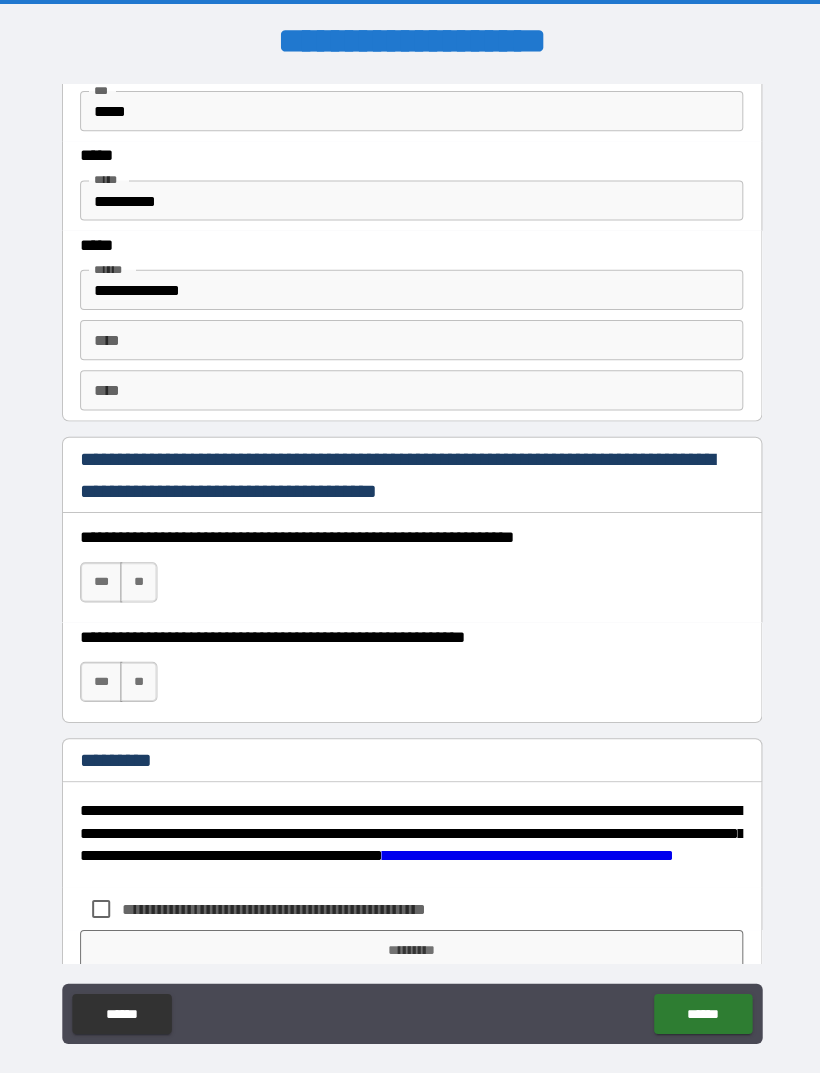 click on "***" at bounding box center [101, 580] 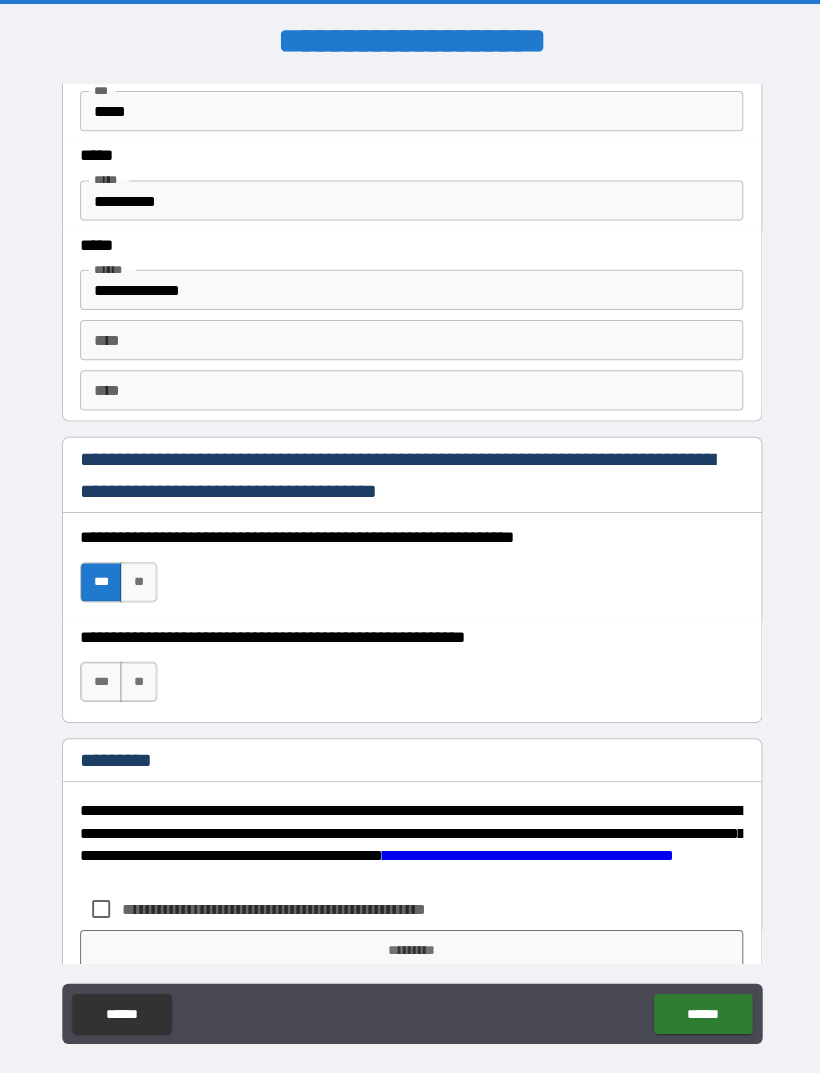 click on "***" at bounding box center (101, 679) 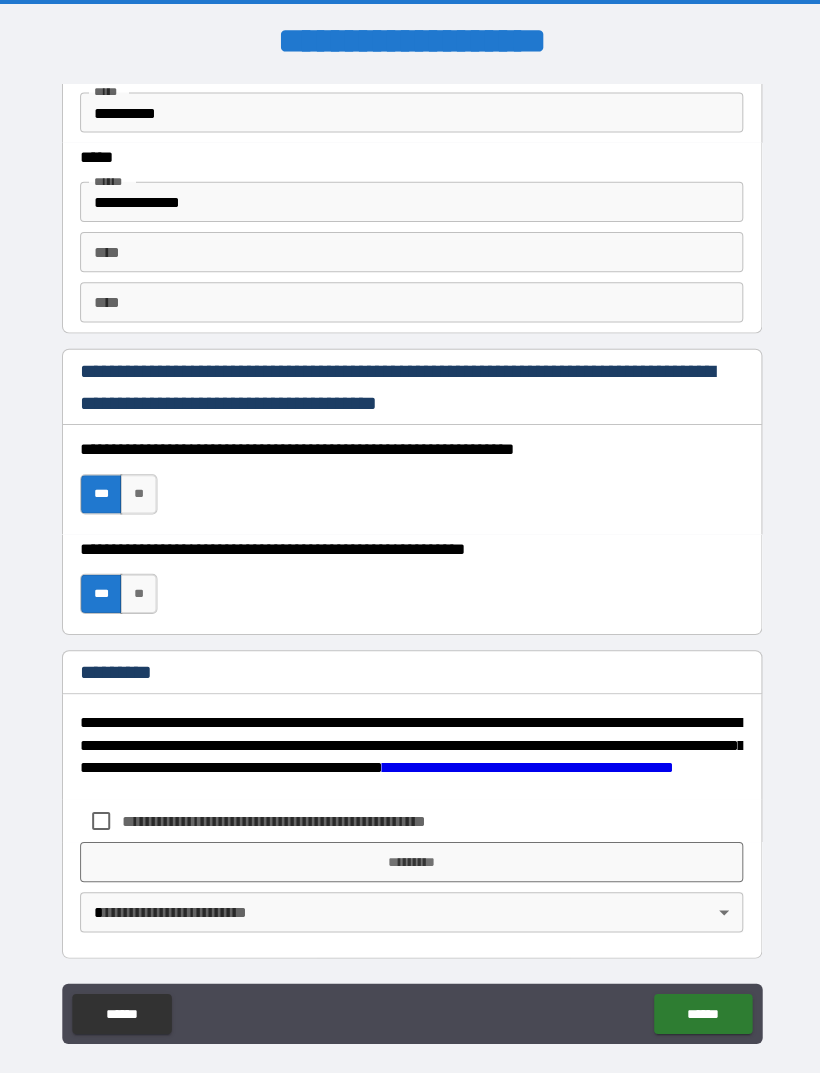 scroll, scrollTop: 2731, scrollLeft: 0, axis: vertical 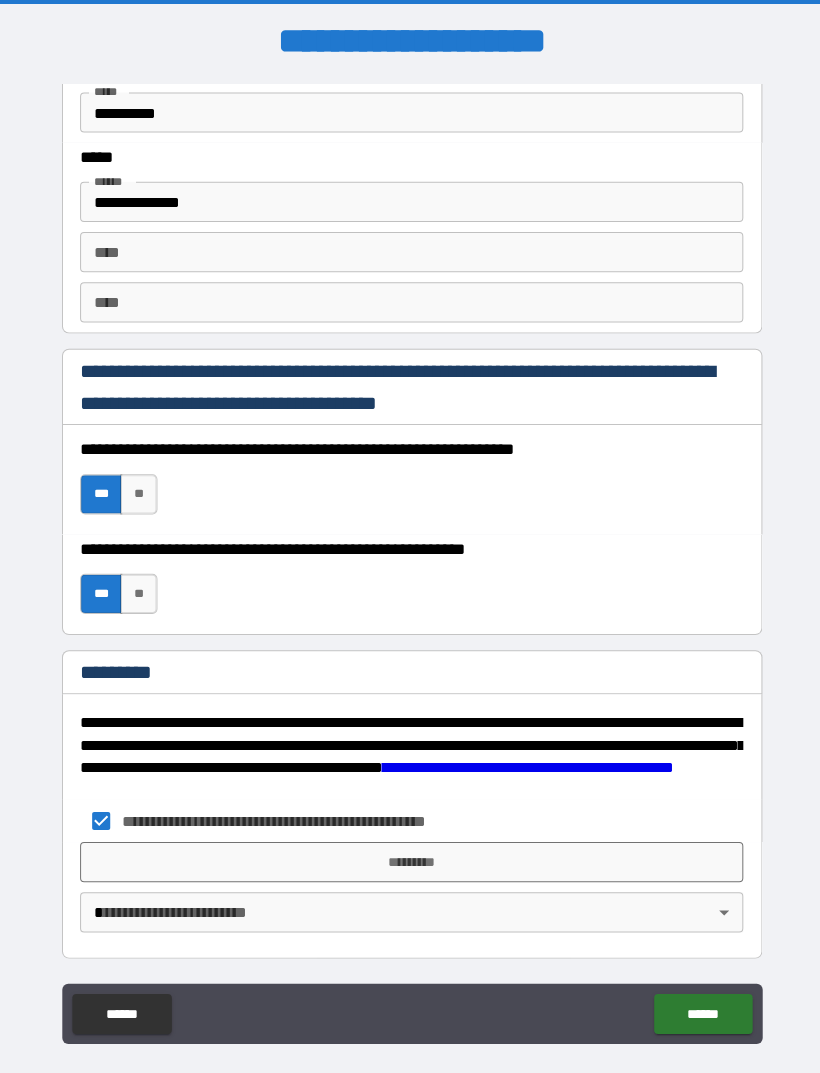 click on "**********" at bounding box center (410, 562) 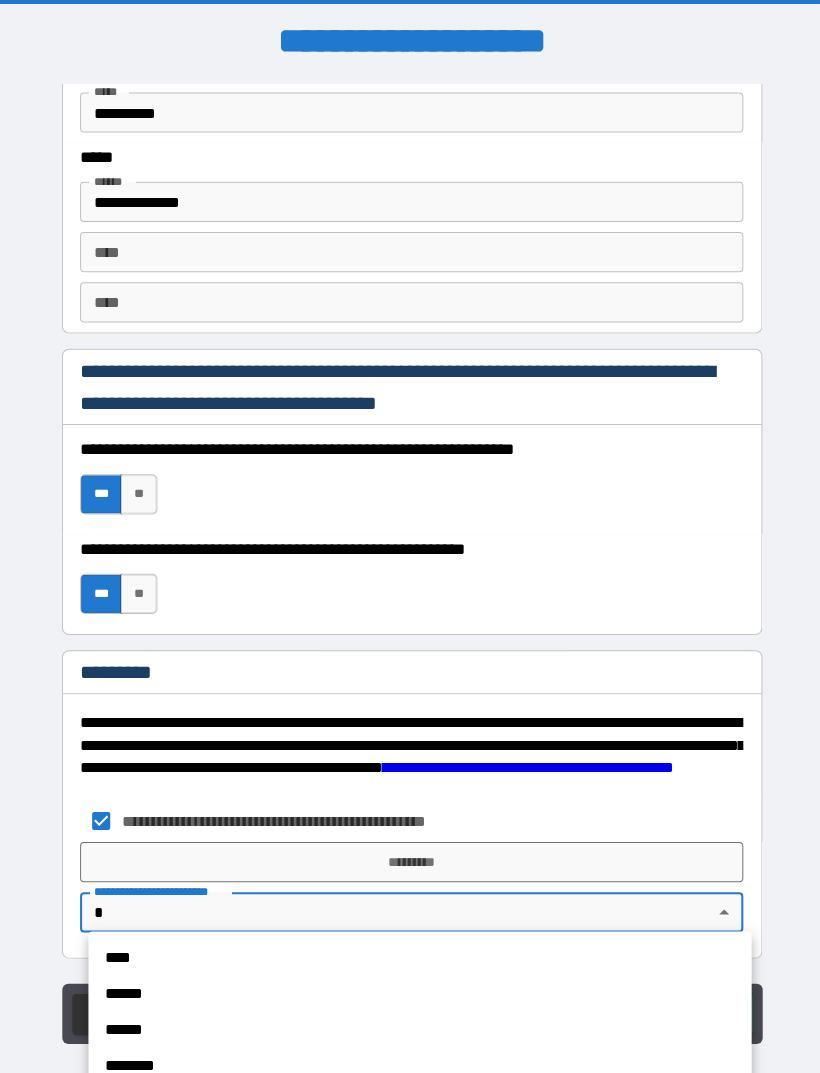 click on "****" at bounding box center [418, 953] 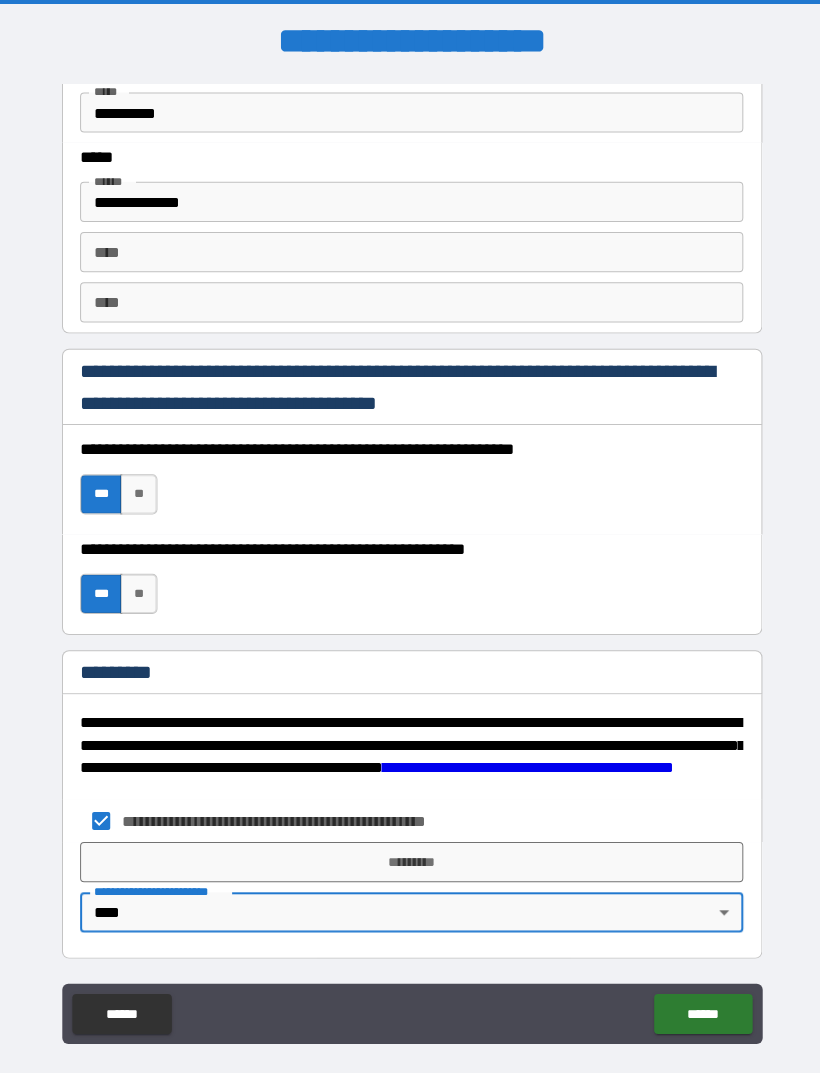 click on "*********" at bounding box center [410, 858] 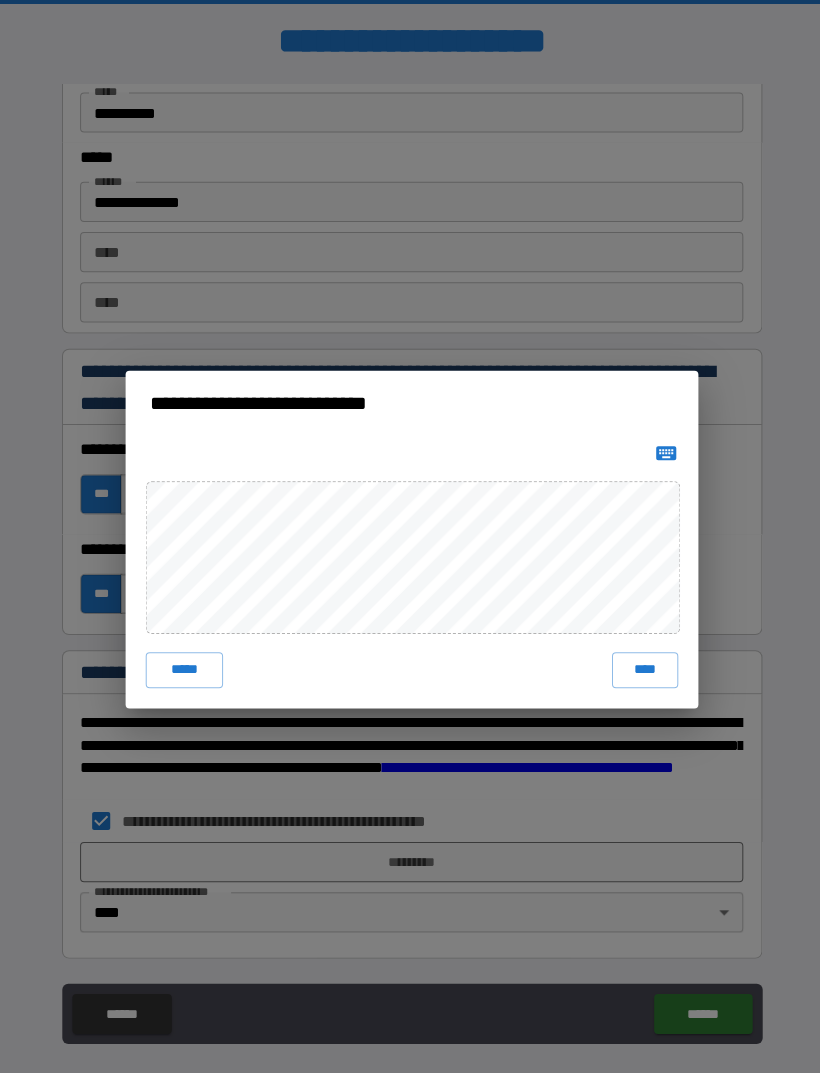 click on "****" at bounding box center [642, 667] 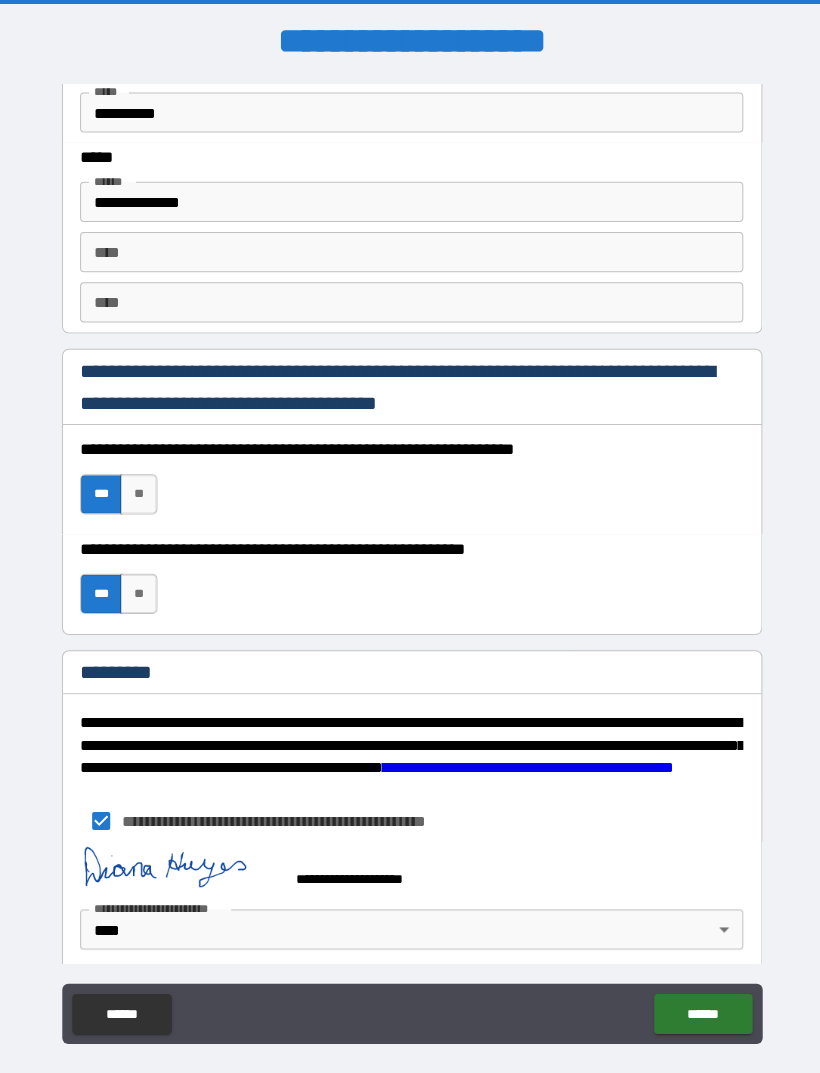click on "******" at bounding box center [699, 1009] 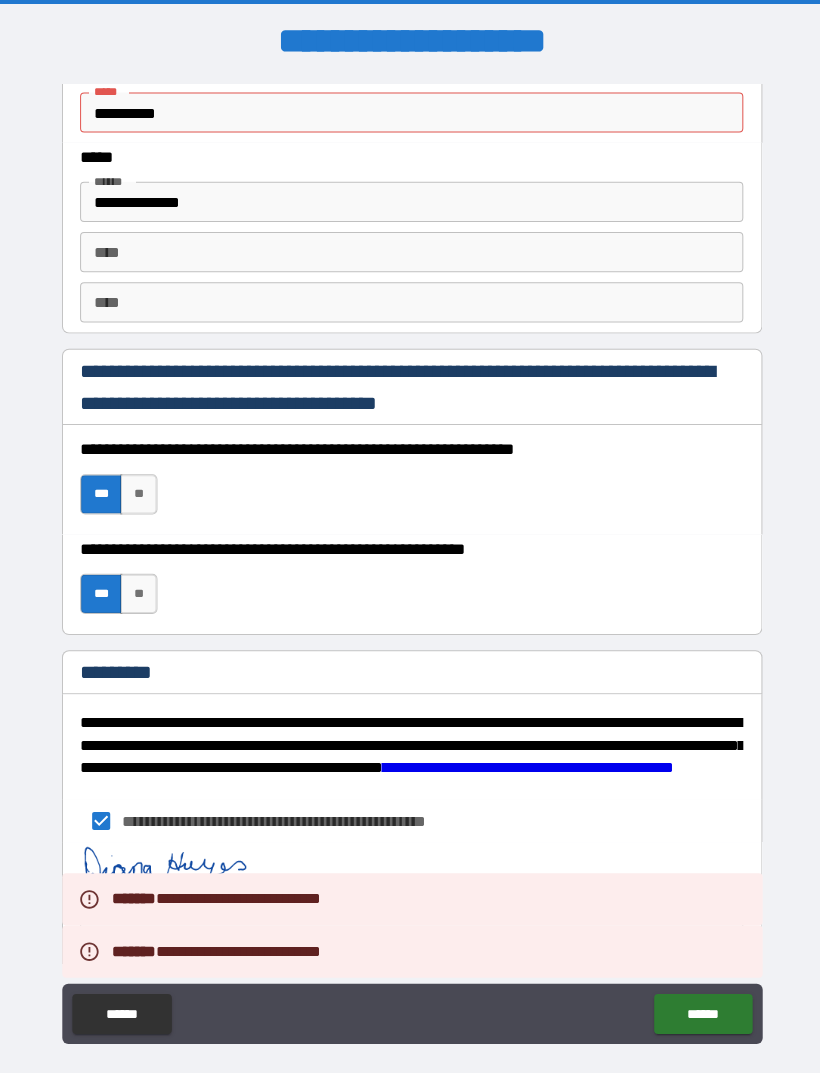 click on "******" at bounding box center [699, 1009] 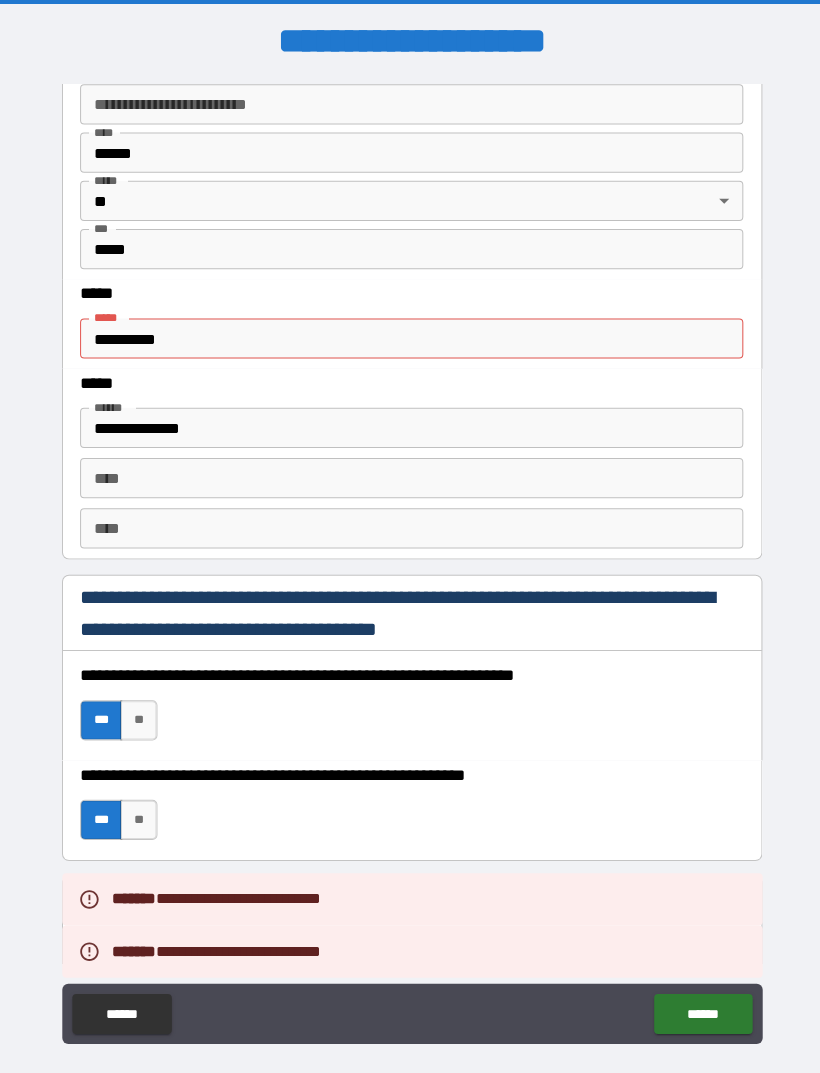 scroll, scrollTop: 2503, scrollLeft: 0, axis: vertical 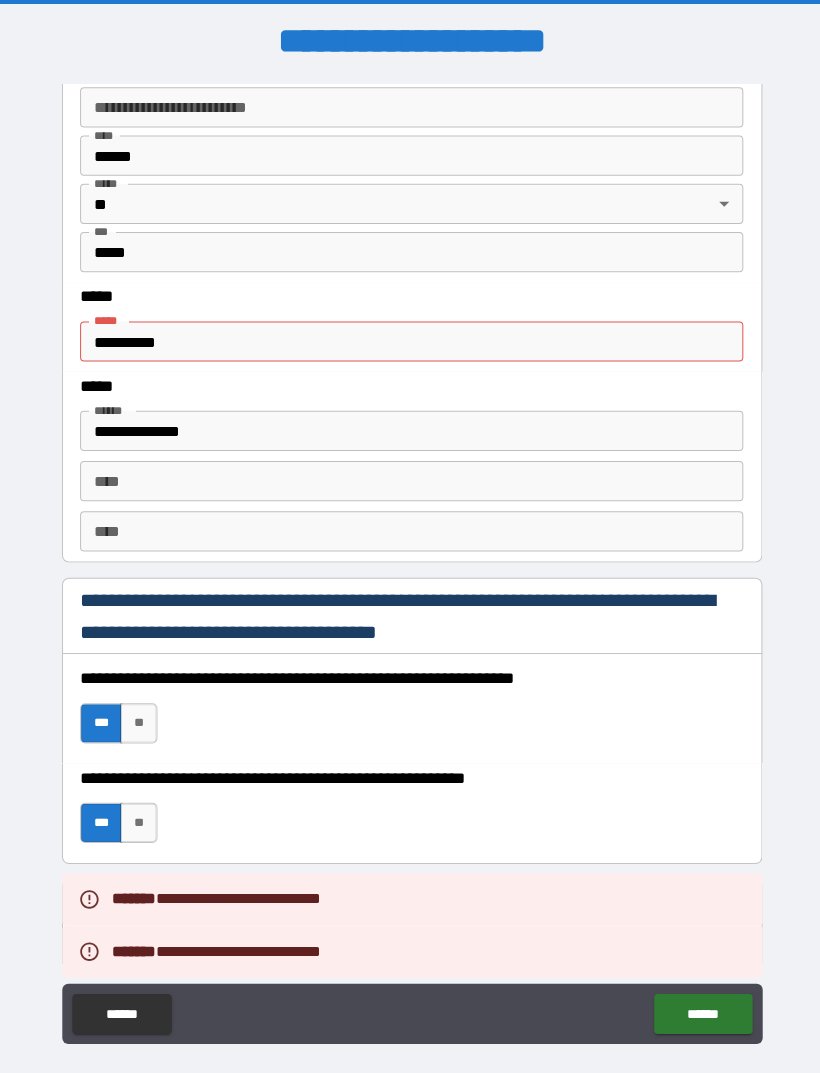 click on "**********" at bounding box center (410, 340) 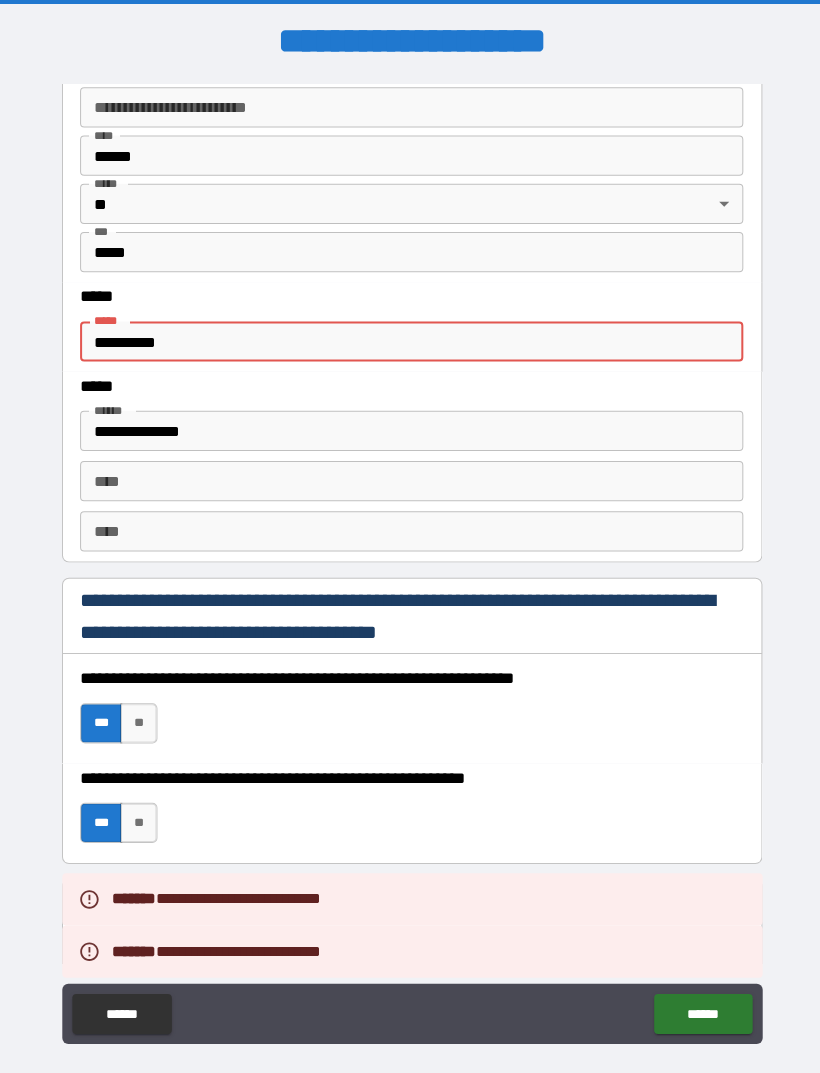 scroll, scrollTop: 5, scrollLeft: 0, axis: vertical 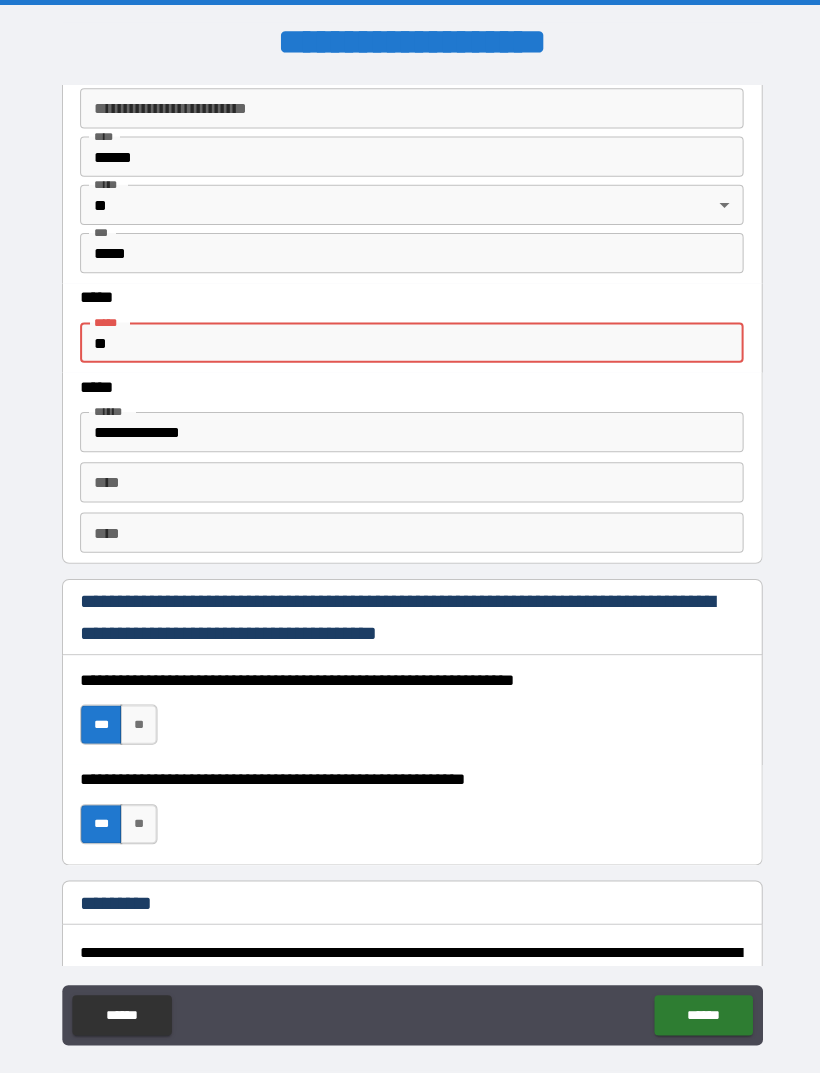type on "*" 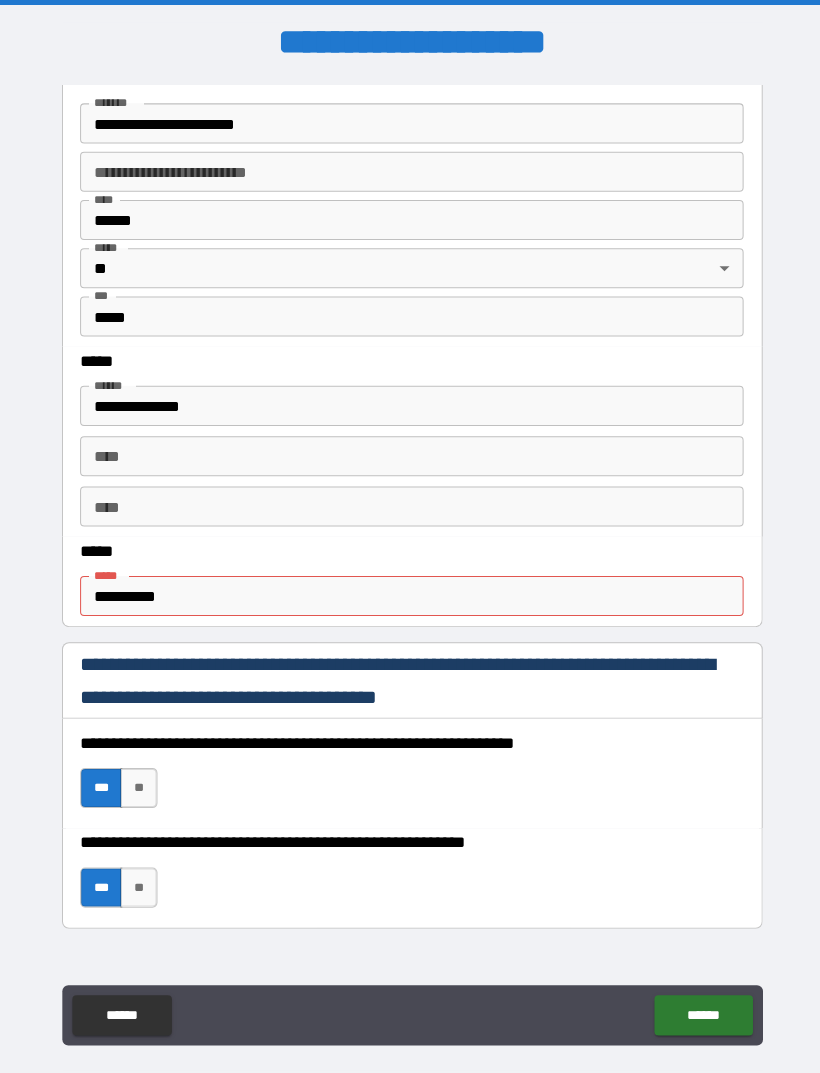scroll, scrollTop: 806, scrollLeft: 0, axis: vertical 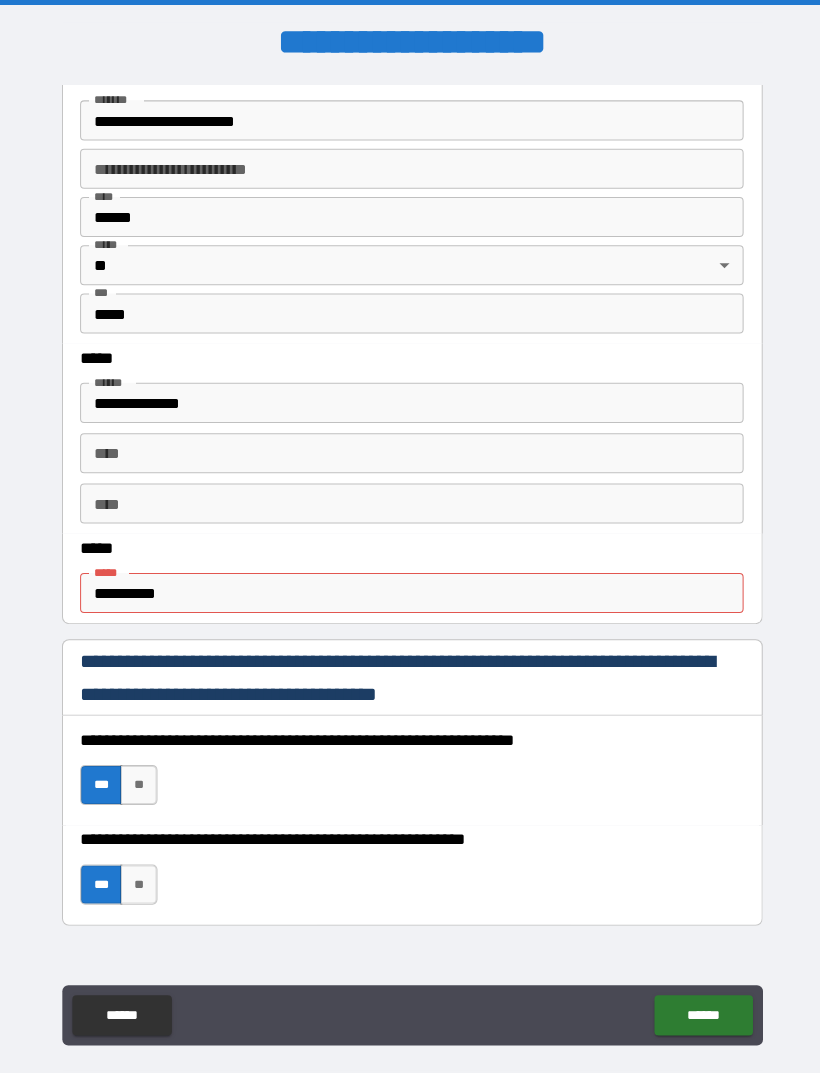 type 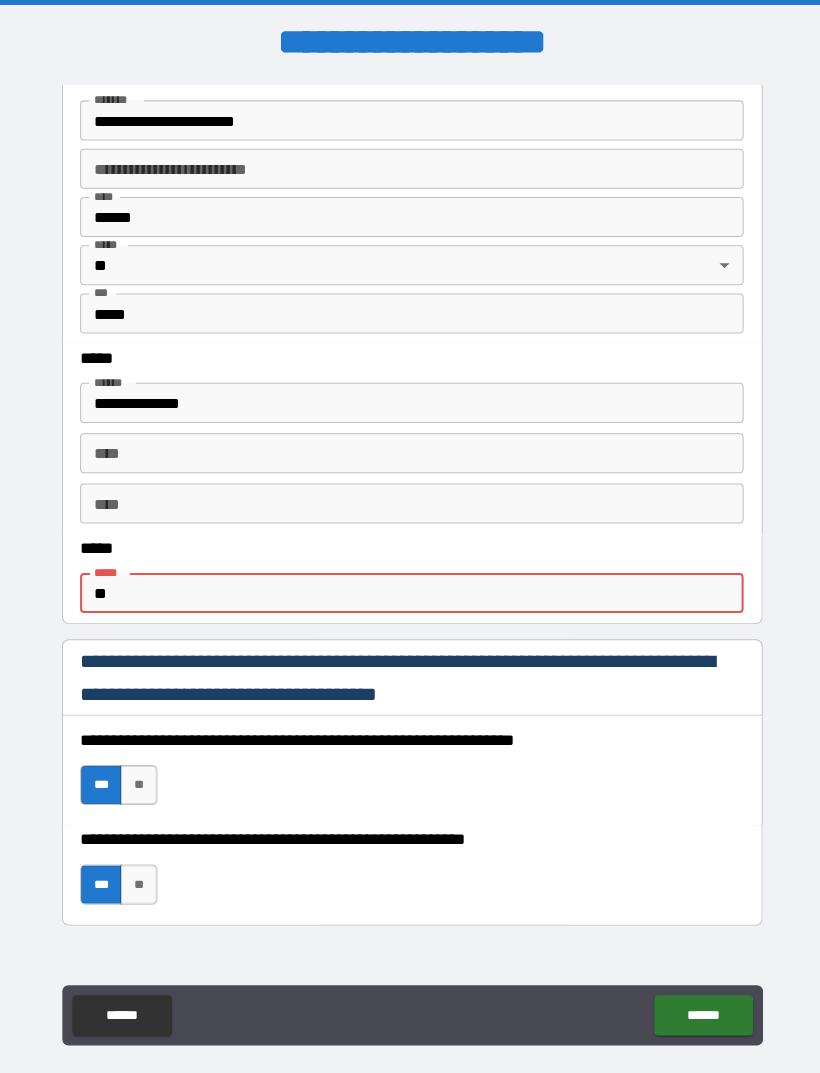 type on "*" 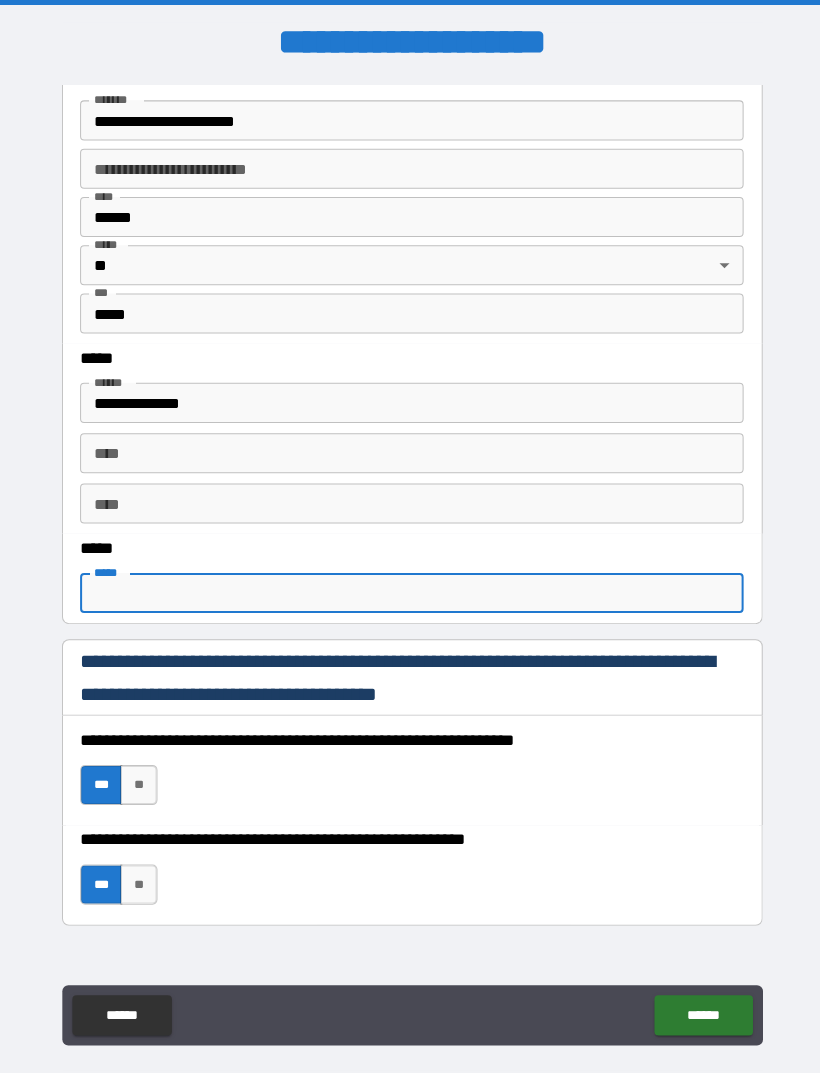 type 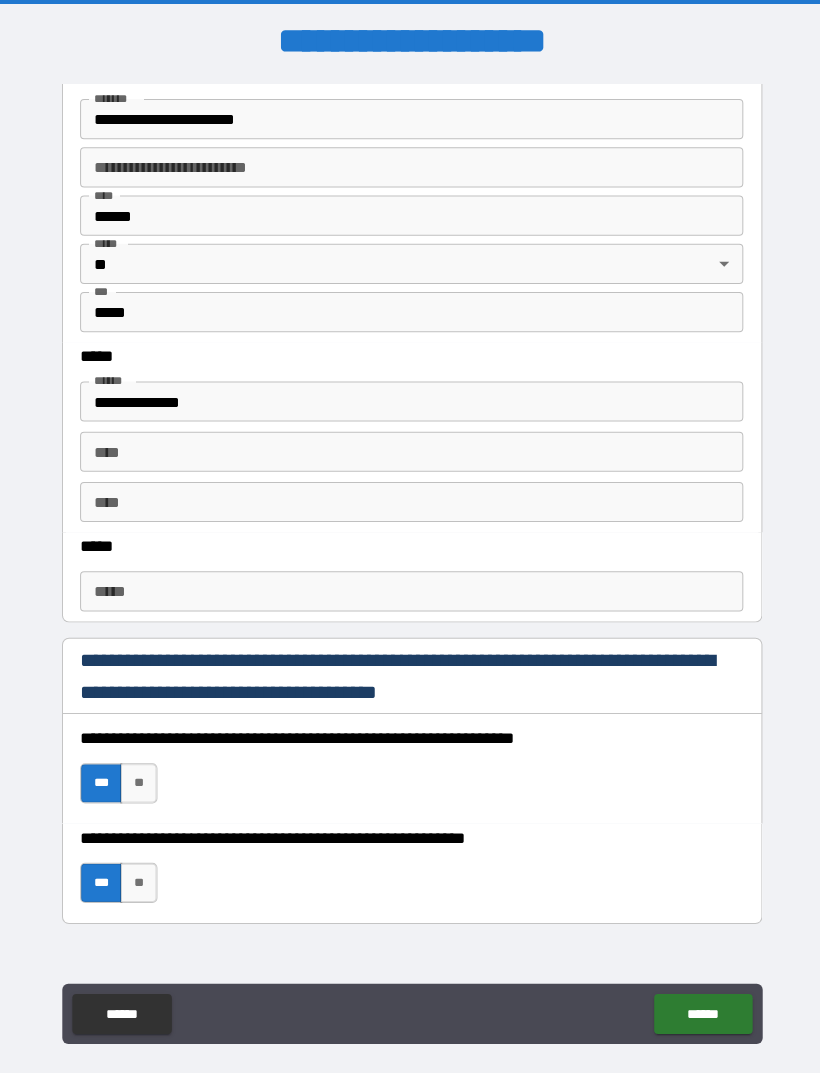 click on "******" at bounding box center [699, 1009] 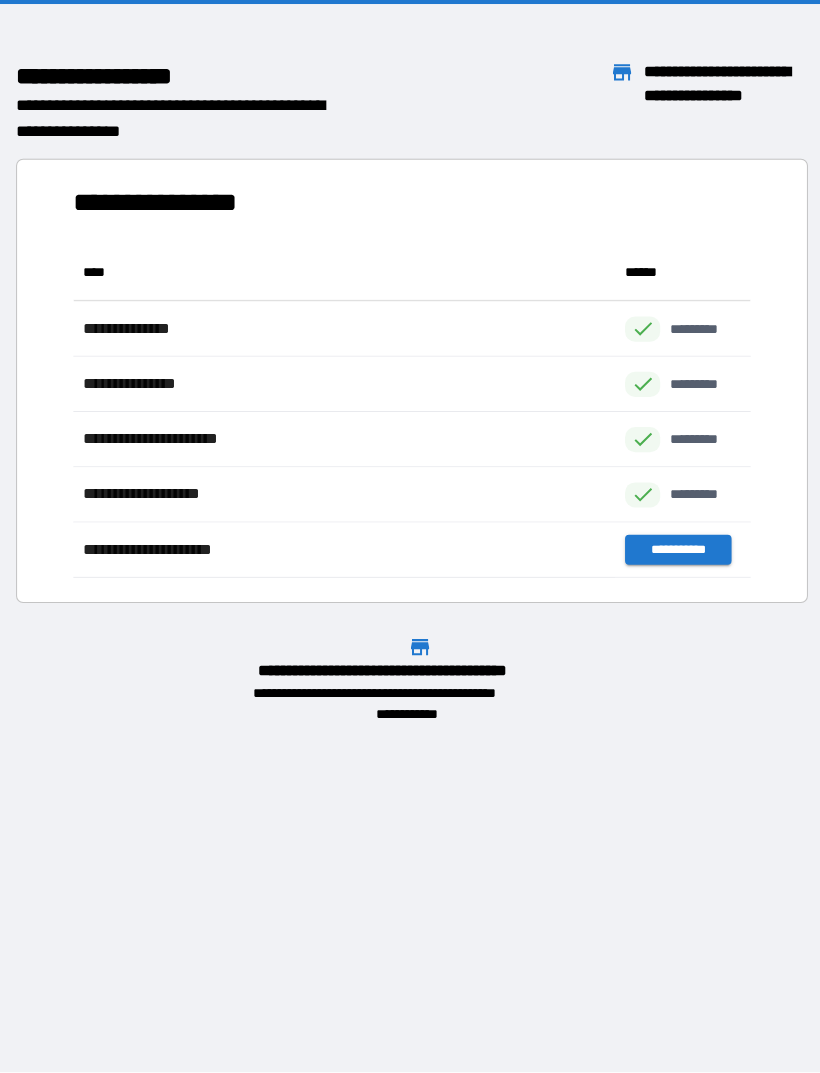 scroll, scrollTop: 1, scrollLeft: 1, axis: both 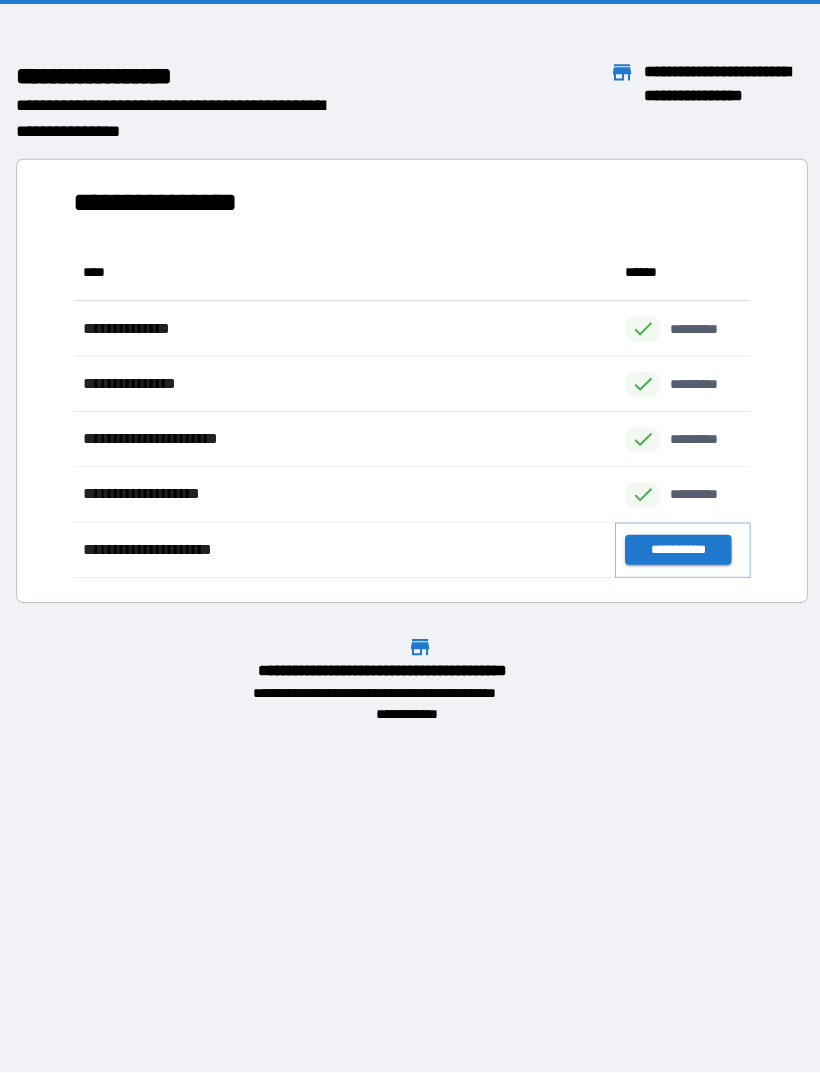 click on "**********" at bounding box center [674, 547] 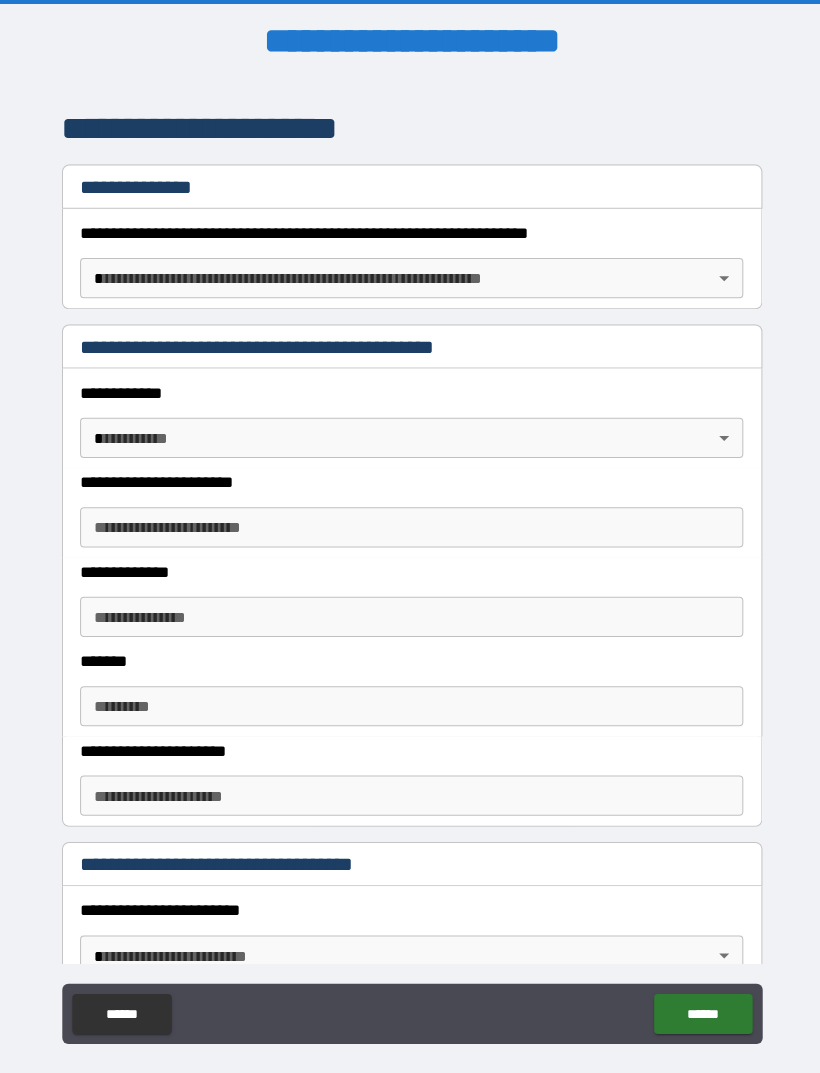 click on "******" at bounding box center [699, 1009] 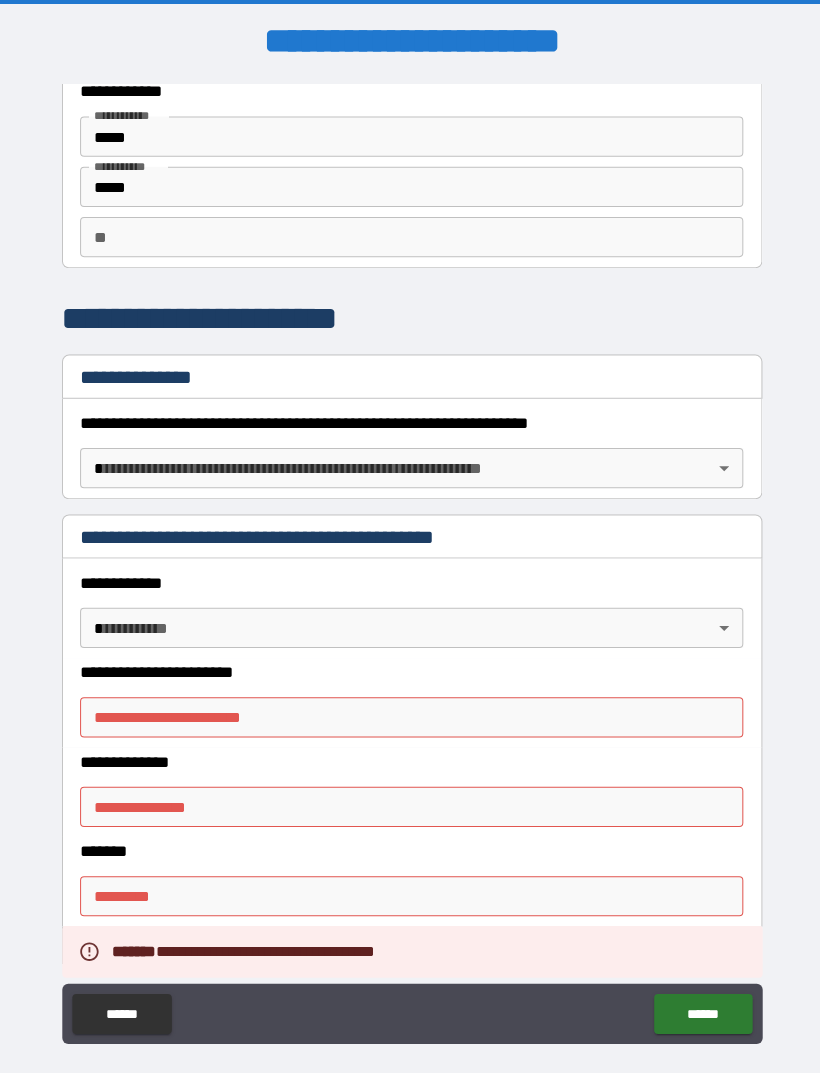 scroll, scrollTop: 56, scrollLeft: 0, axis: vertical 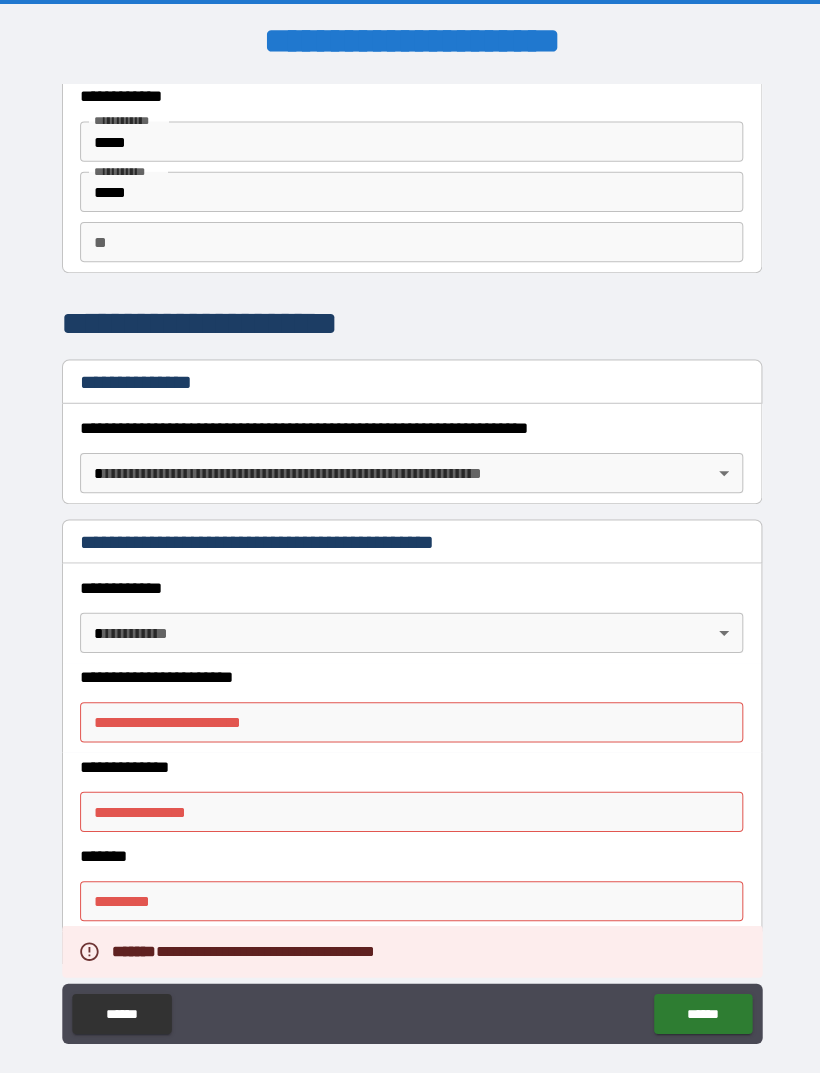 click on "**********" at bounding box center [410, 719] 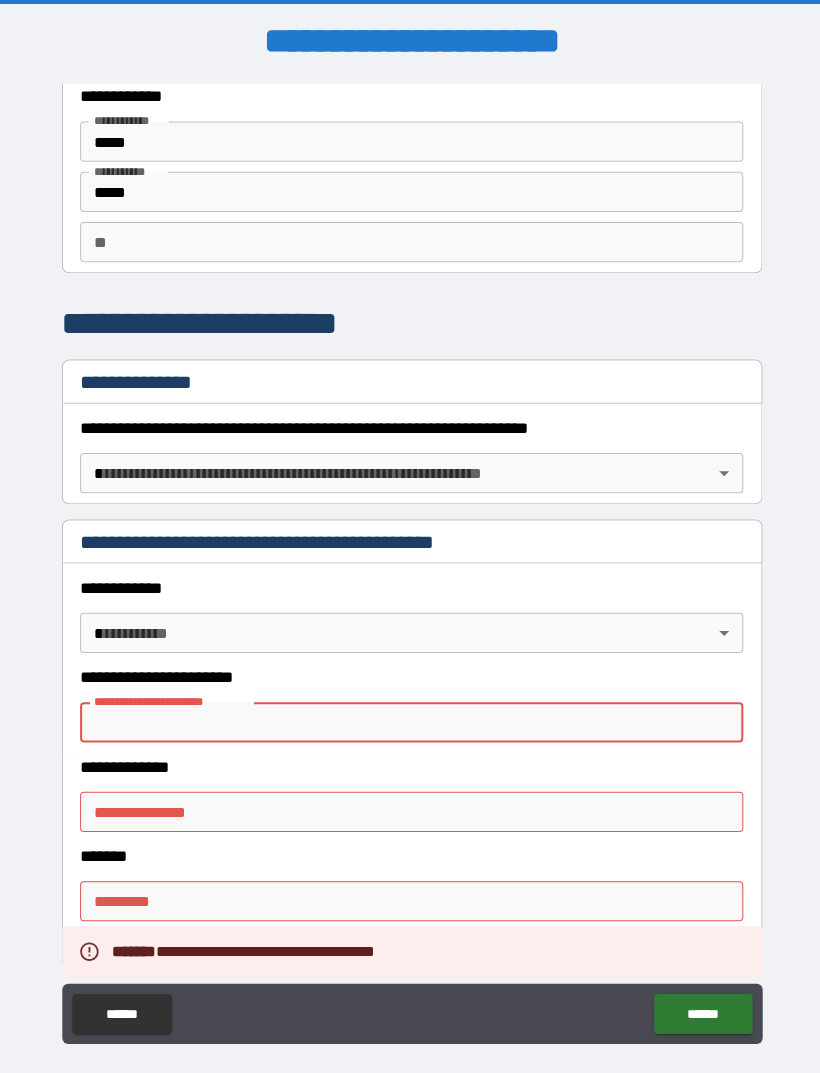scroll, scrollTop: 5, scrollLeft: 0, axis: vertical 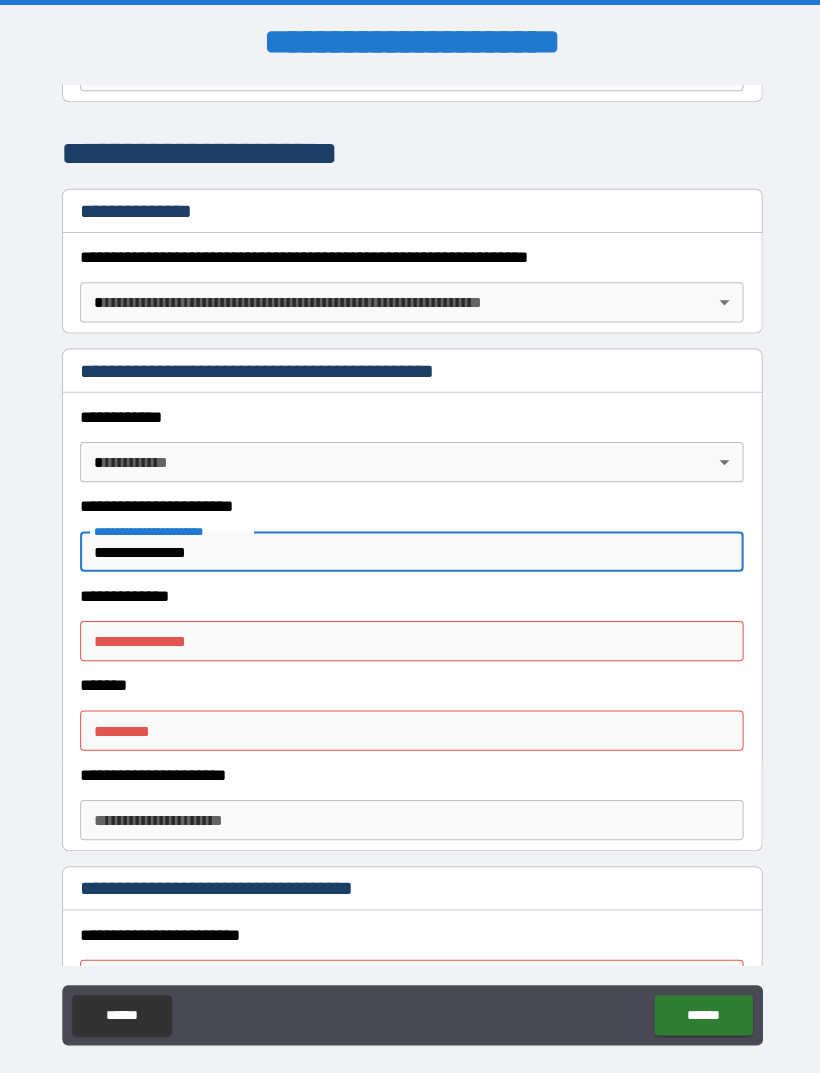 type on "**********" 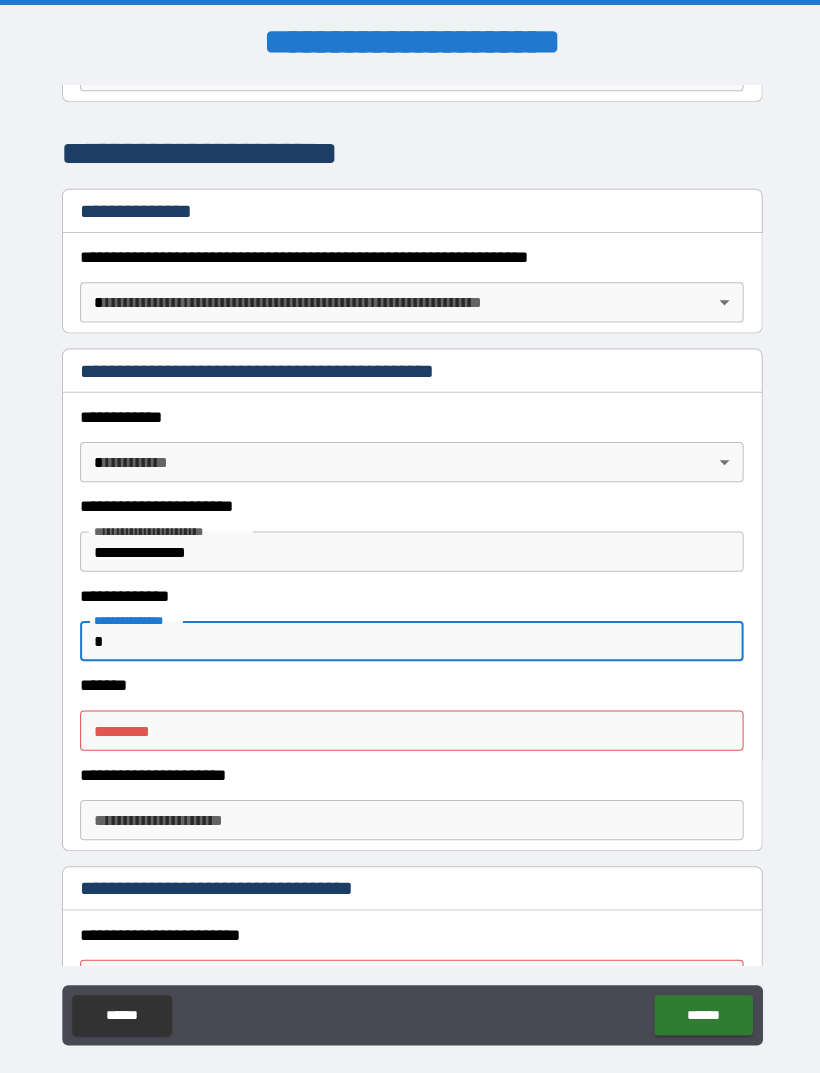 type on "*" 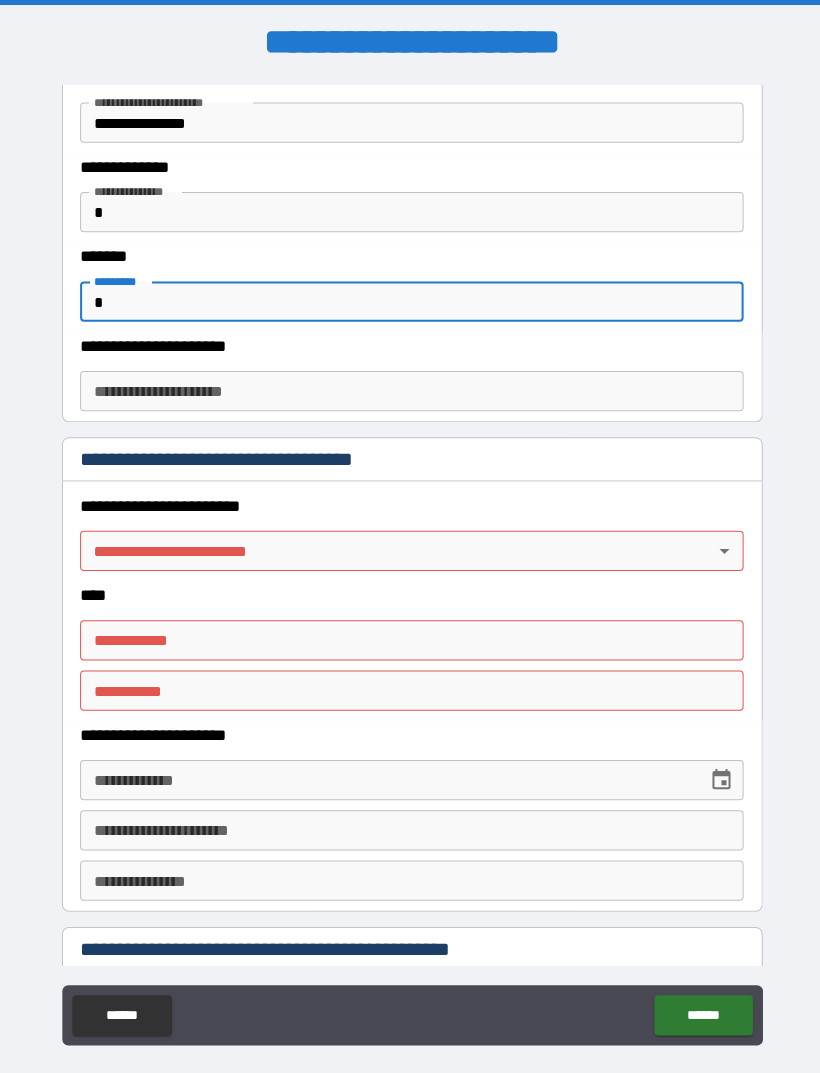 scroll, scrollTop: 656, scrollLeft: 0, axis: vertical 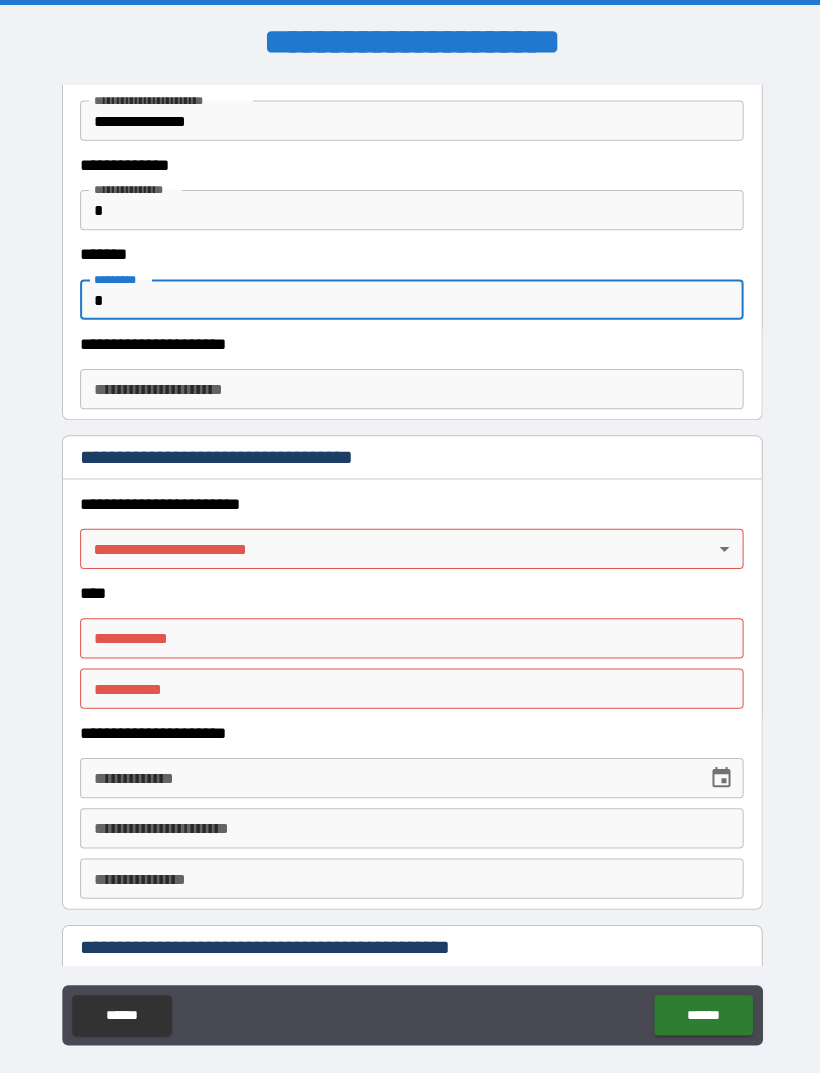 type on "*" 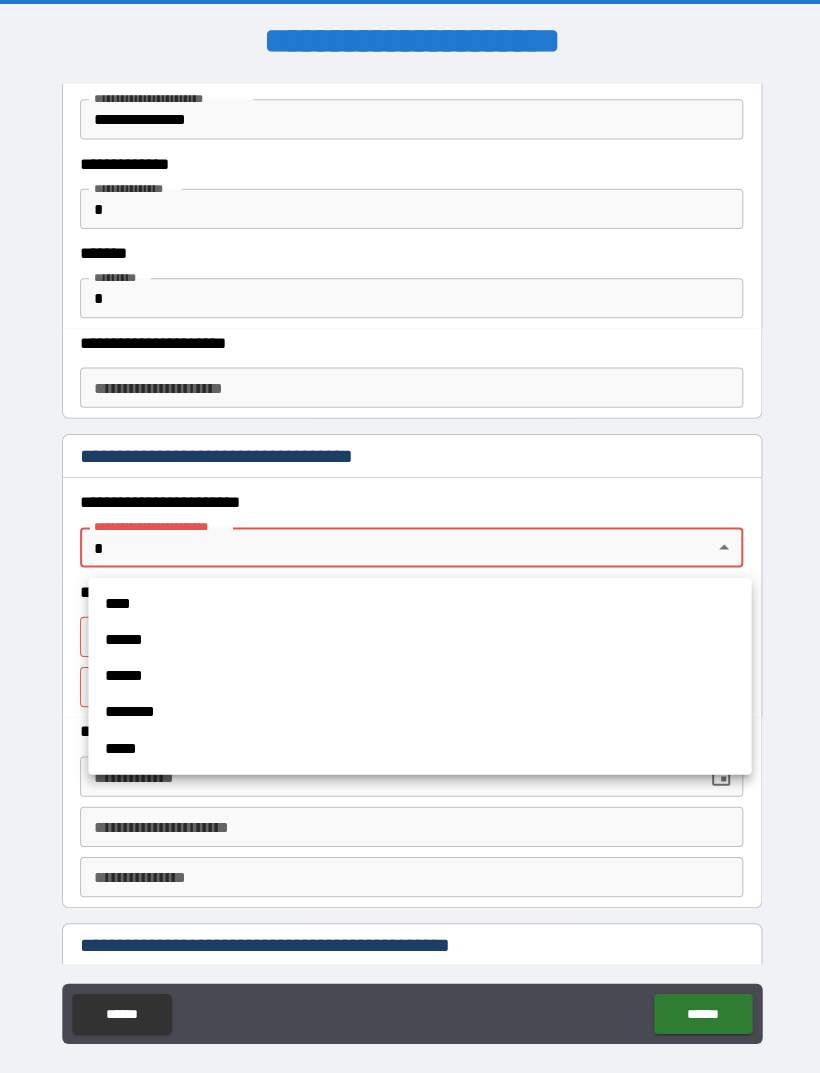 click on "****" at bounding box center [418, 601] 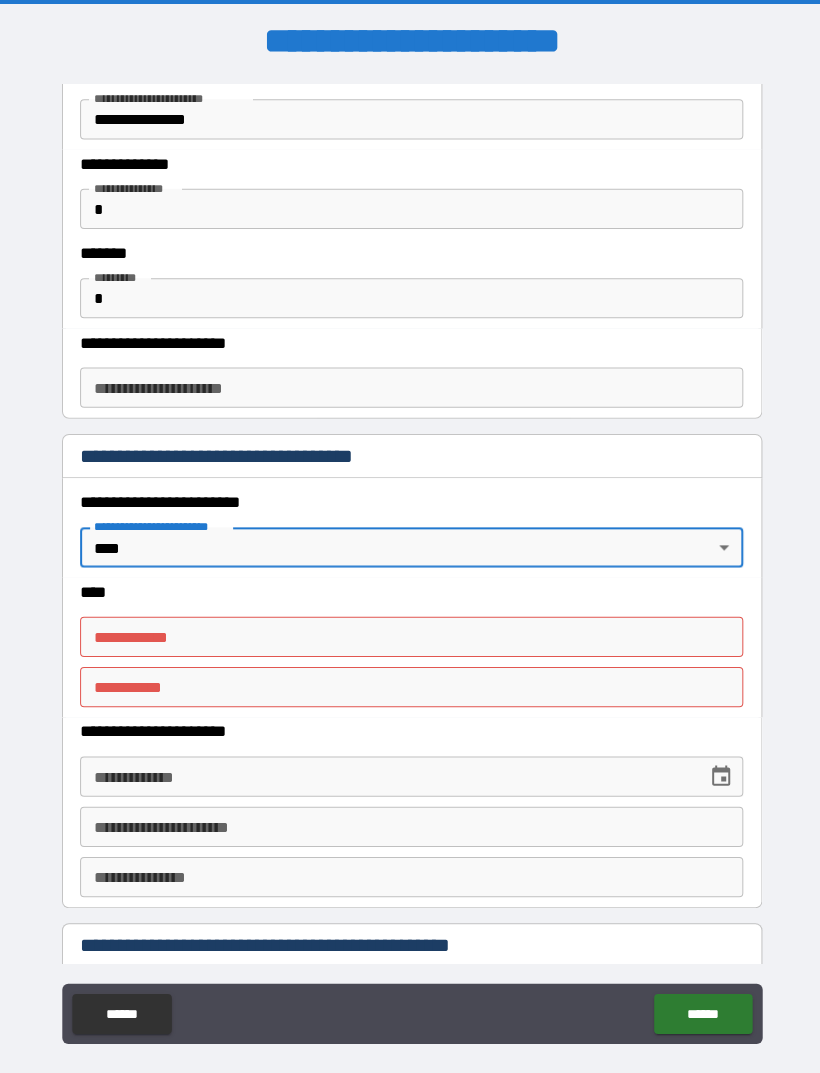 click on "**********" at bounding box center (410, 634) 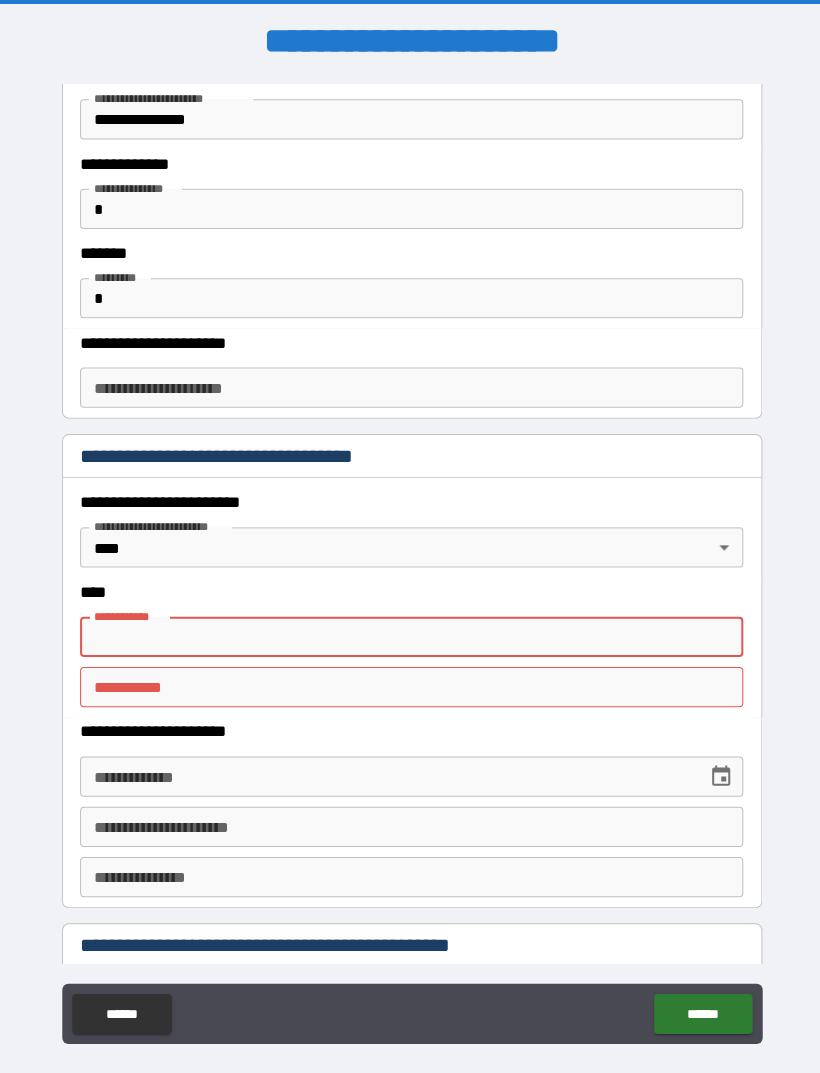 scroll, scrollTop: 5, scrollLeft: 0, axis: vertical 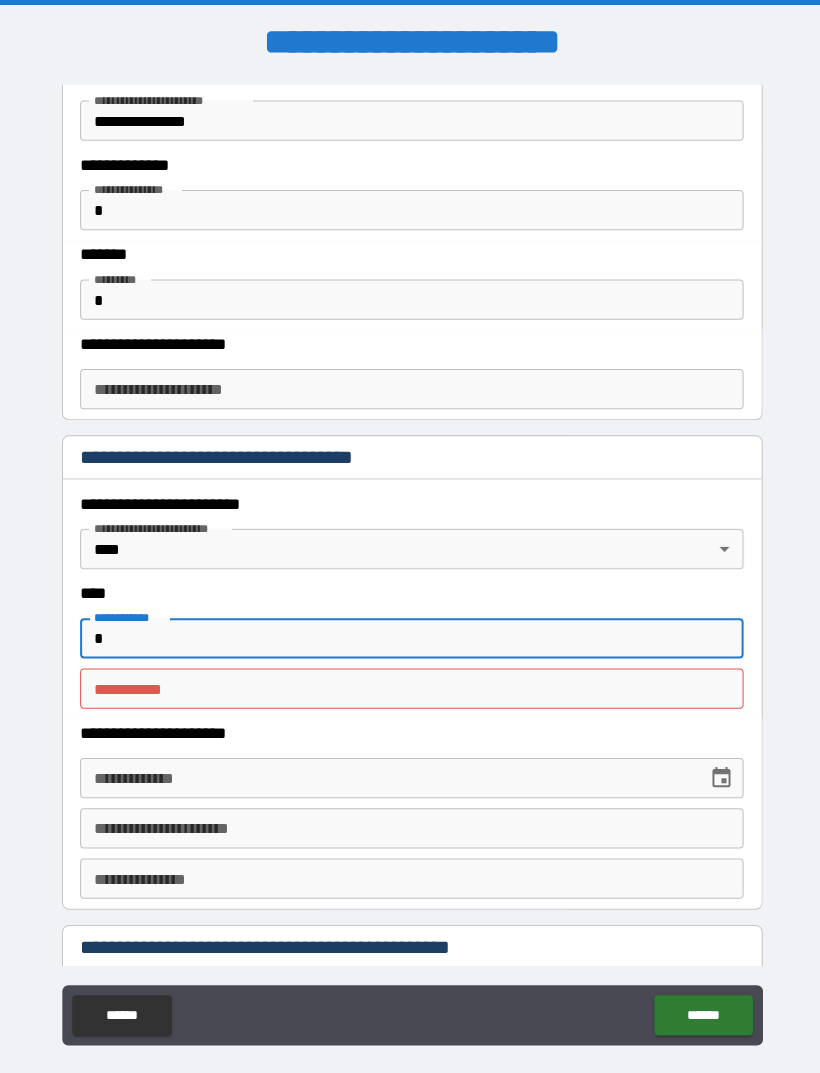 type on "*" 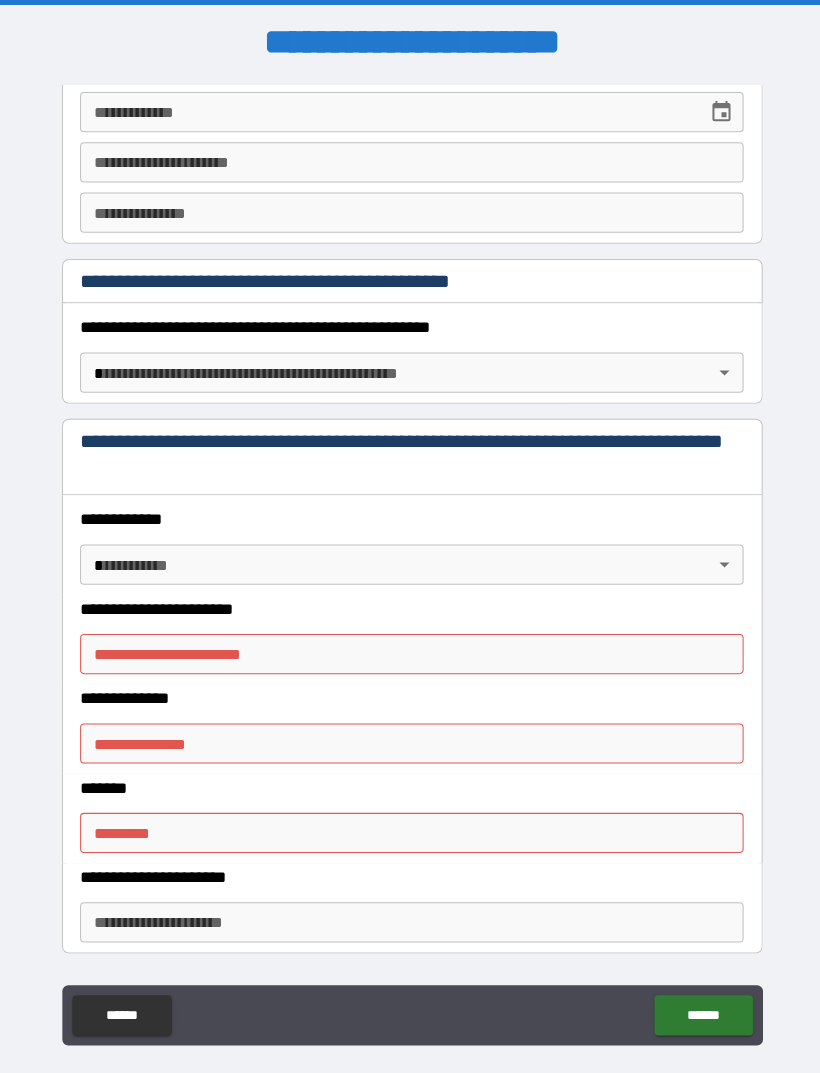 scroll, scrollTop: 1342, scrollLeft: 0, axis: vertical 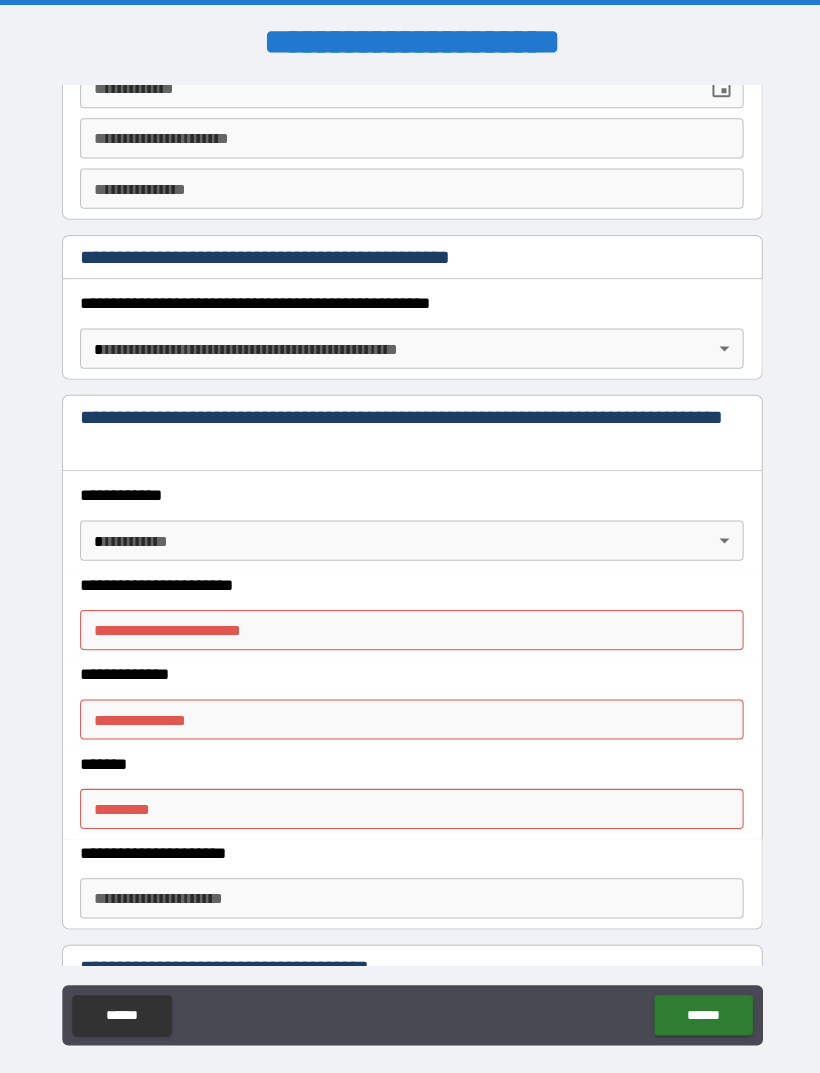 type on "*" 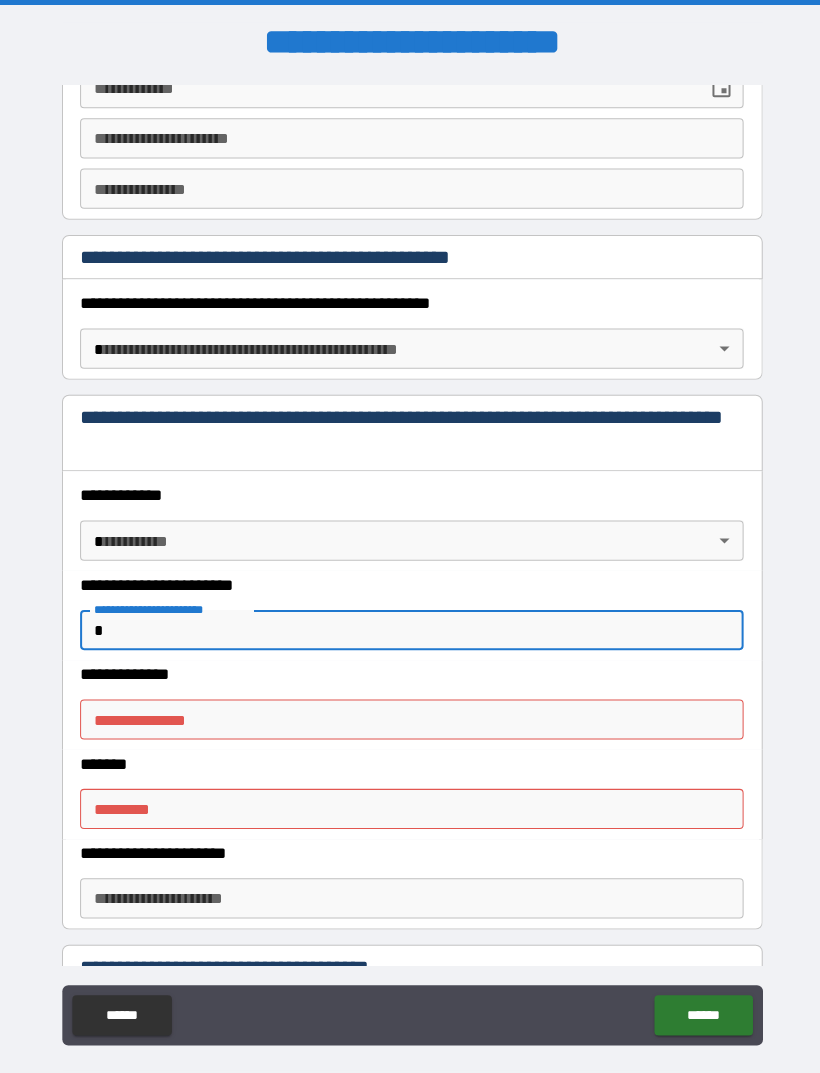 type on "*" 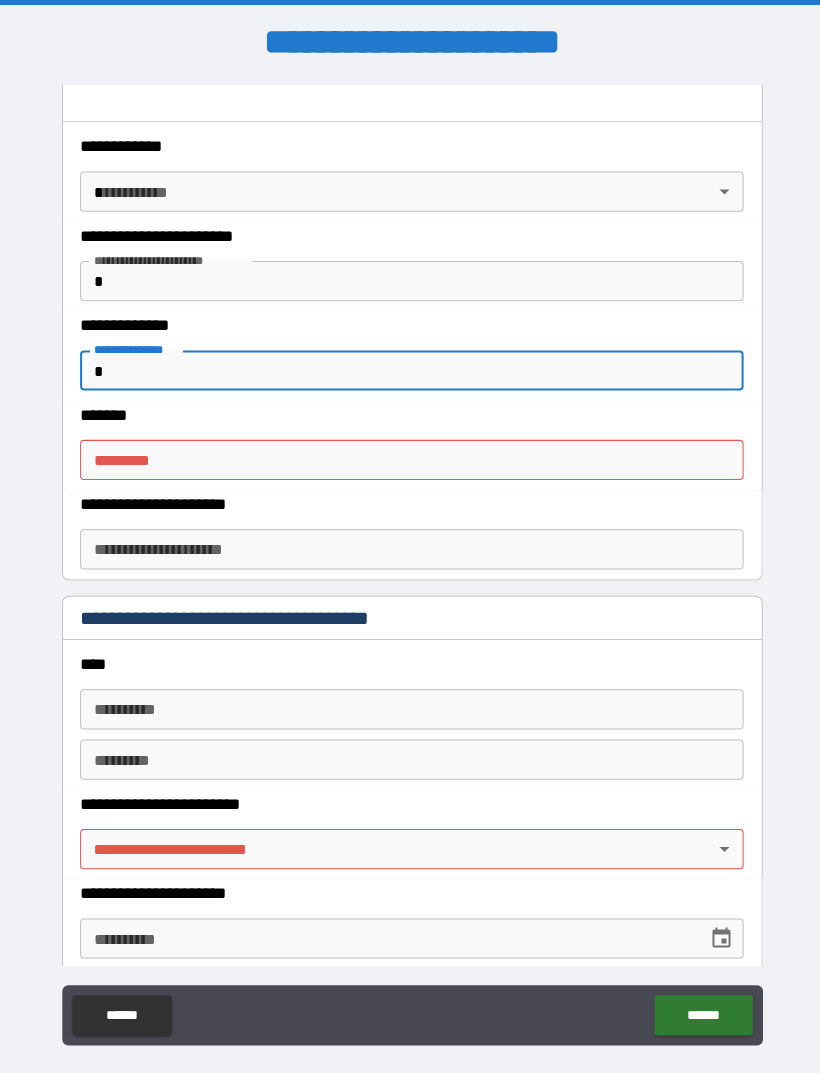 scroll, scrollTop: 1696, scrollLeft: 0, axis: vertical 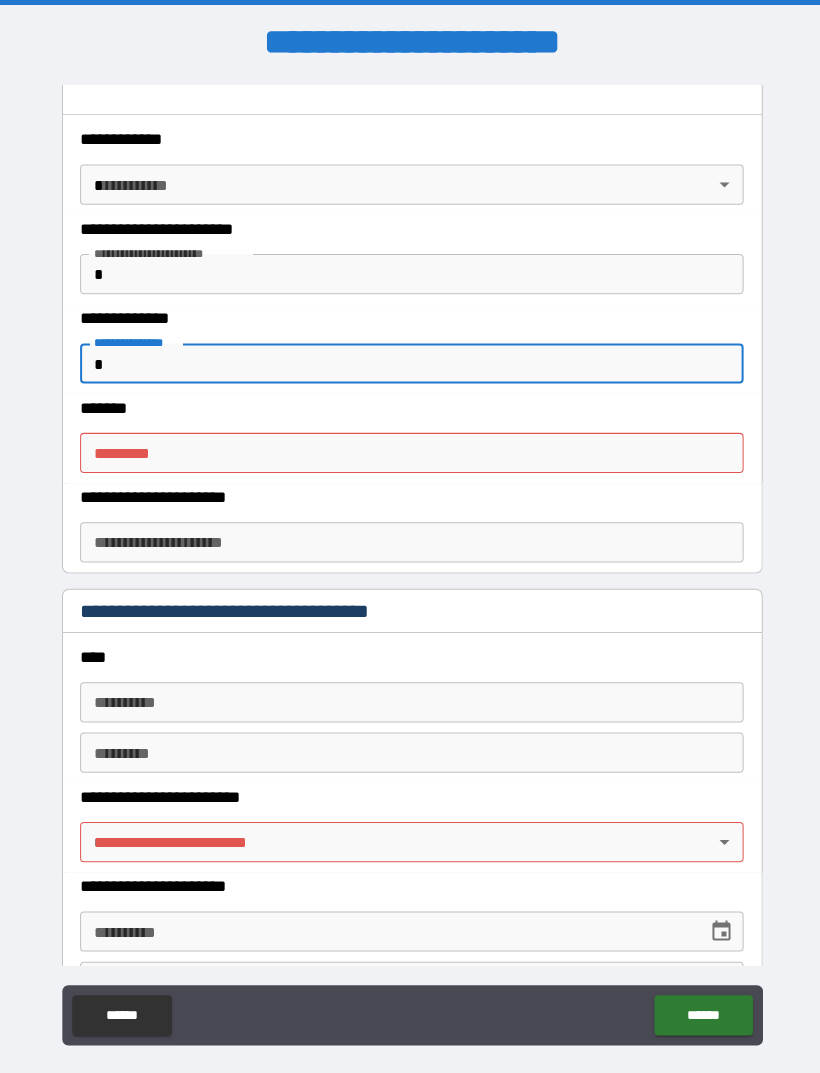 type on "*" 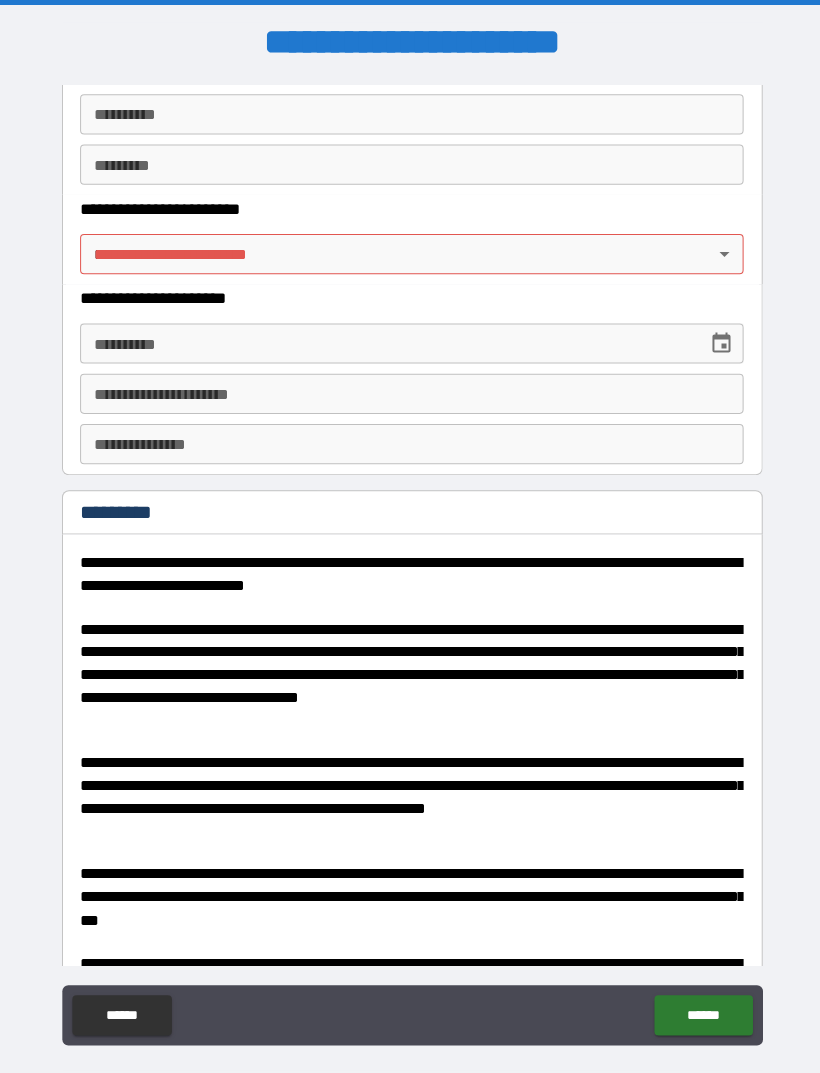 scroll, scrollTop: 2274, scrollLeft: 0, axis: vertical 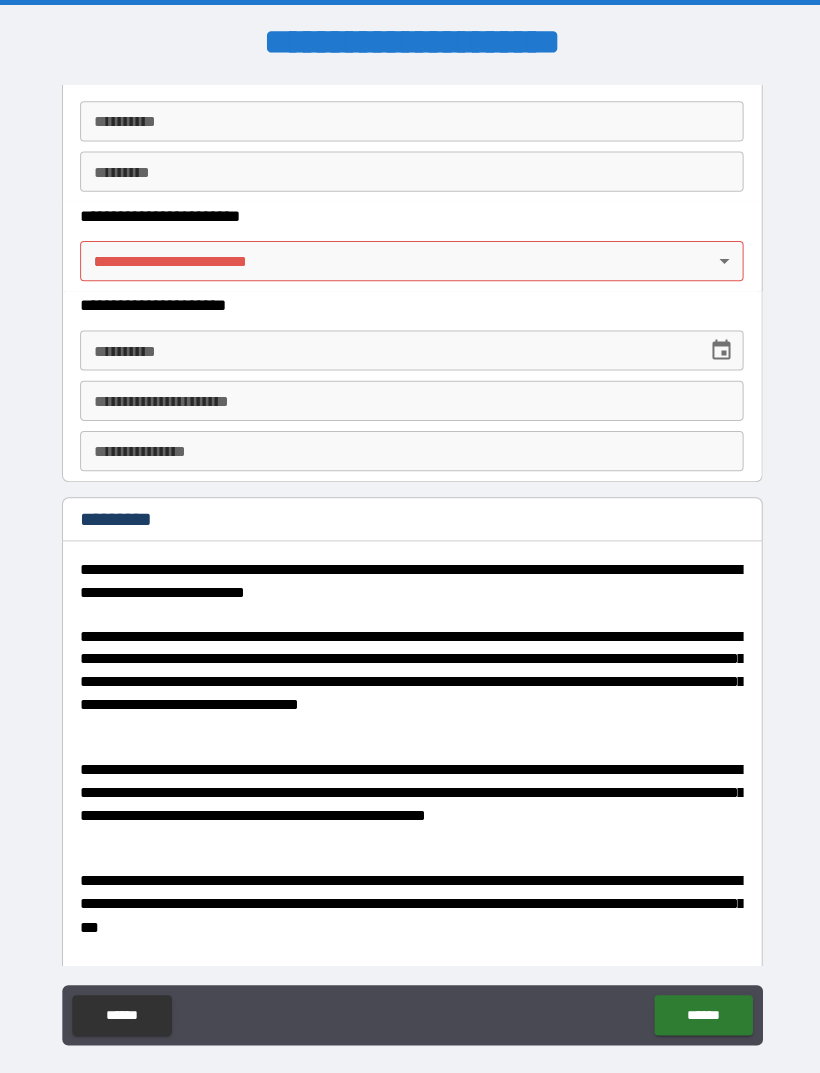 type on "*" 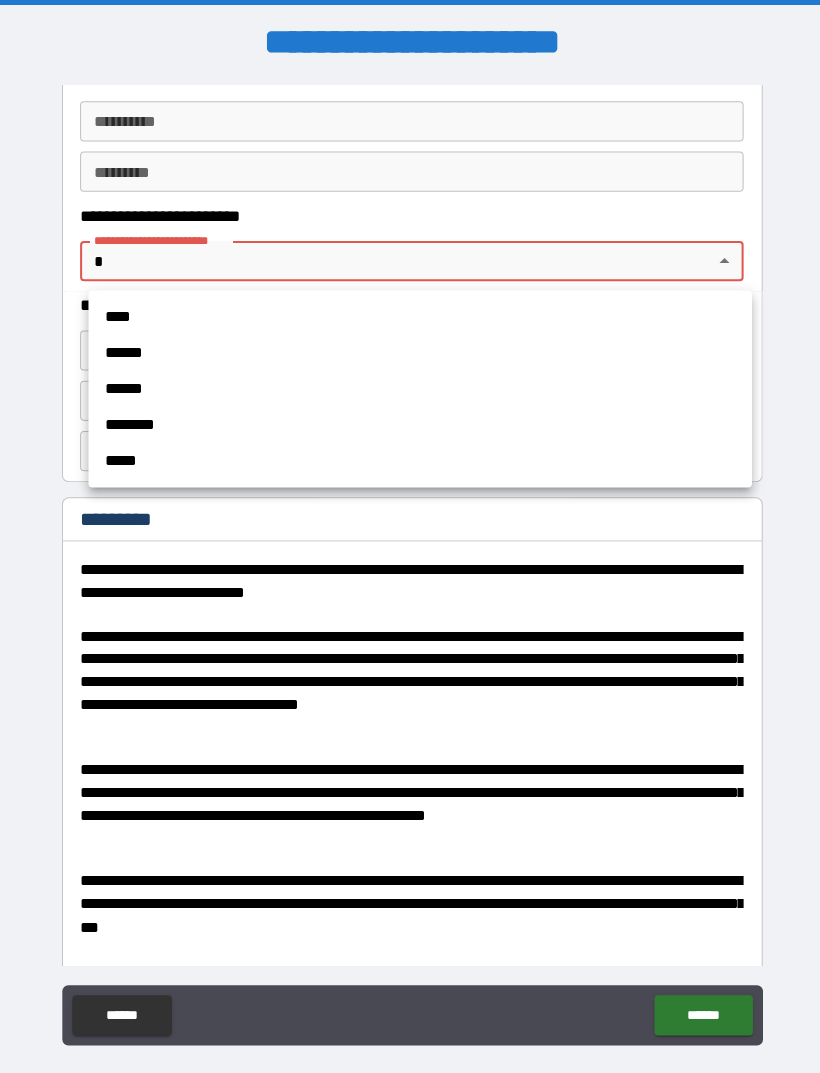scroll, scrollTop: 6, scrollLeft: 0, axis: vertical 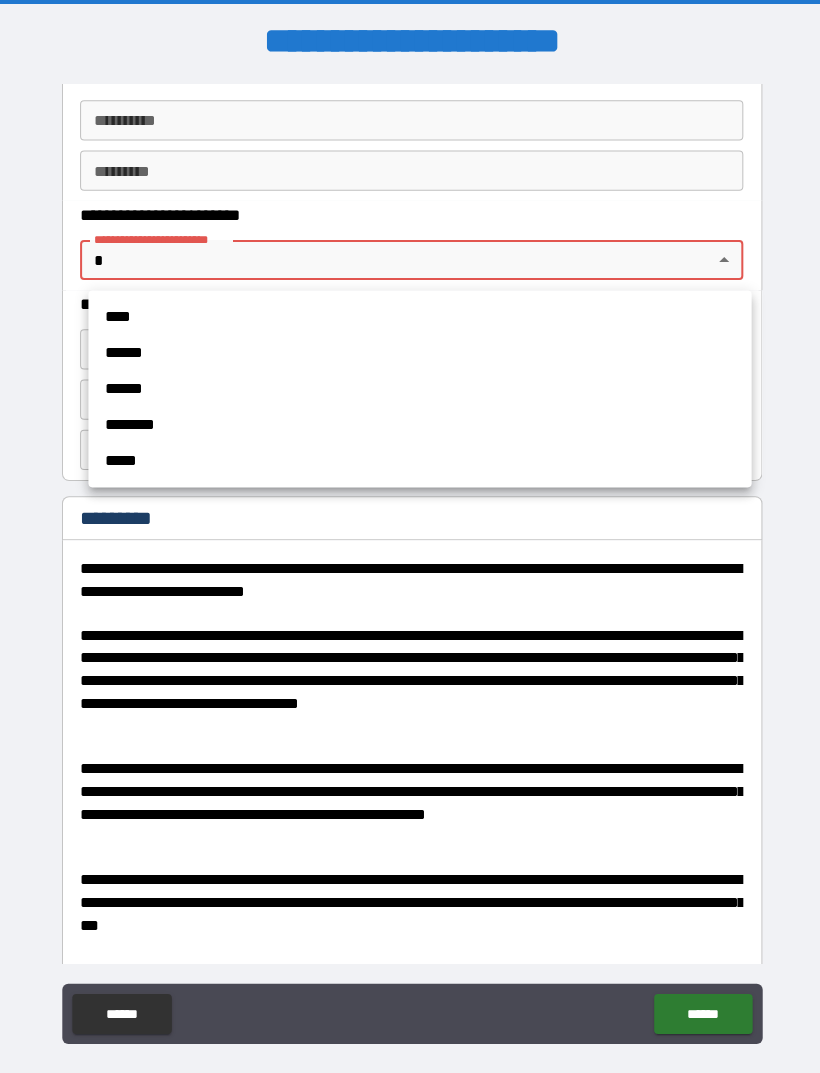 click on "****" at bounding box center (418, 315) 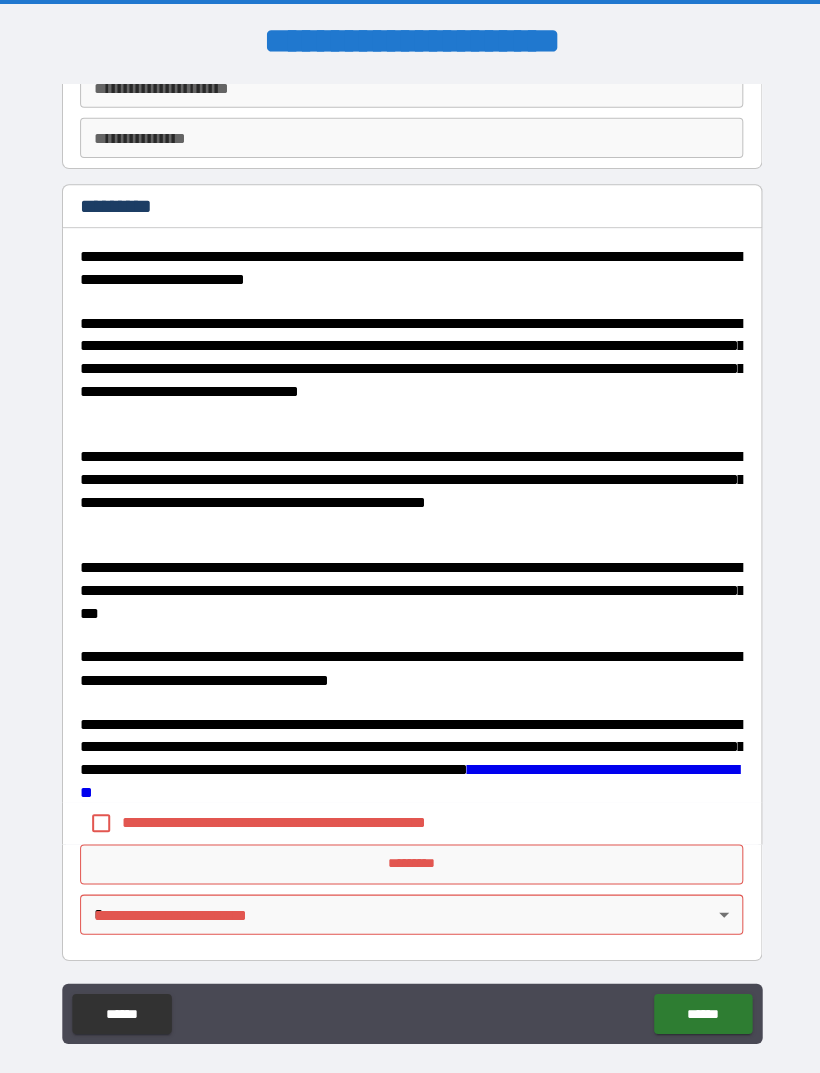 scroll, scrollTop: 2583, scrollLeft: 0, axis: vertical 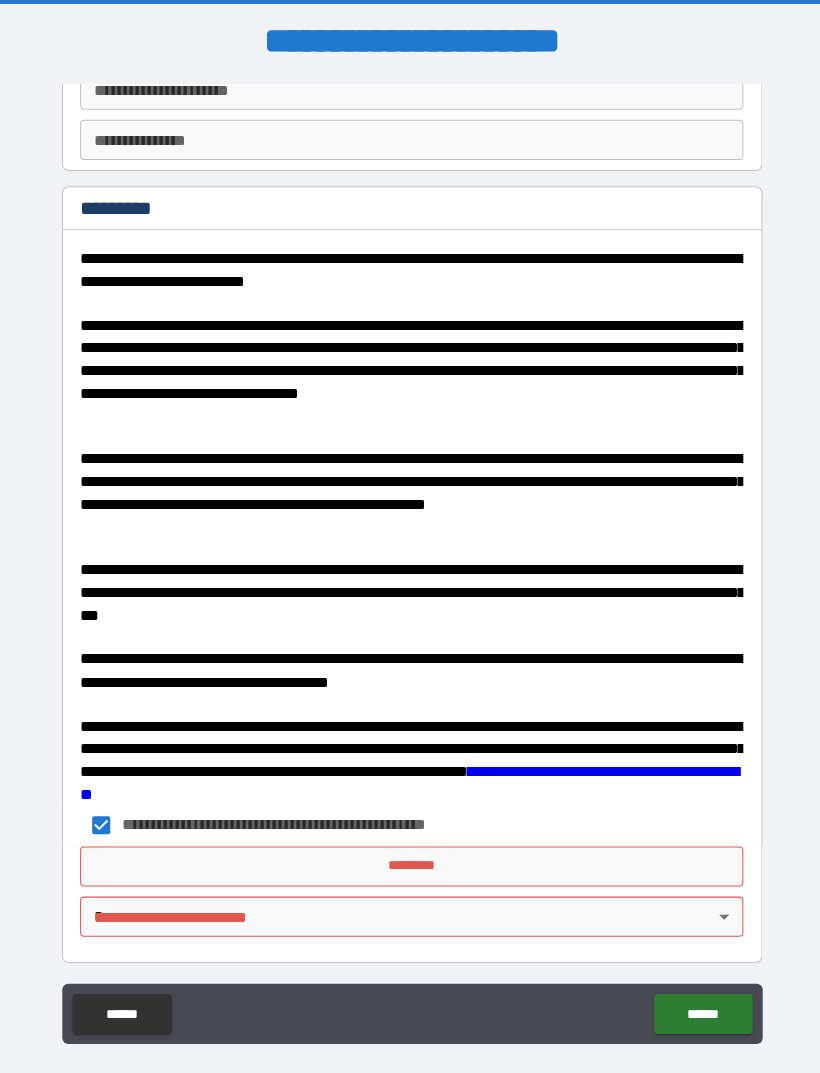 click on "**********" at bounding box center (410, 562) 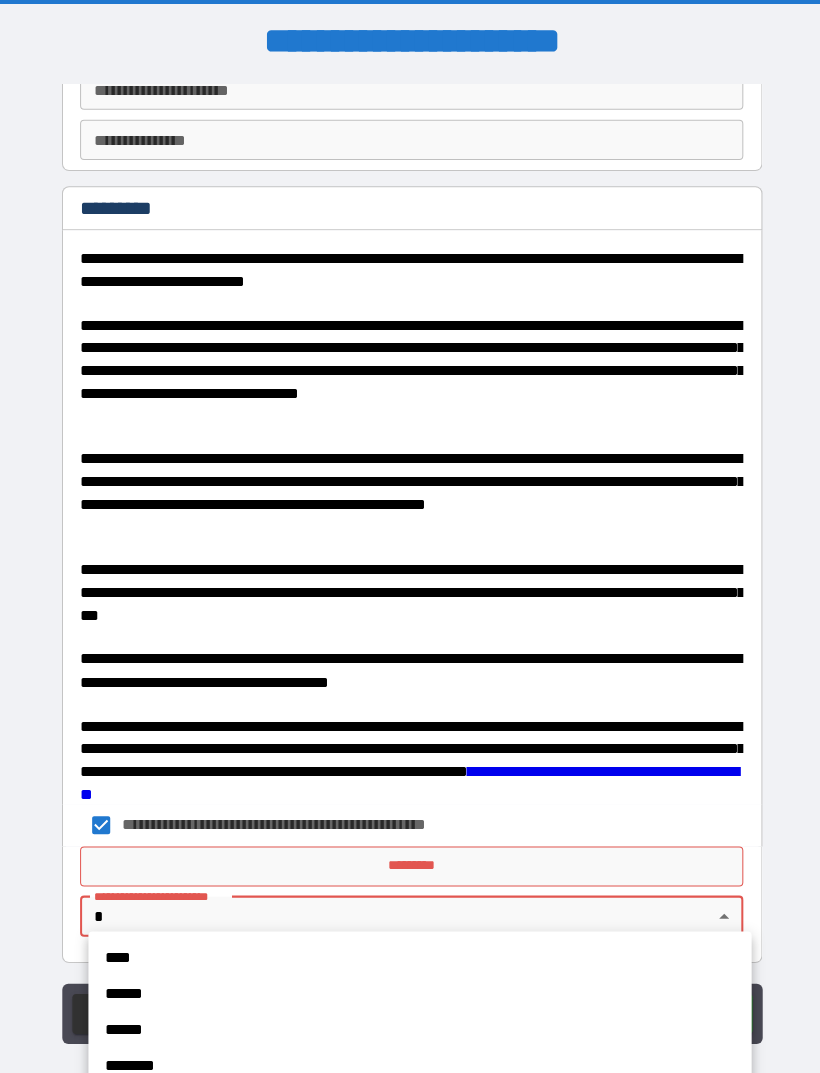 click on "****" at bounding box center (418, 953) 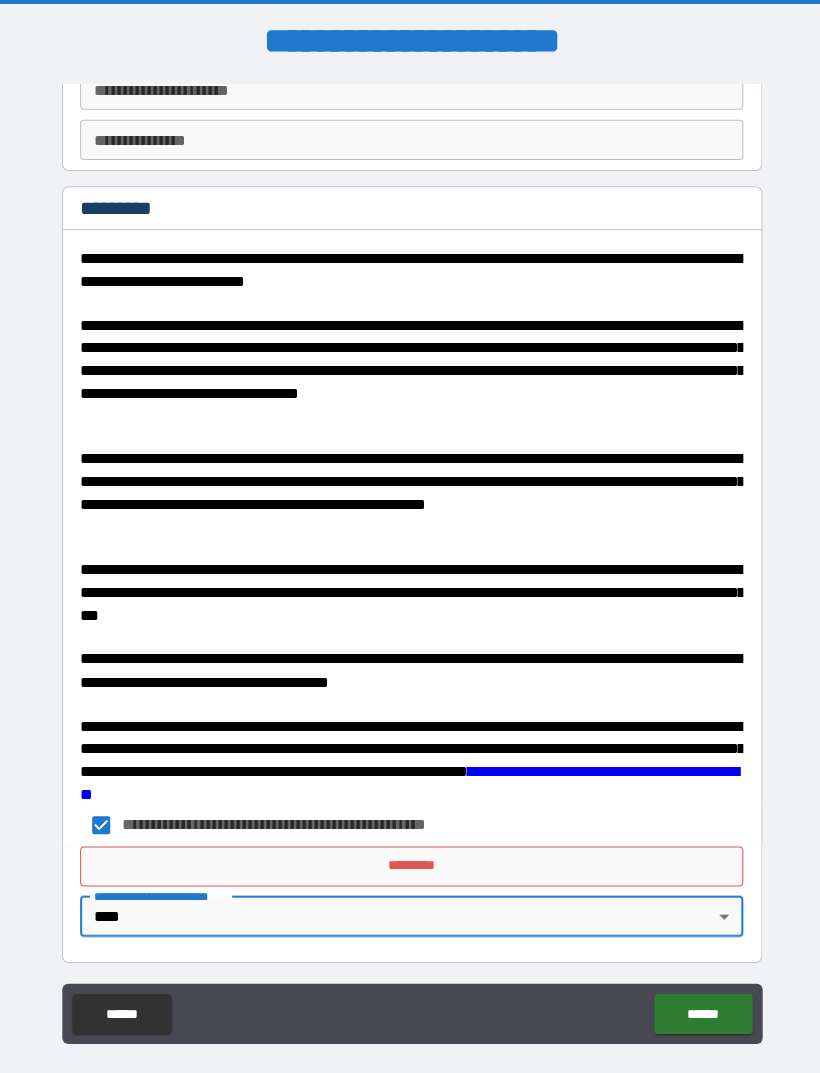 click on "*********" at bounding box center (410, 862) 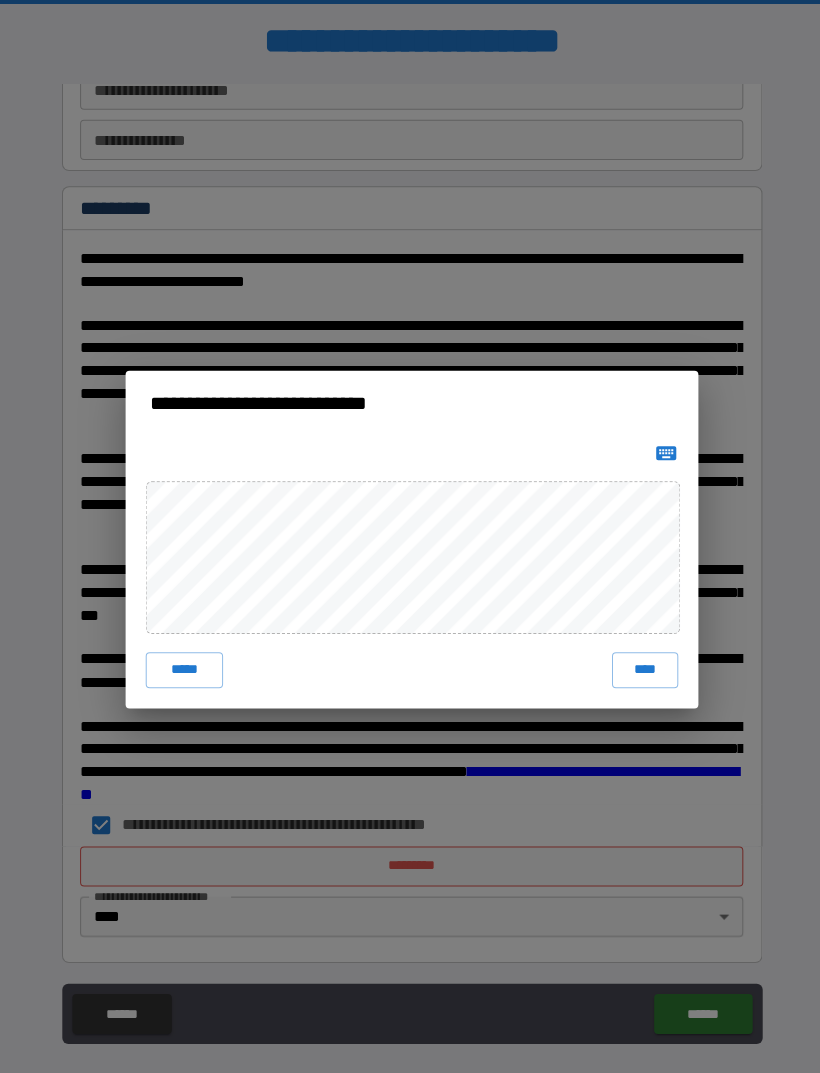 click on "****" at bounding box center (642, 667) 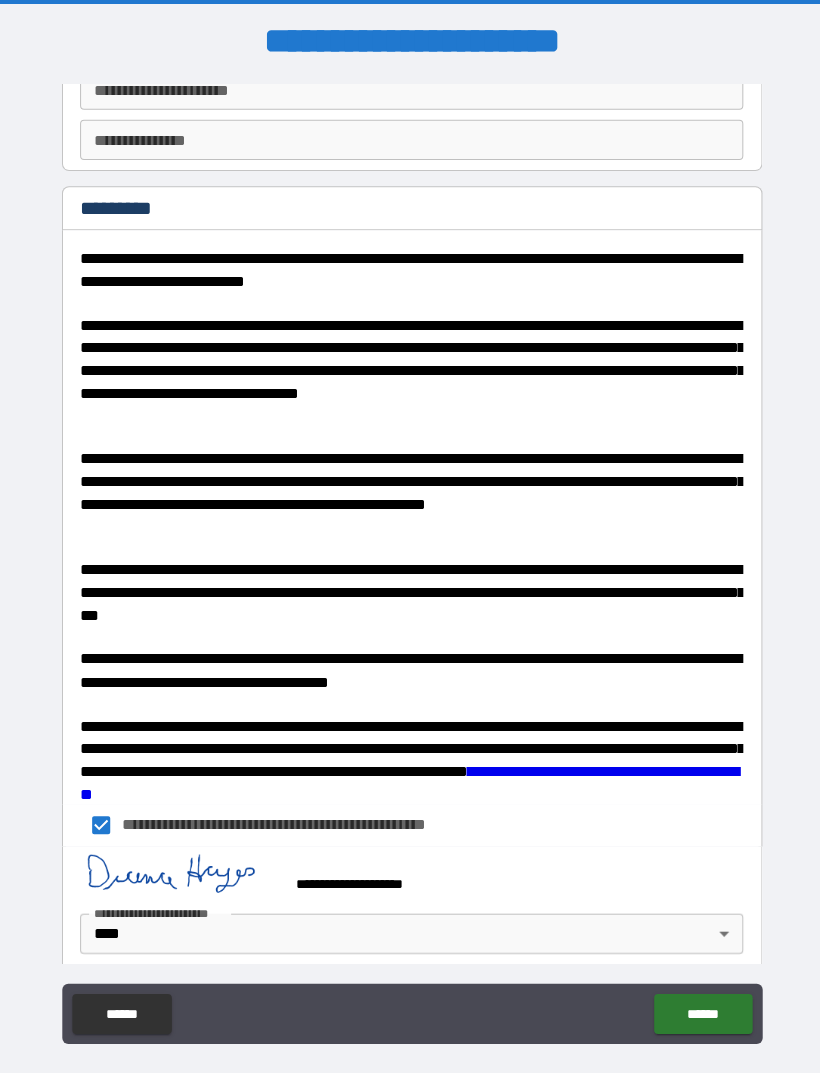 scroll, scrollTop: 2573, scrollLeft: 0, axis: vertical 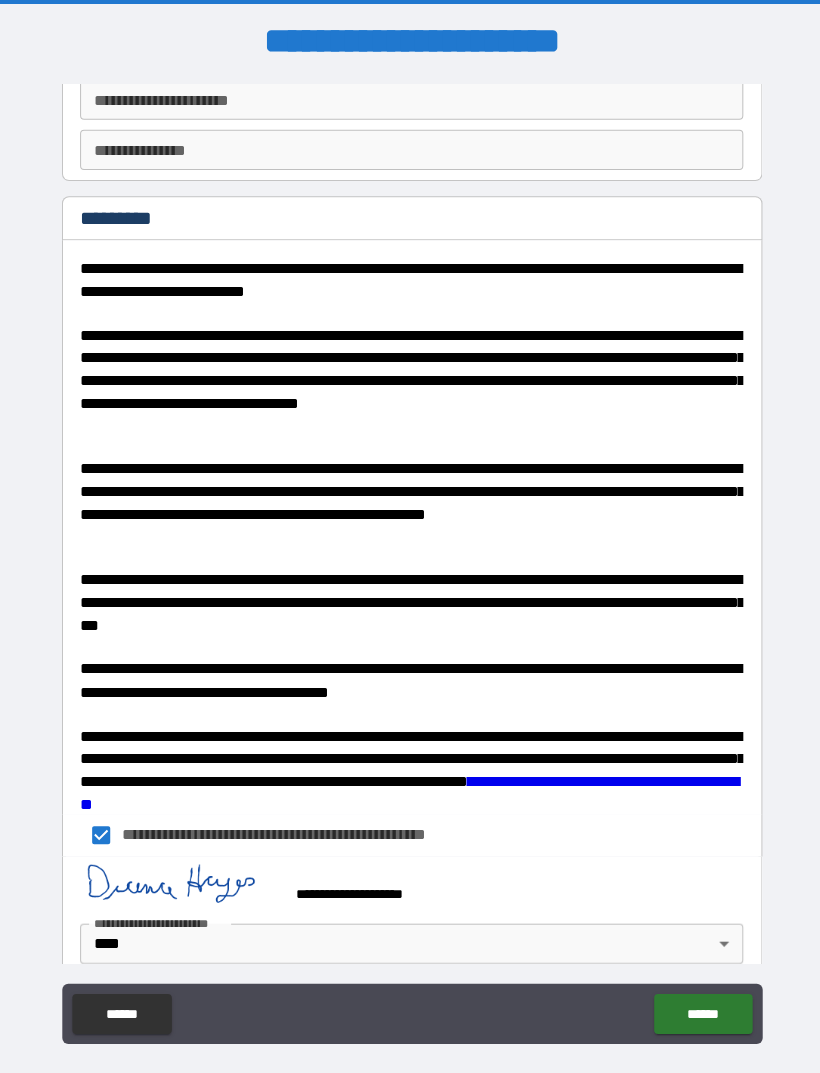 click on "******" at bounding box center (699, 1009) 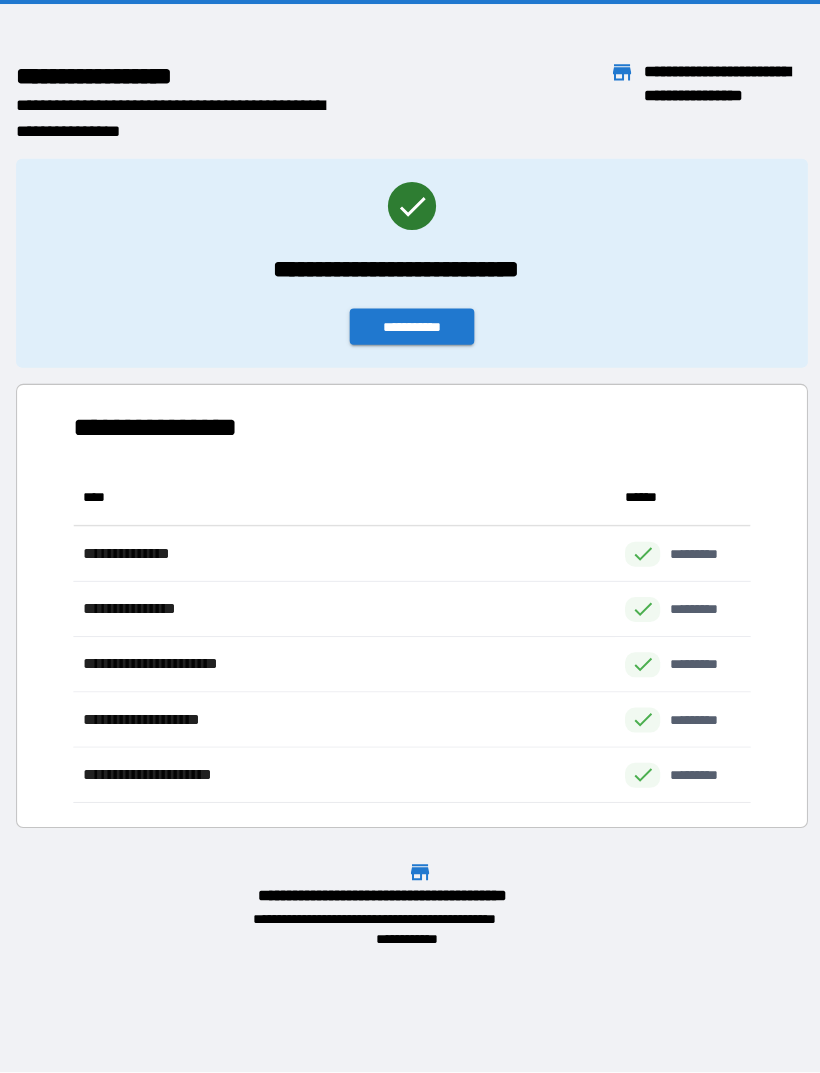 scroll, scrollTop: 1, scrollLeft: 1, axis: both 